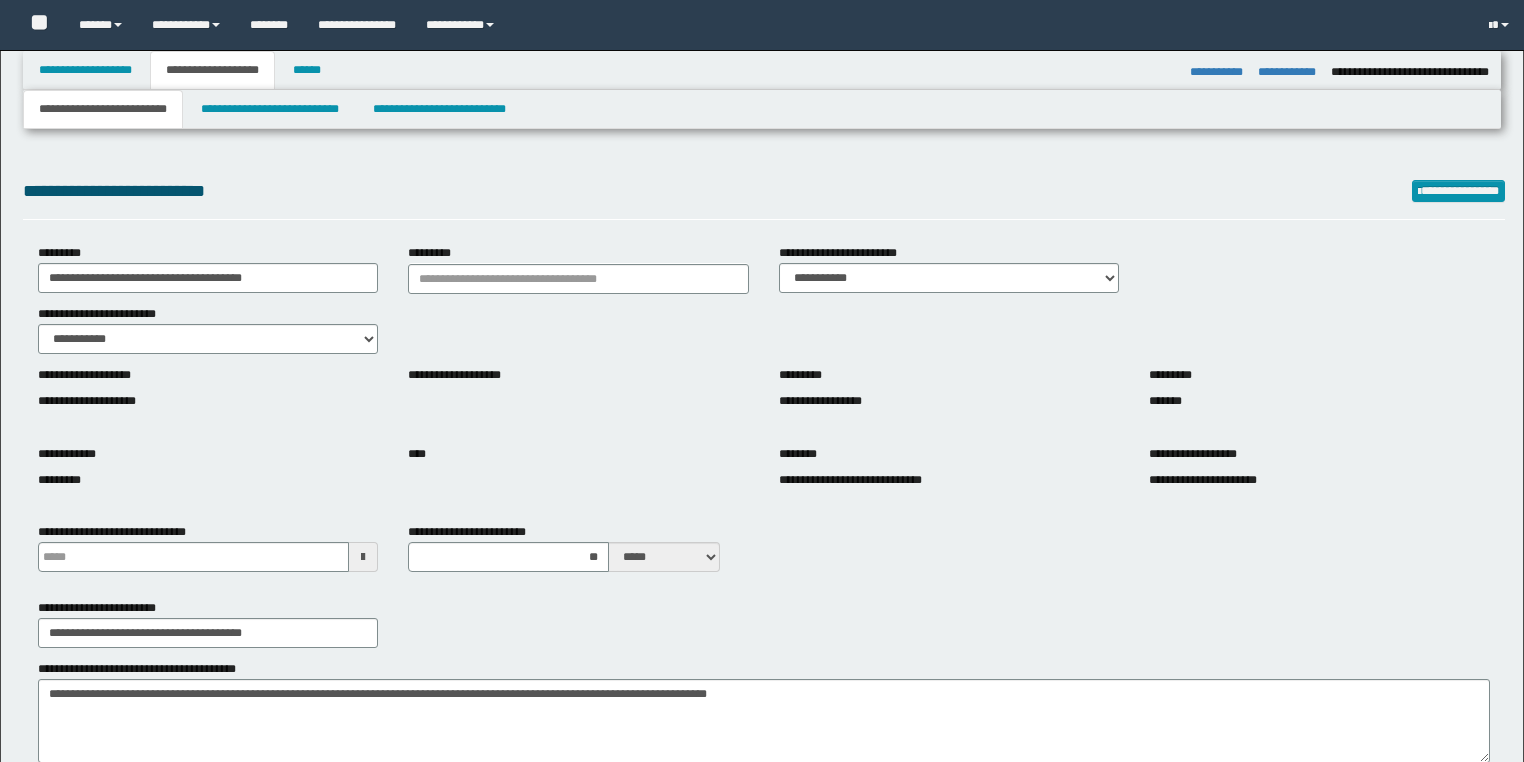 select on "*" 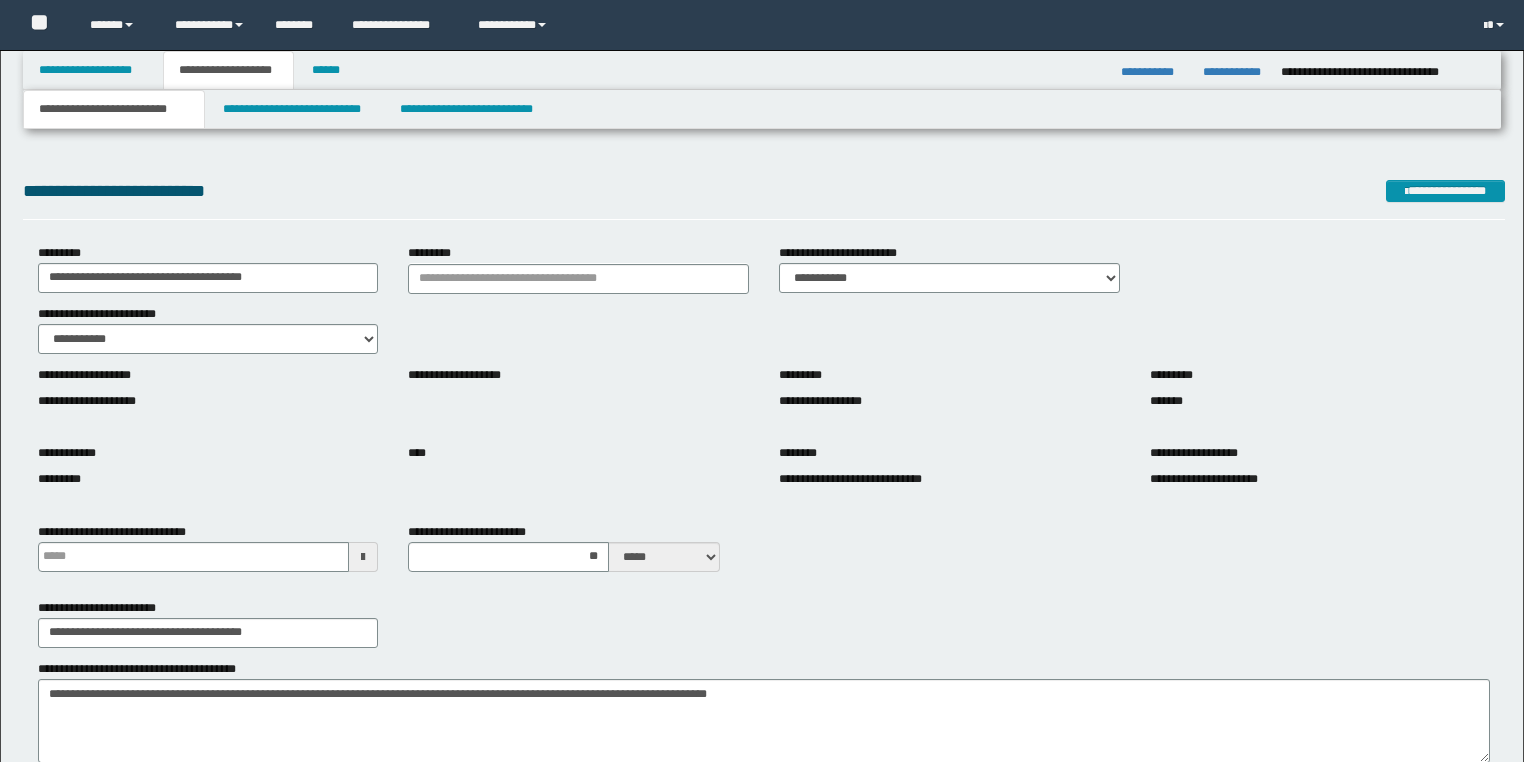 scroll, scrollTop: 1279, scrollLeft: 0, axis: vertical 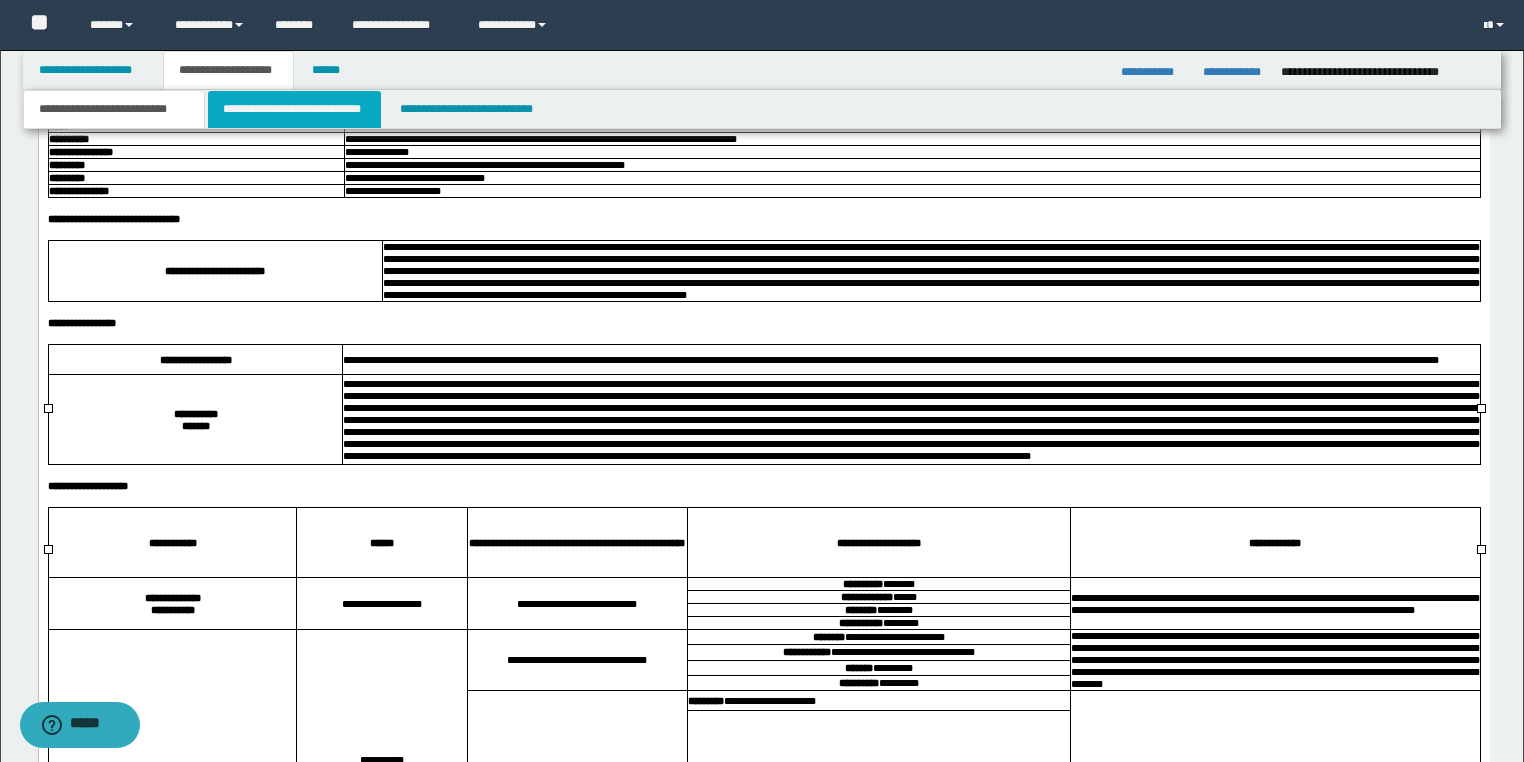 click on "**********" at bounding box center (294, 109) 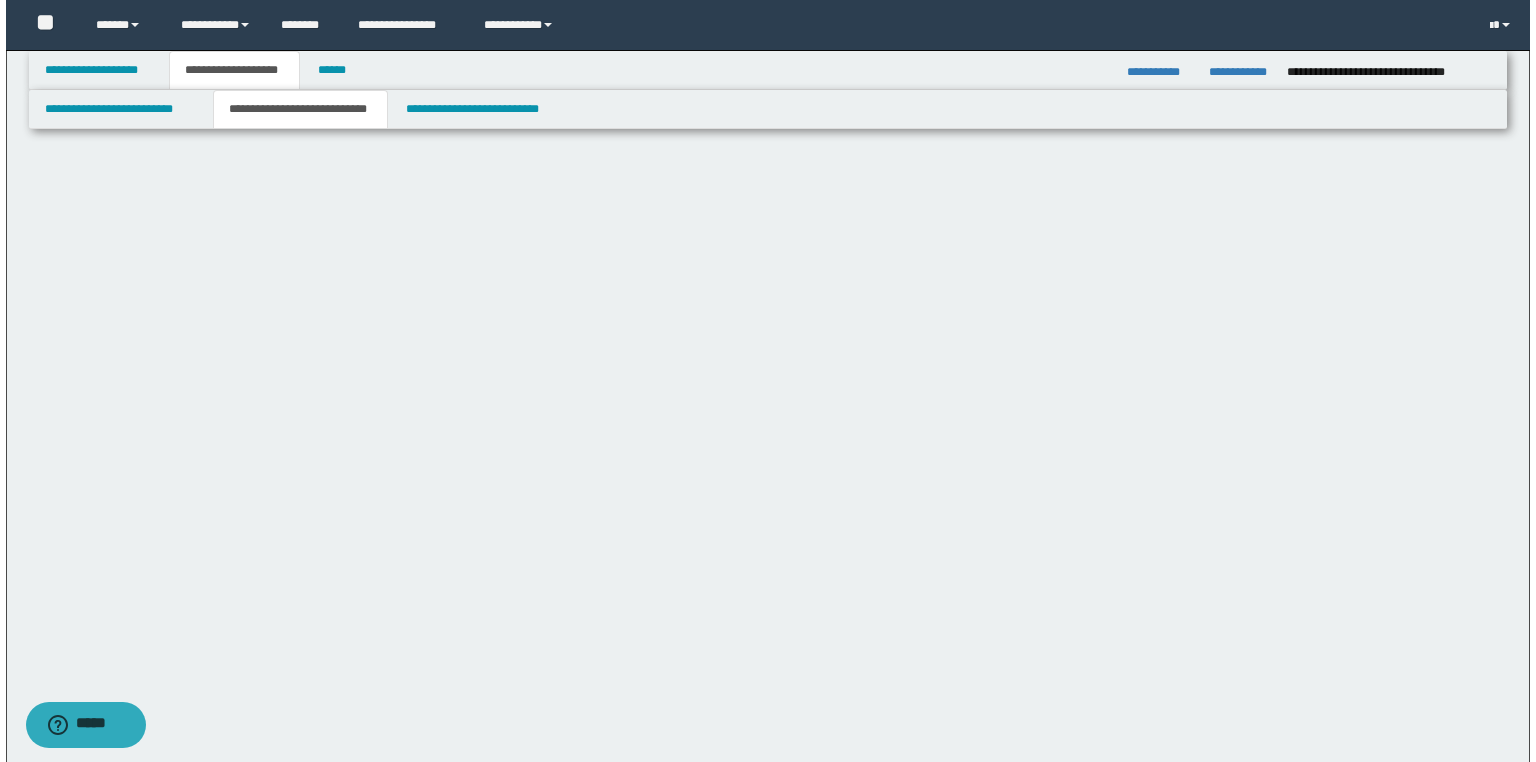 scroll, scrollTop: 0, scrollLeft: 0, axis: both 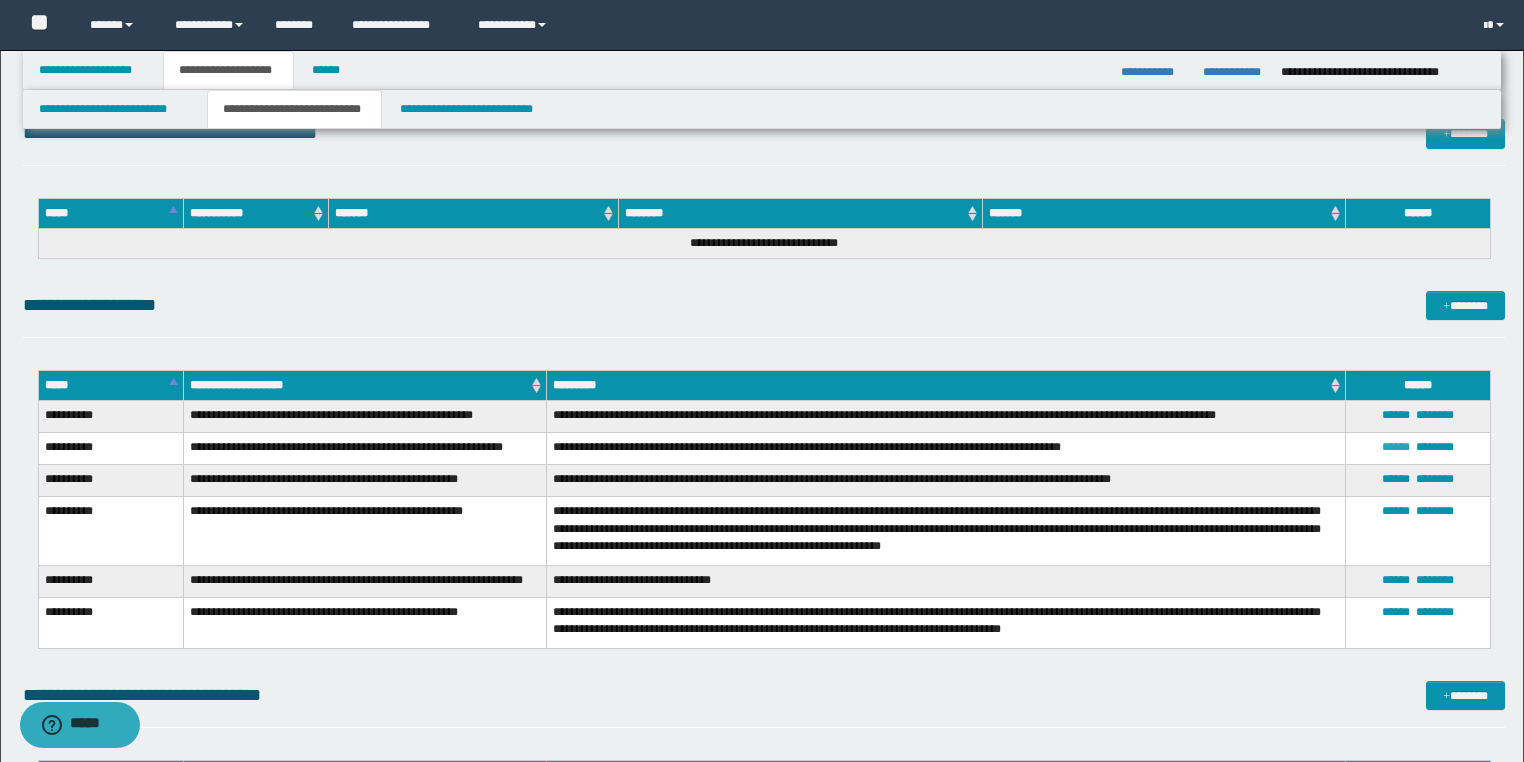 click on "******" at bounding box center (1396, 447) 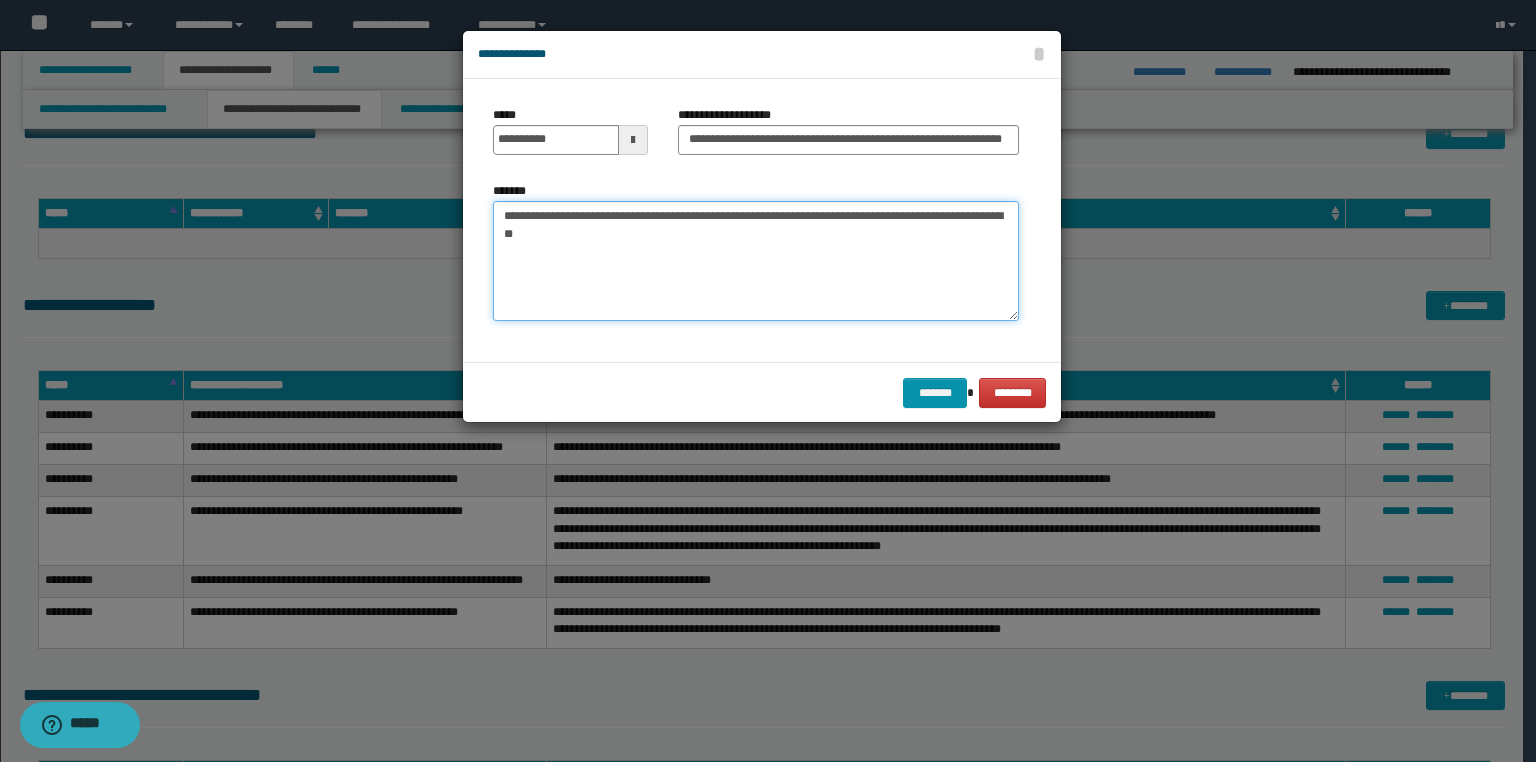 click on "**********" at bounding box center [756, 261] 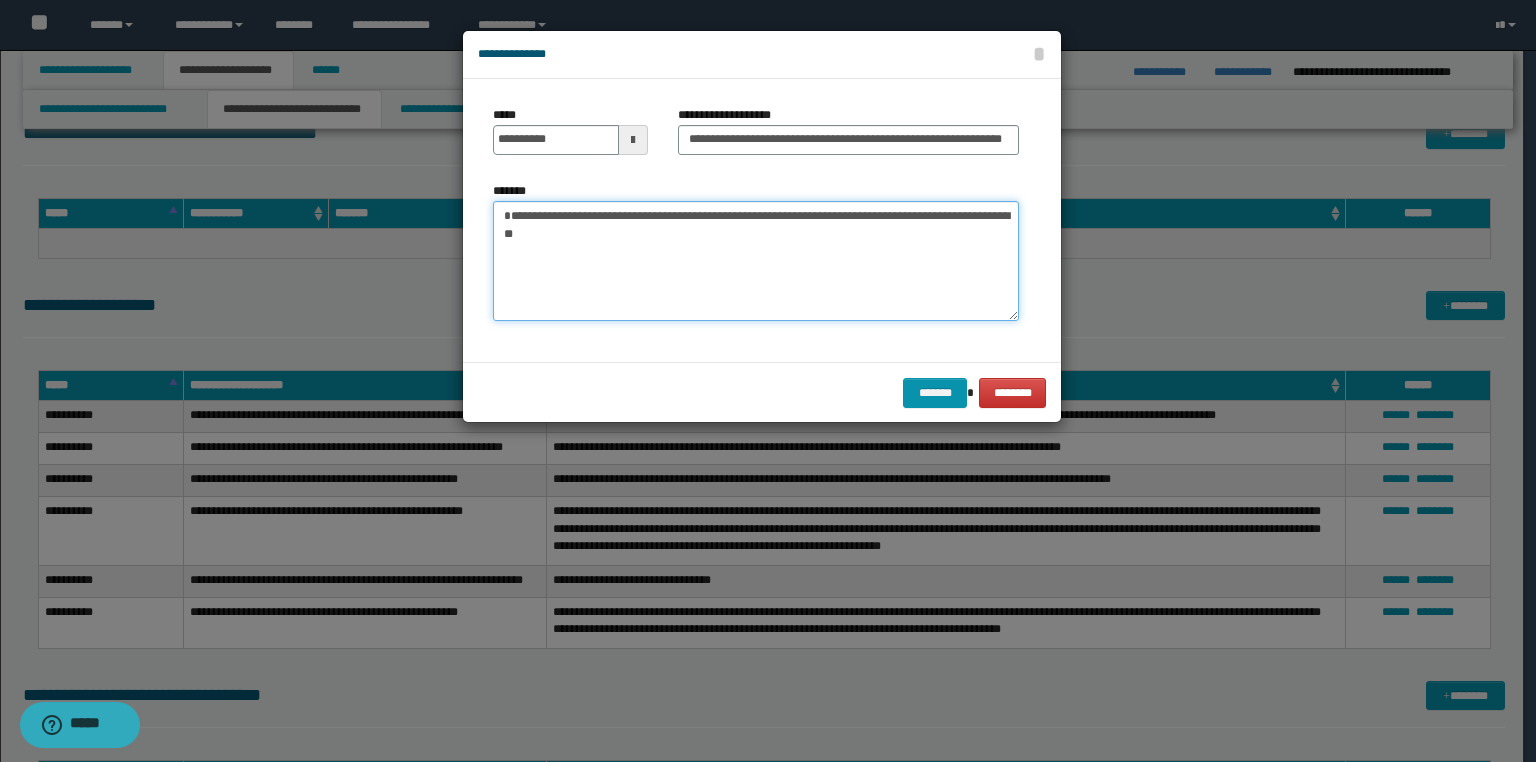 paste on "**********" 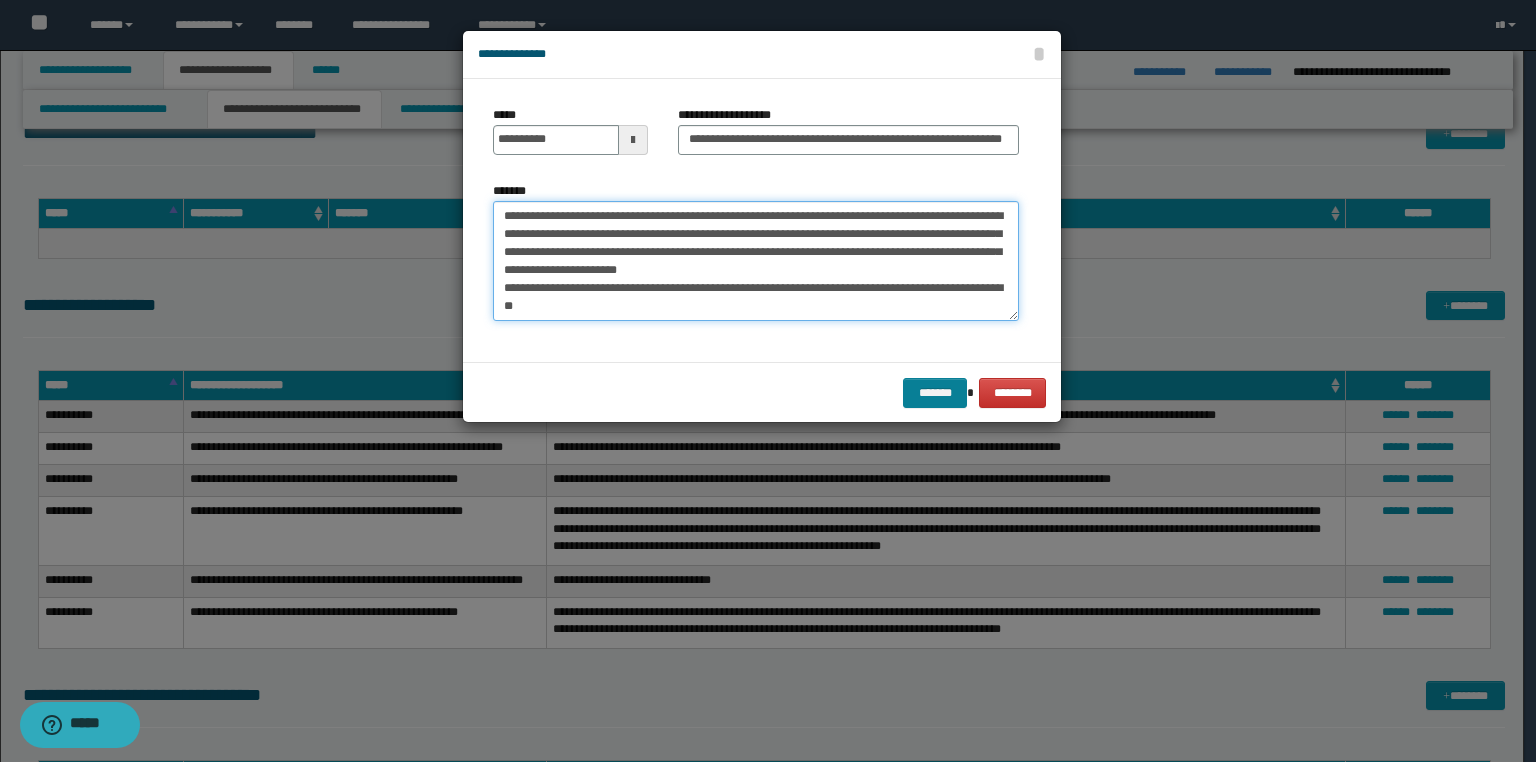 type on "**********" 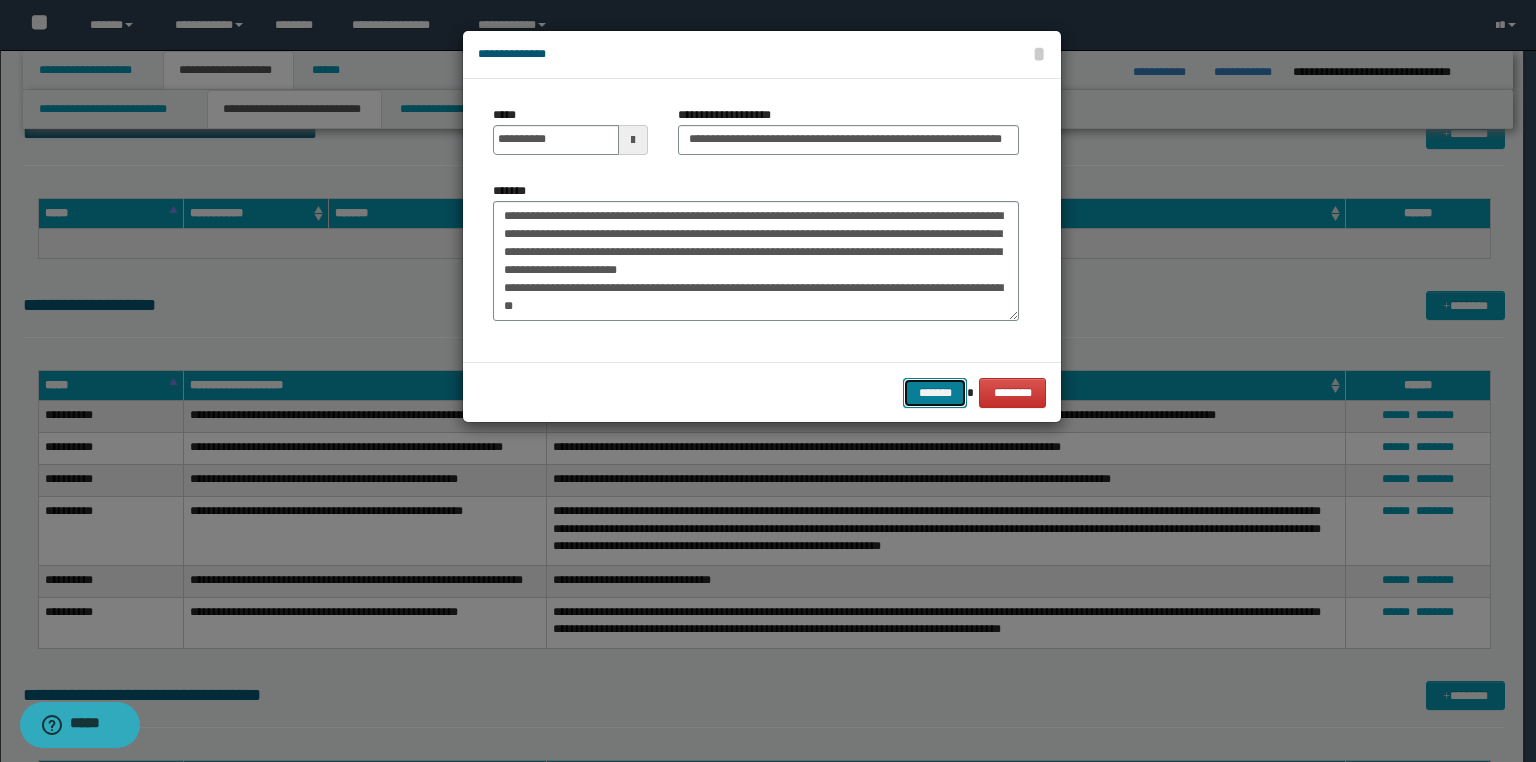 click on "*******" at bounding box center (935, 393) 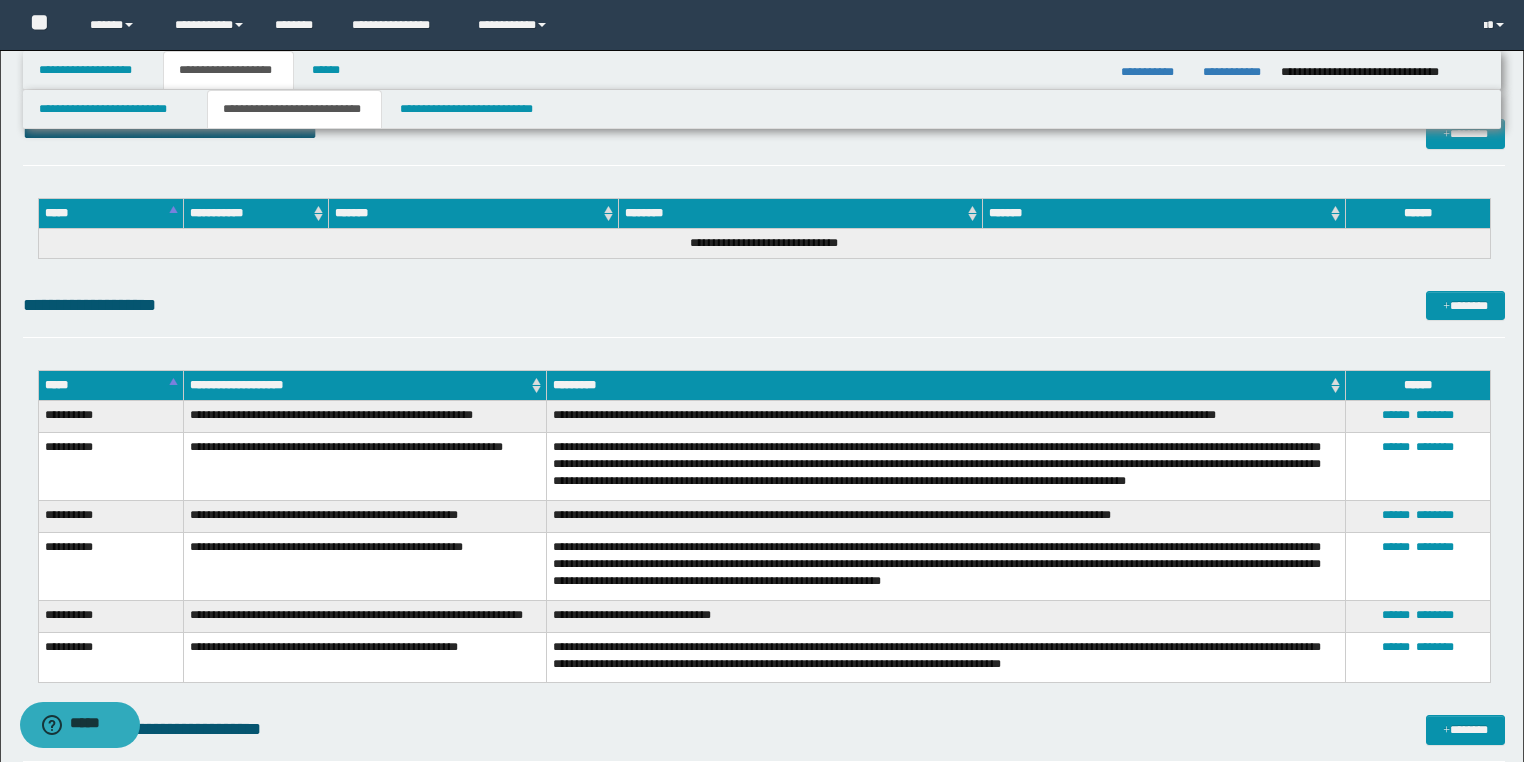 scroll, scrollTop: 2080, scrollLeft: 0, axis: vertical 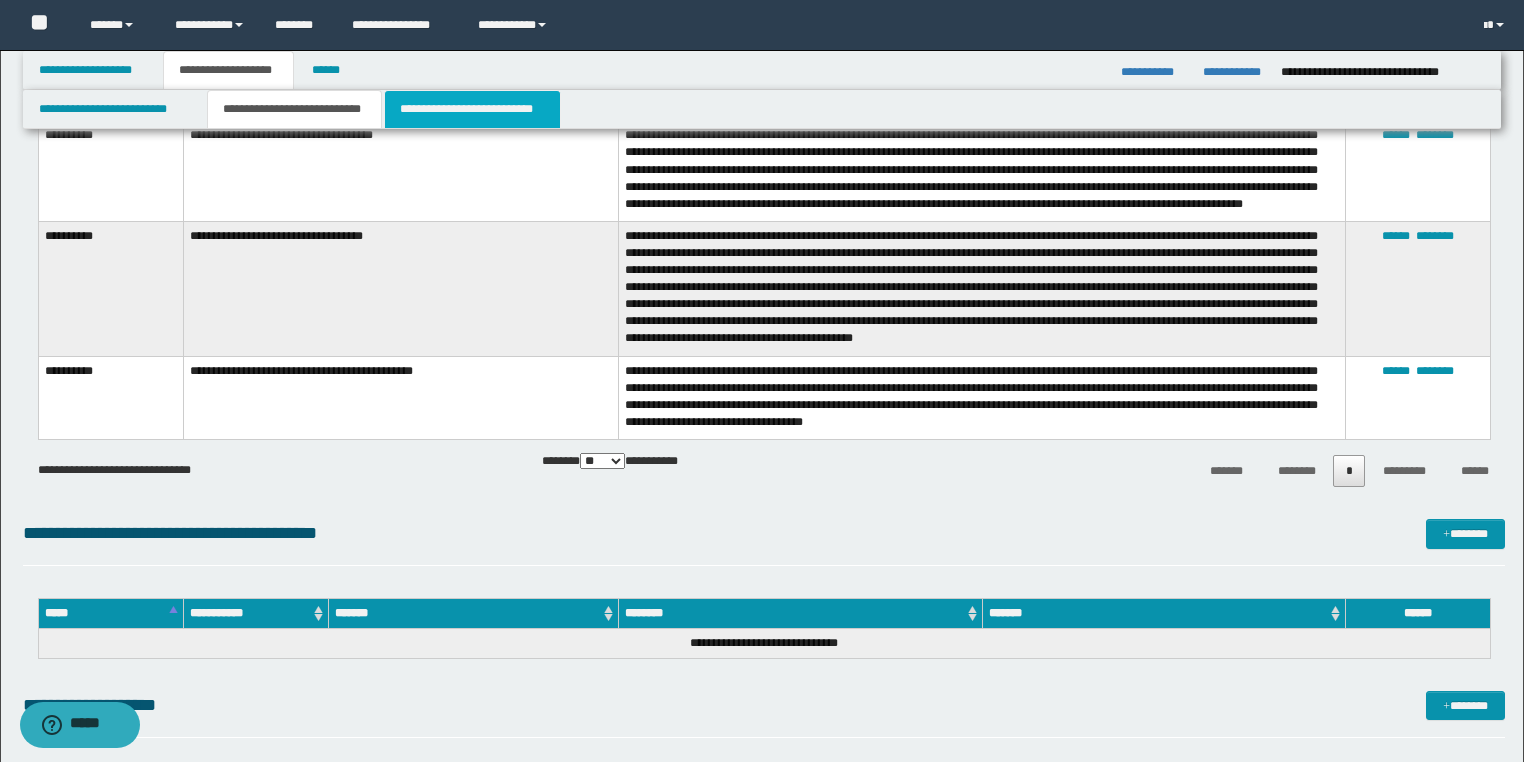 click on "**********" at bounding box center (472, 109) 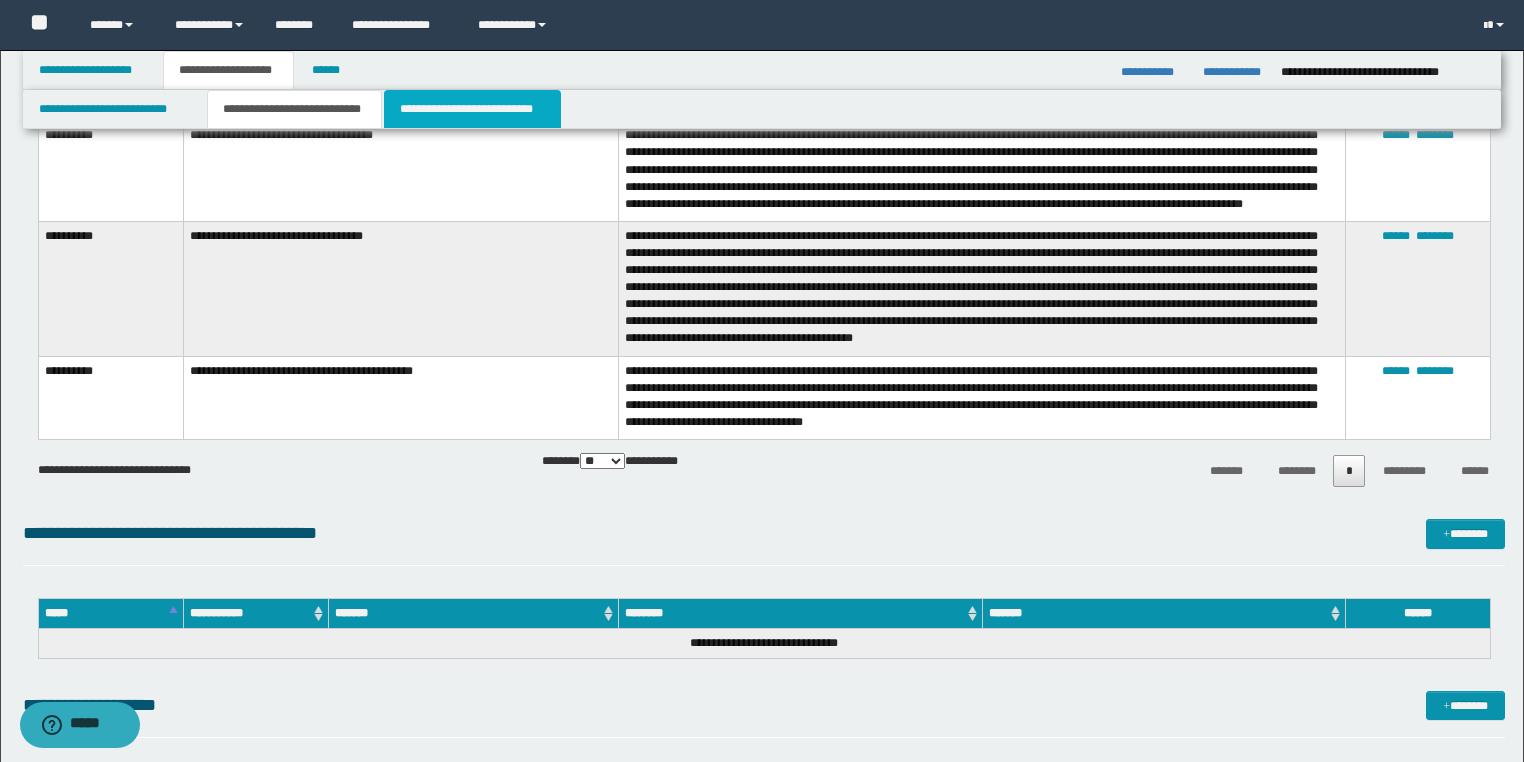 scroll, scrollTop: 0, scrollLeft: 0, axis: both 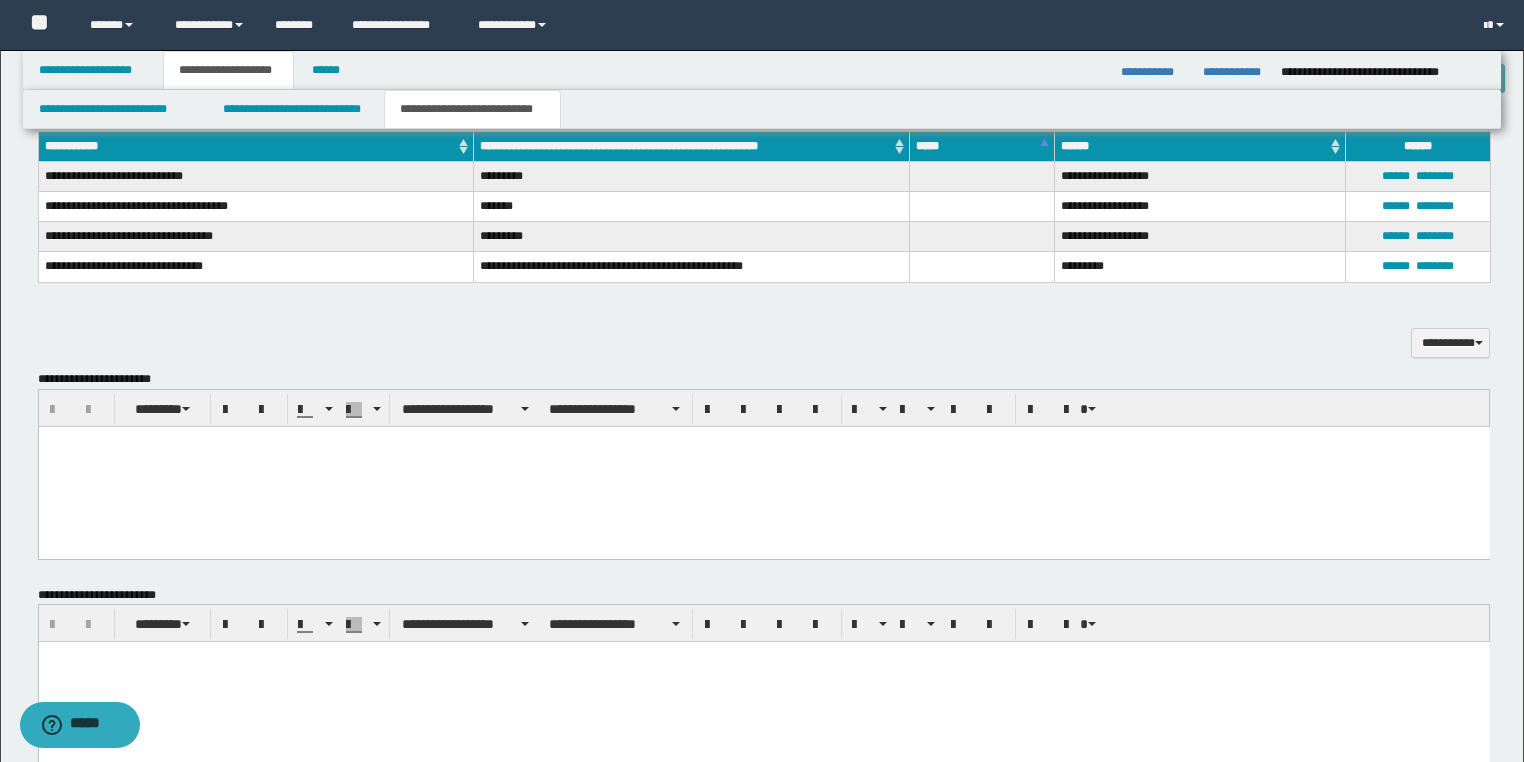 click at bounding box center [763, 466] 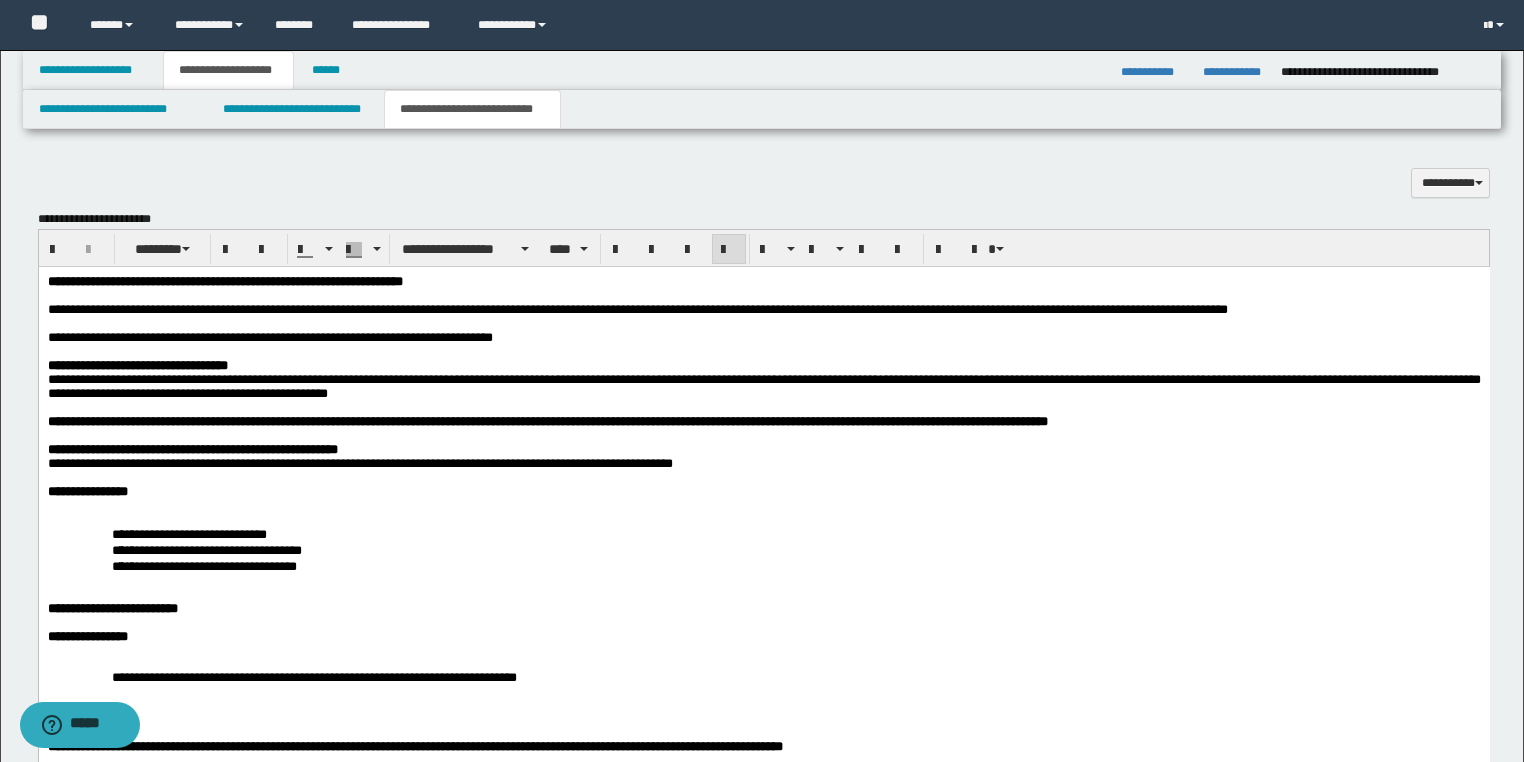 scroll, scrollTop: 1520, scrollLeft: 0, axis: vertical 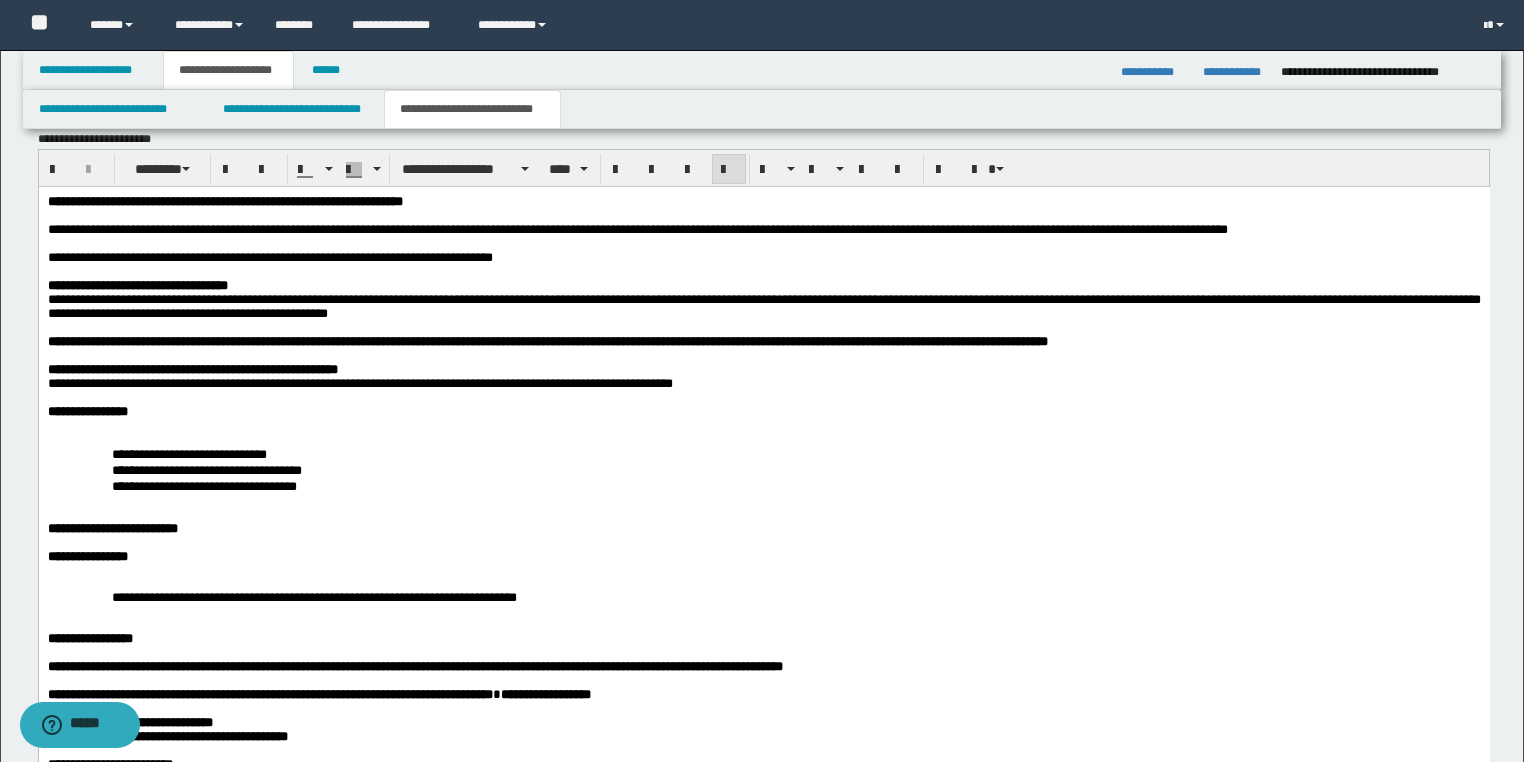 click on "**********" at bounding box center (763, 411) 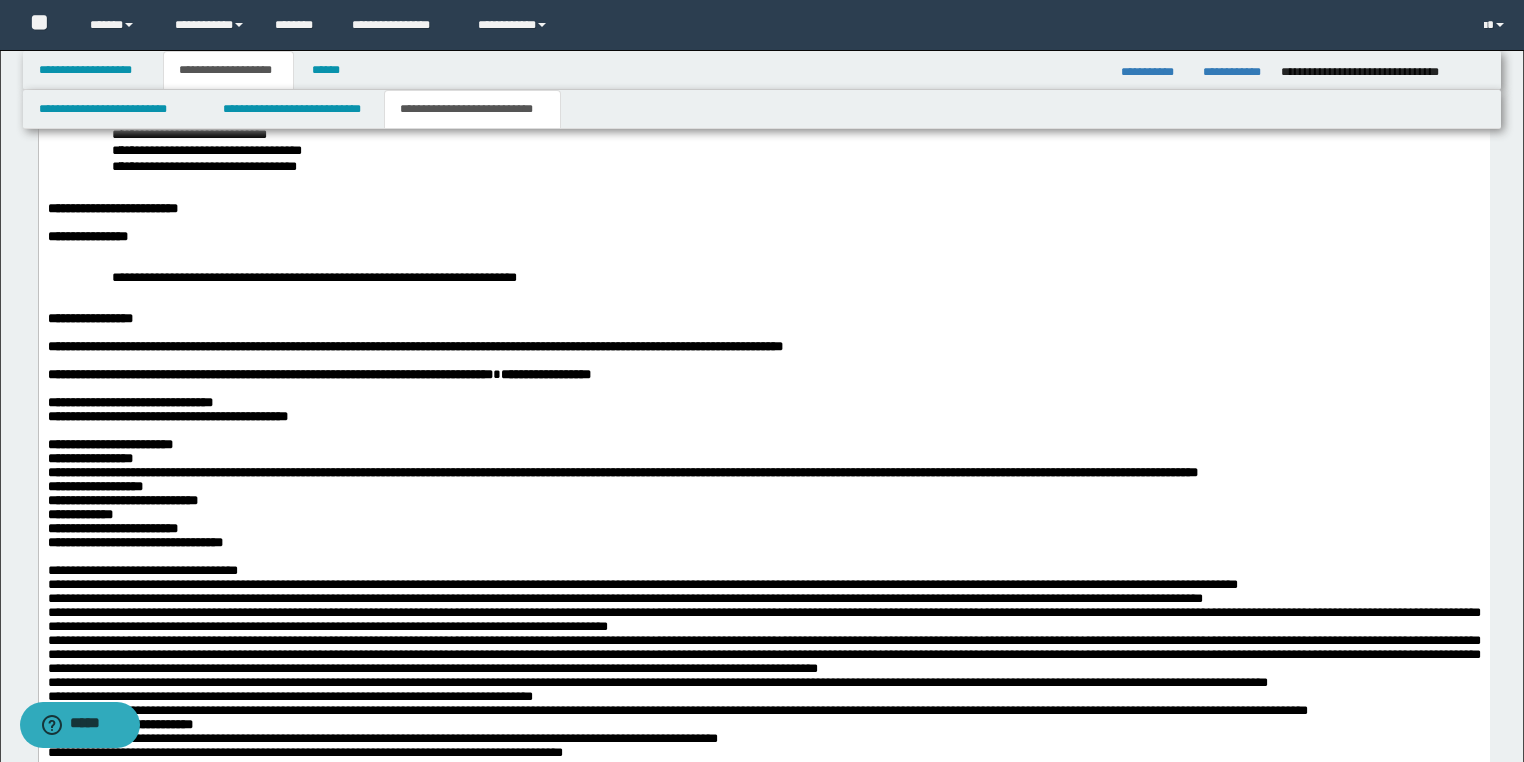 scroll, scrollTop: 2160, scrollLeft: 0, axis: vertical 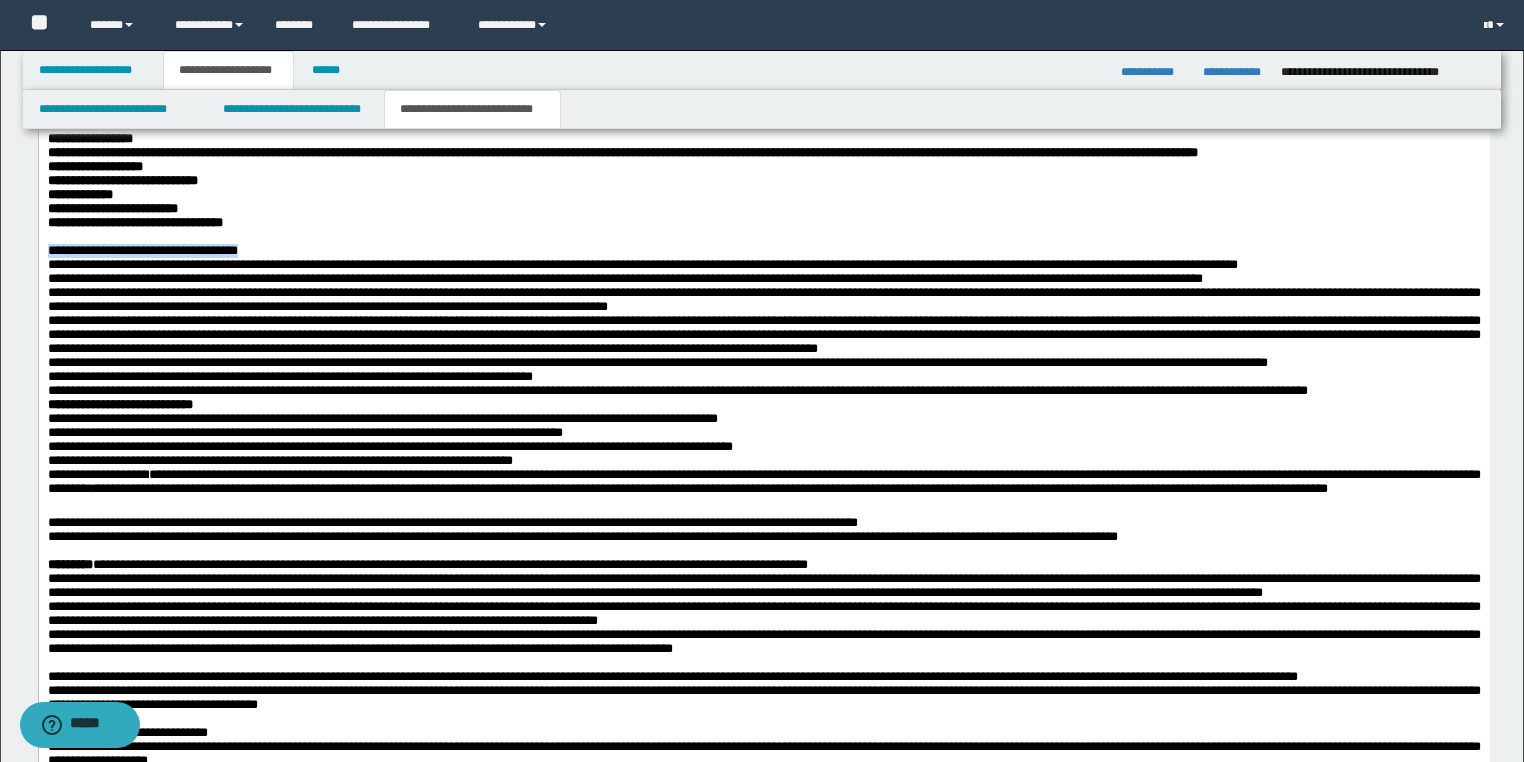 drag, startPoint x: 371, startPoint y: 336, endPoint x: -36, endPoint y: 329, distance: 407.06018 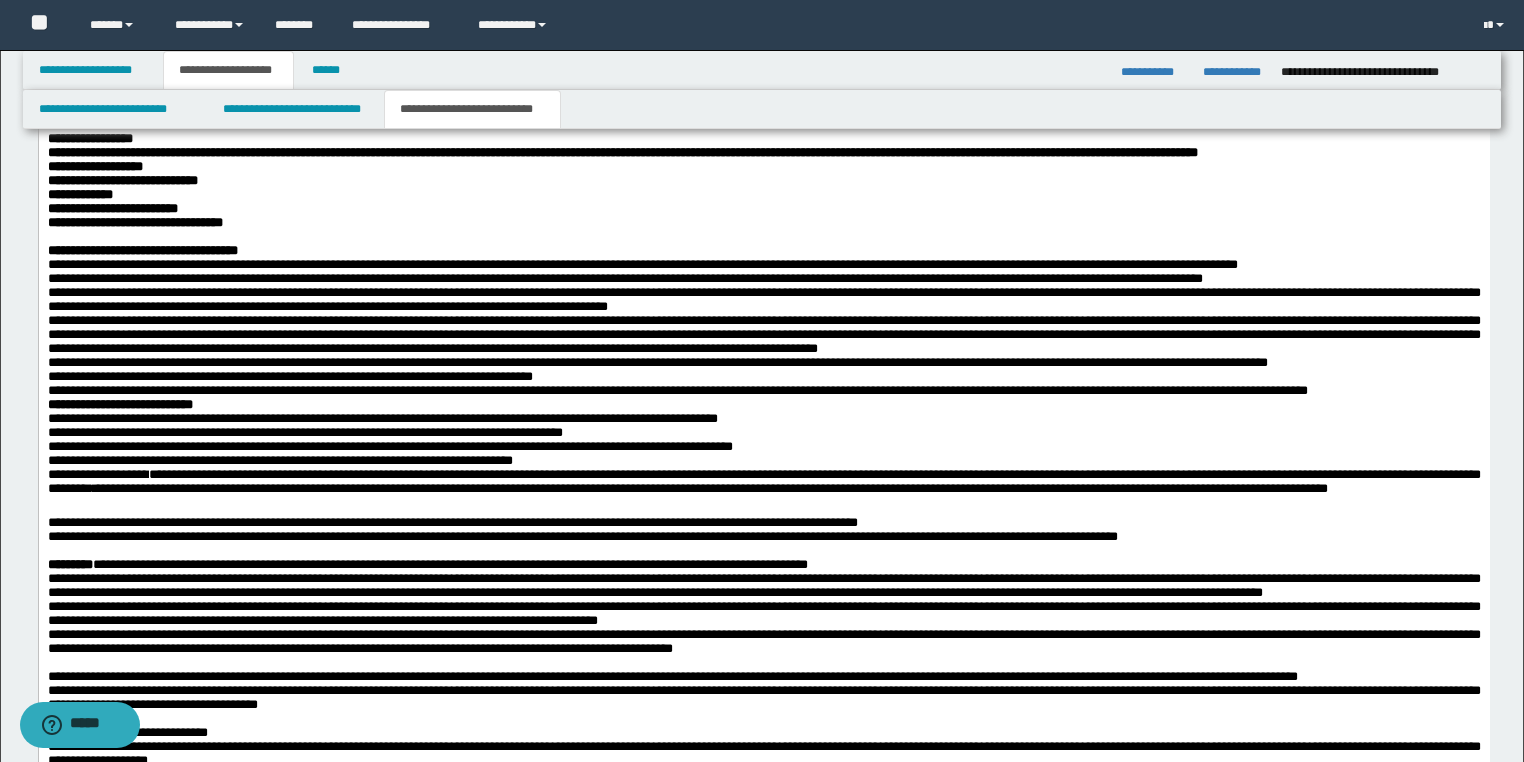 click on "**********" at bounding box center [763, 391] 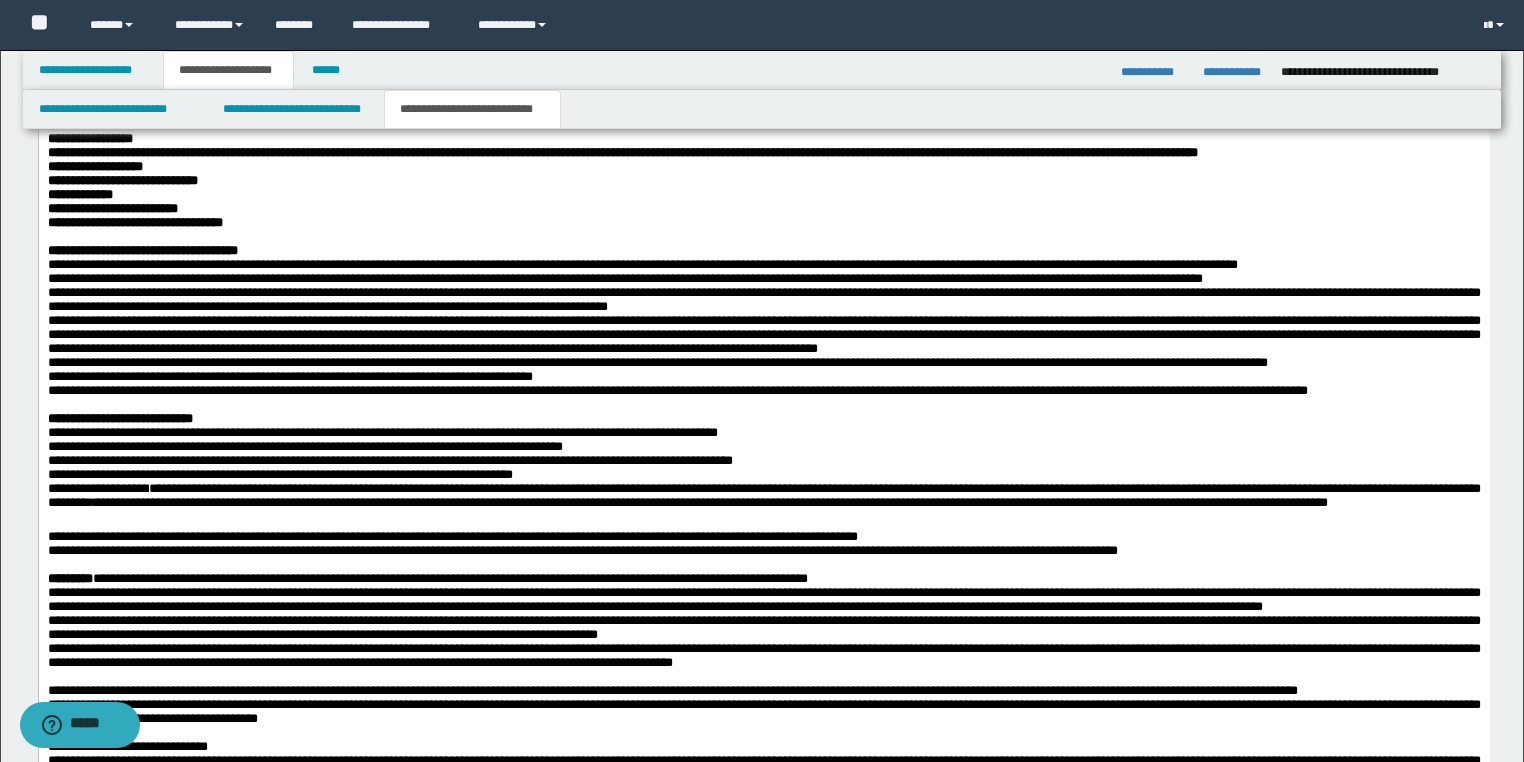 scroll, scrollTop: 2320, scrollLeft: 0, axis: vertical 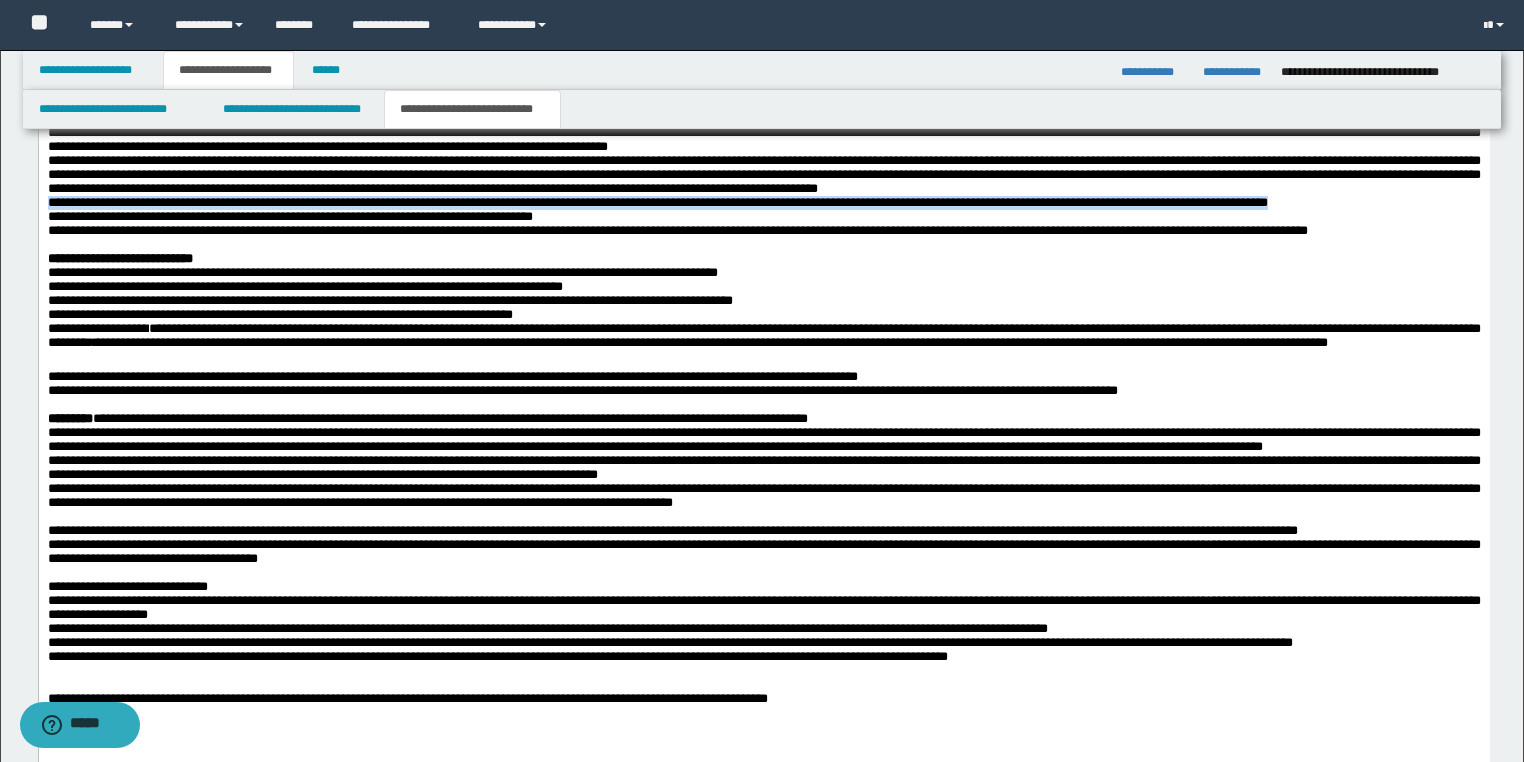 drag, startPoint x: 100, startPoint y: 334, endPoint x: 25, endPoint y: 319, distance: 76.48529 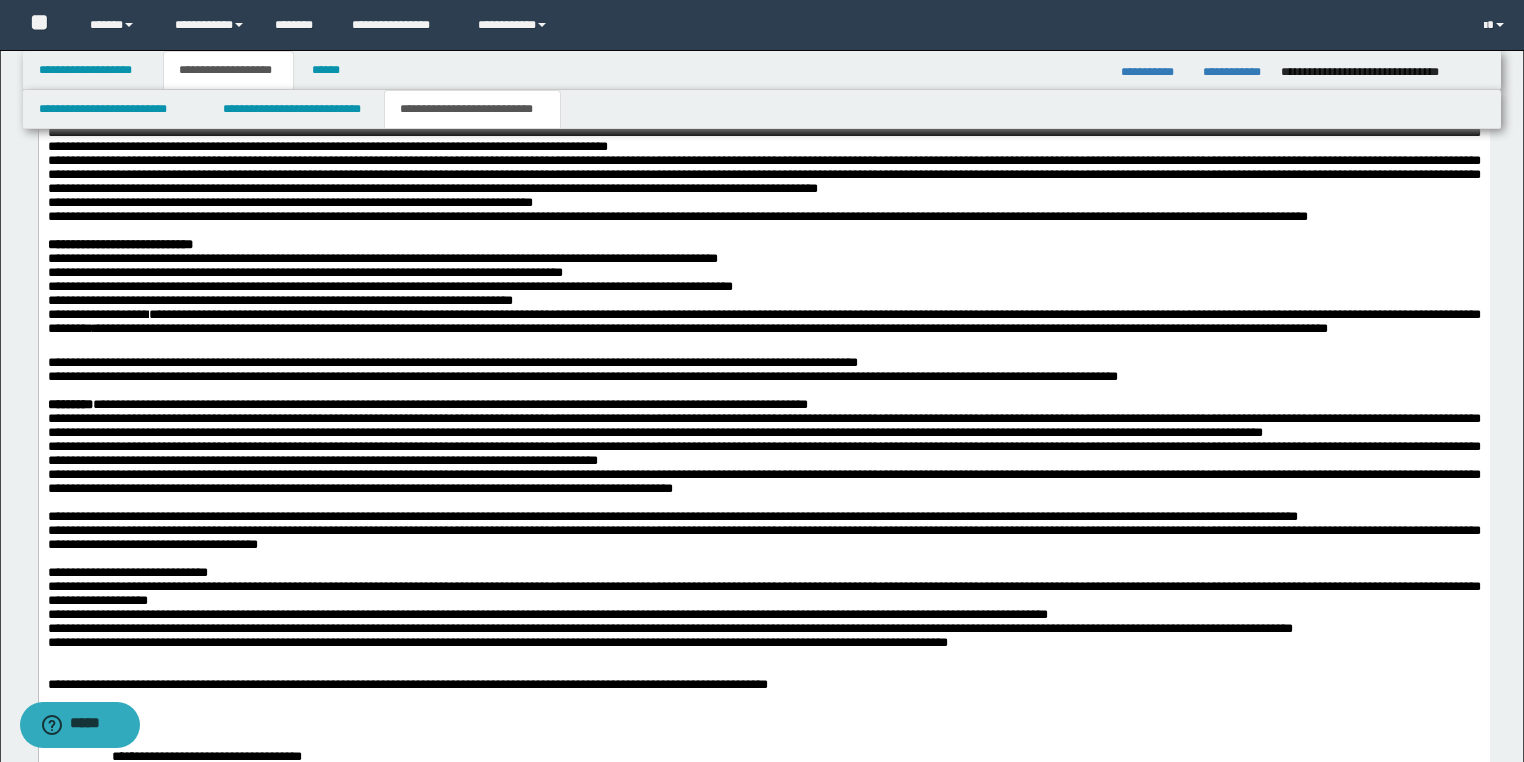 scroll, scrollTop: 2560, scrollLeft: 0, axis: vertical 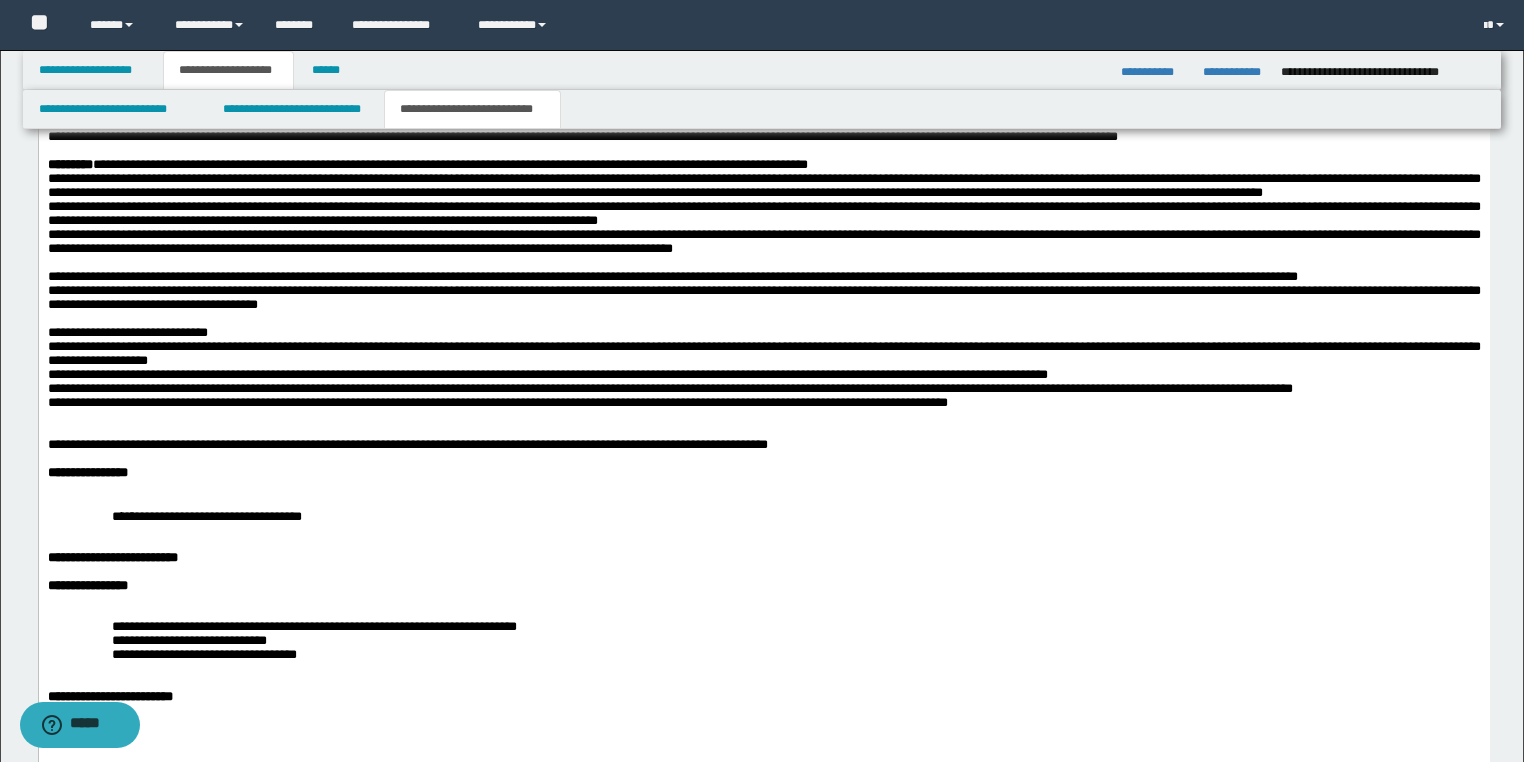 click on "**********" at bounding box center [763, 241] 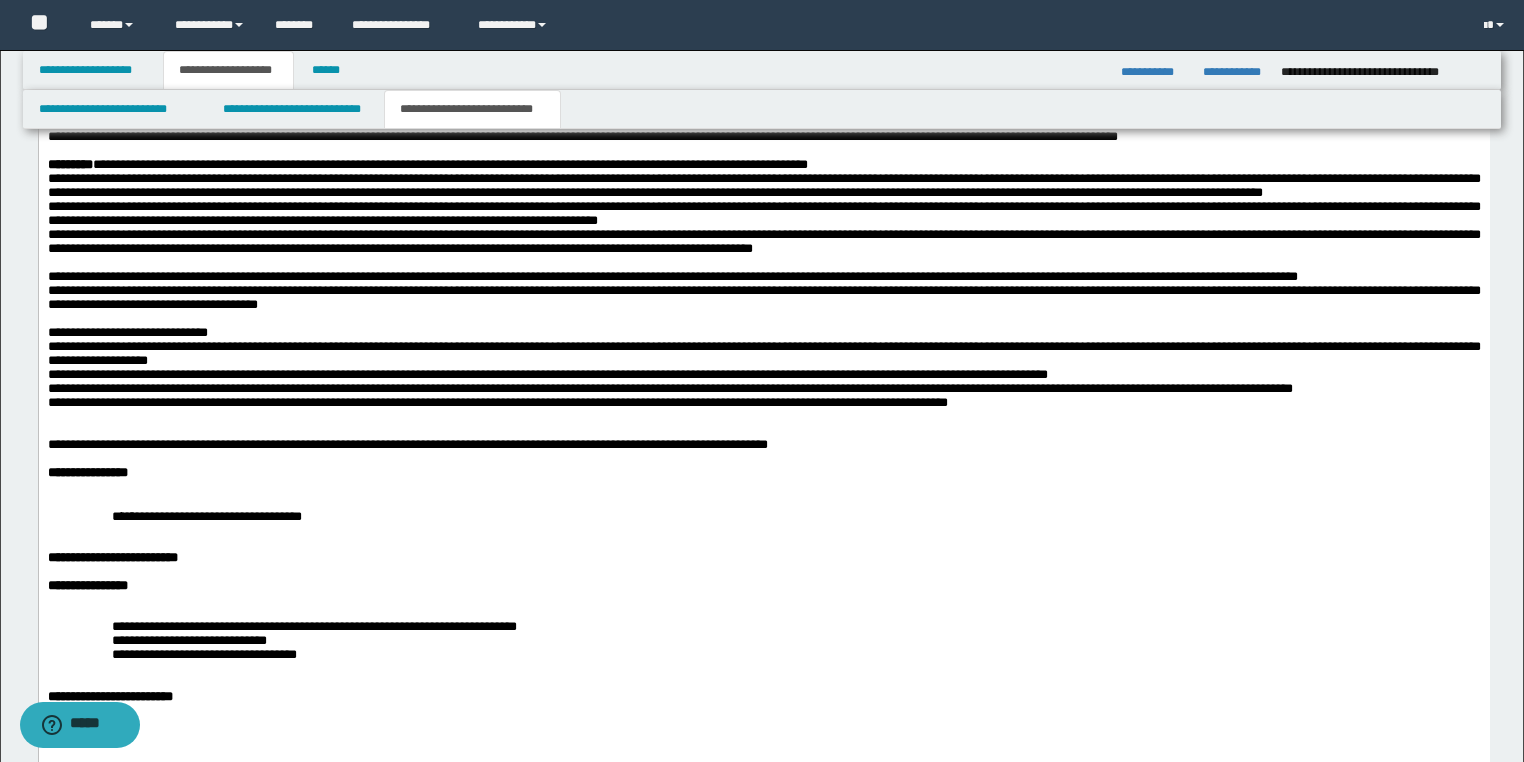 click on "**********" at bounding box center [763, 186] 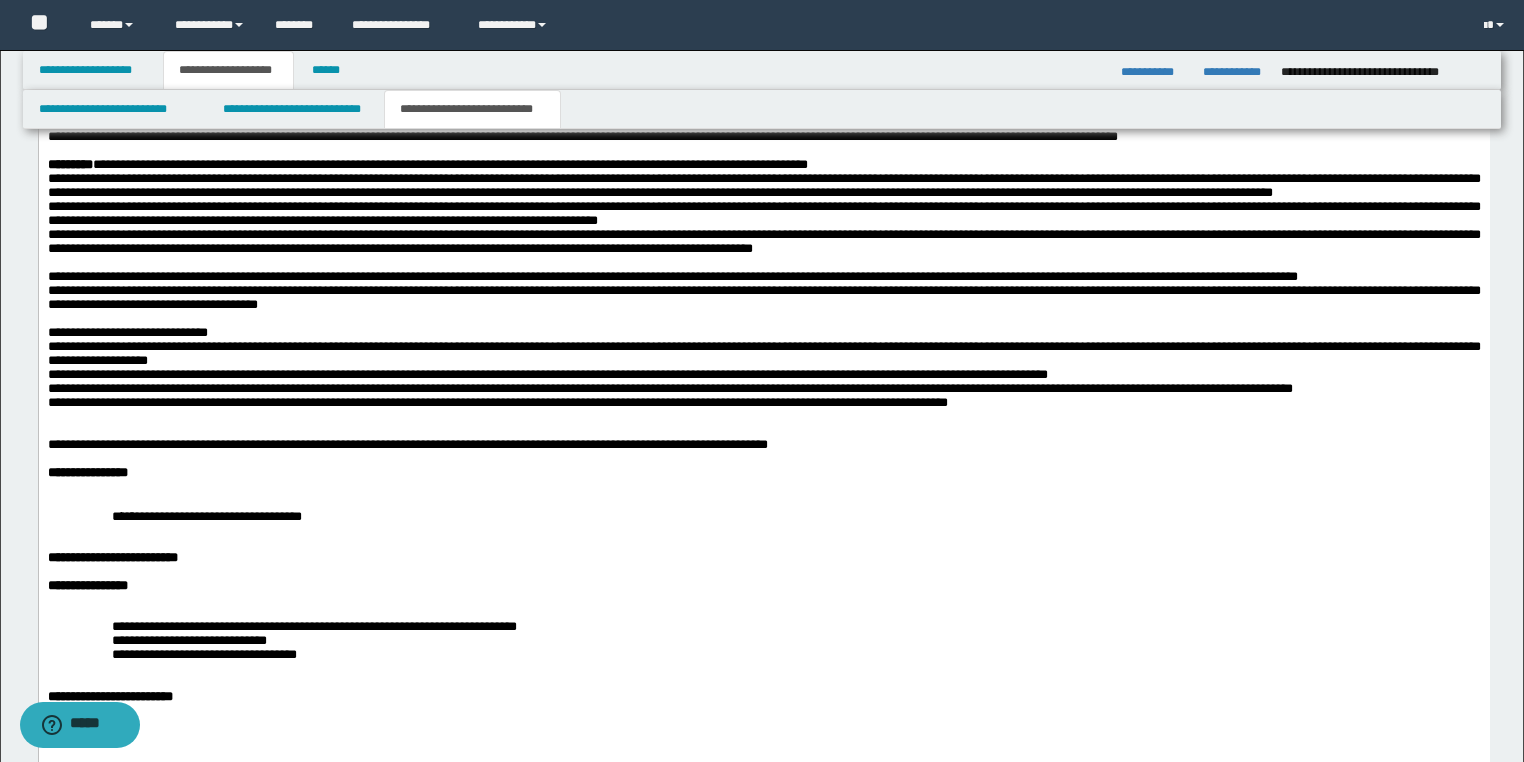 drag, startPoint x: 44, startPoint y: 377, endPoint x: 66, endPoint y: 385, distance: 23.409399 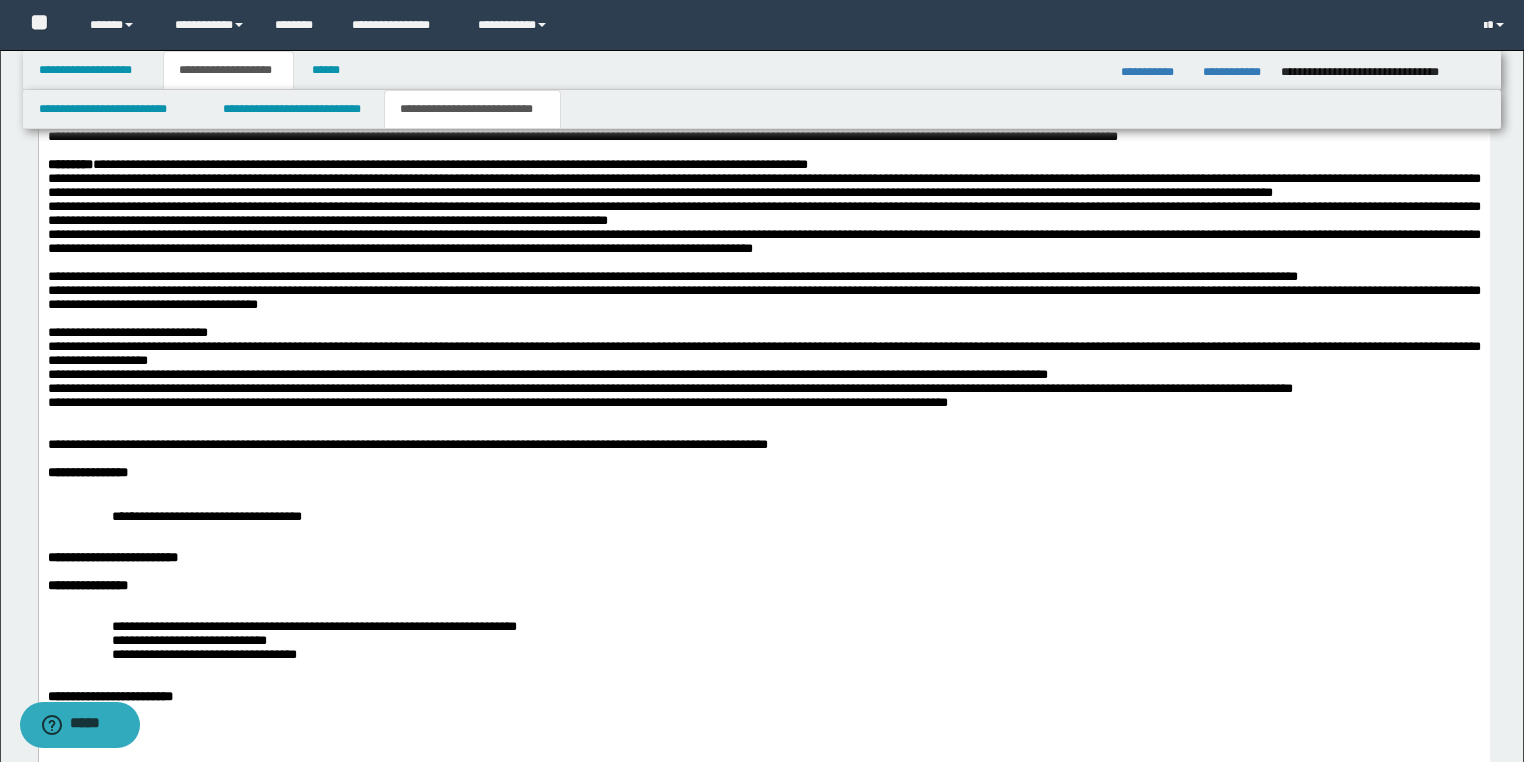 click on "**********" at bounding box center (763, 241) 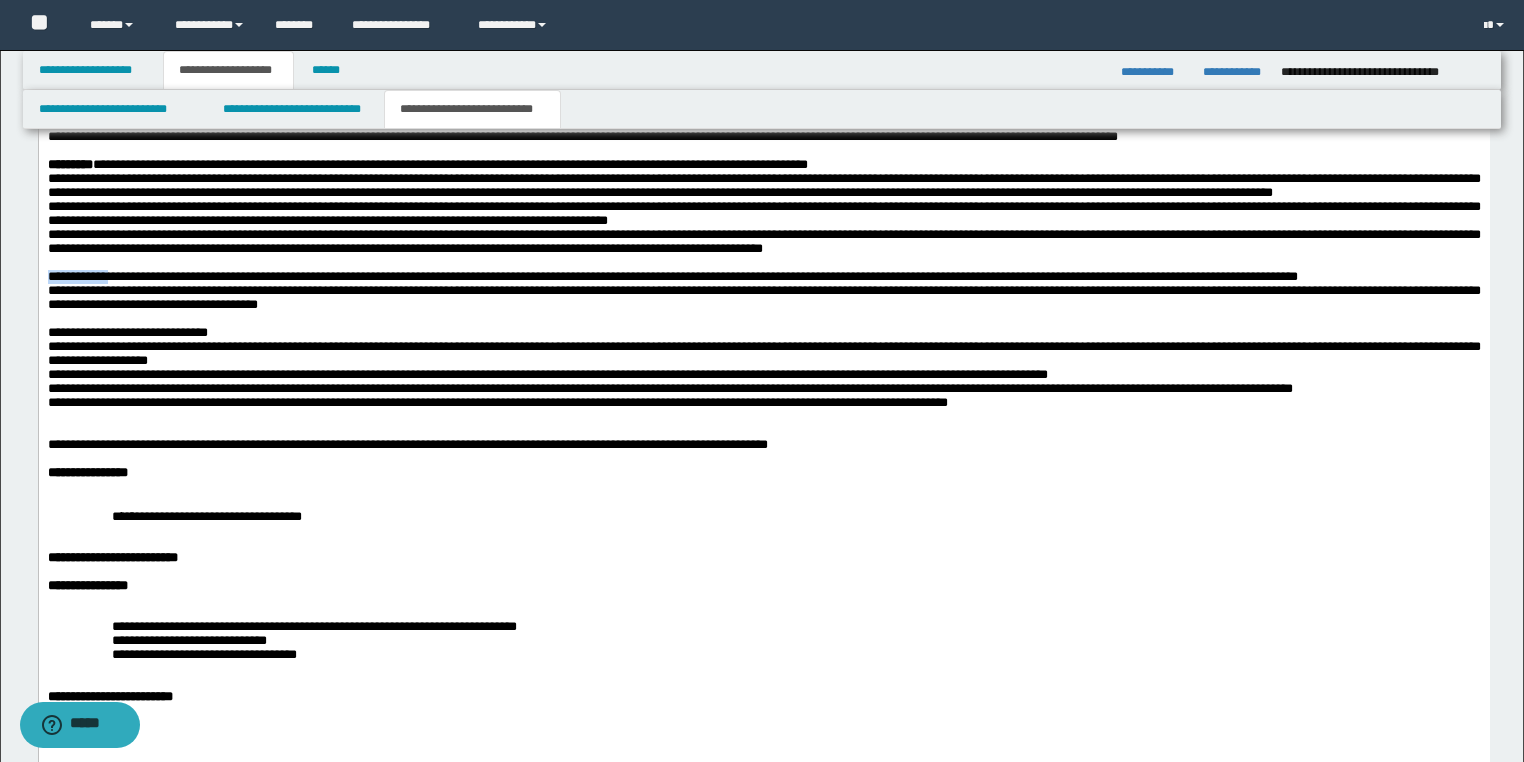 drag, startPoint x: 116, startPoint y: 465, endPoint x: 19, endPoint y: 464, distance: 97.00516 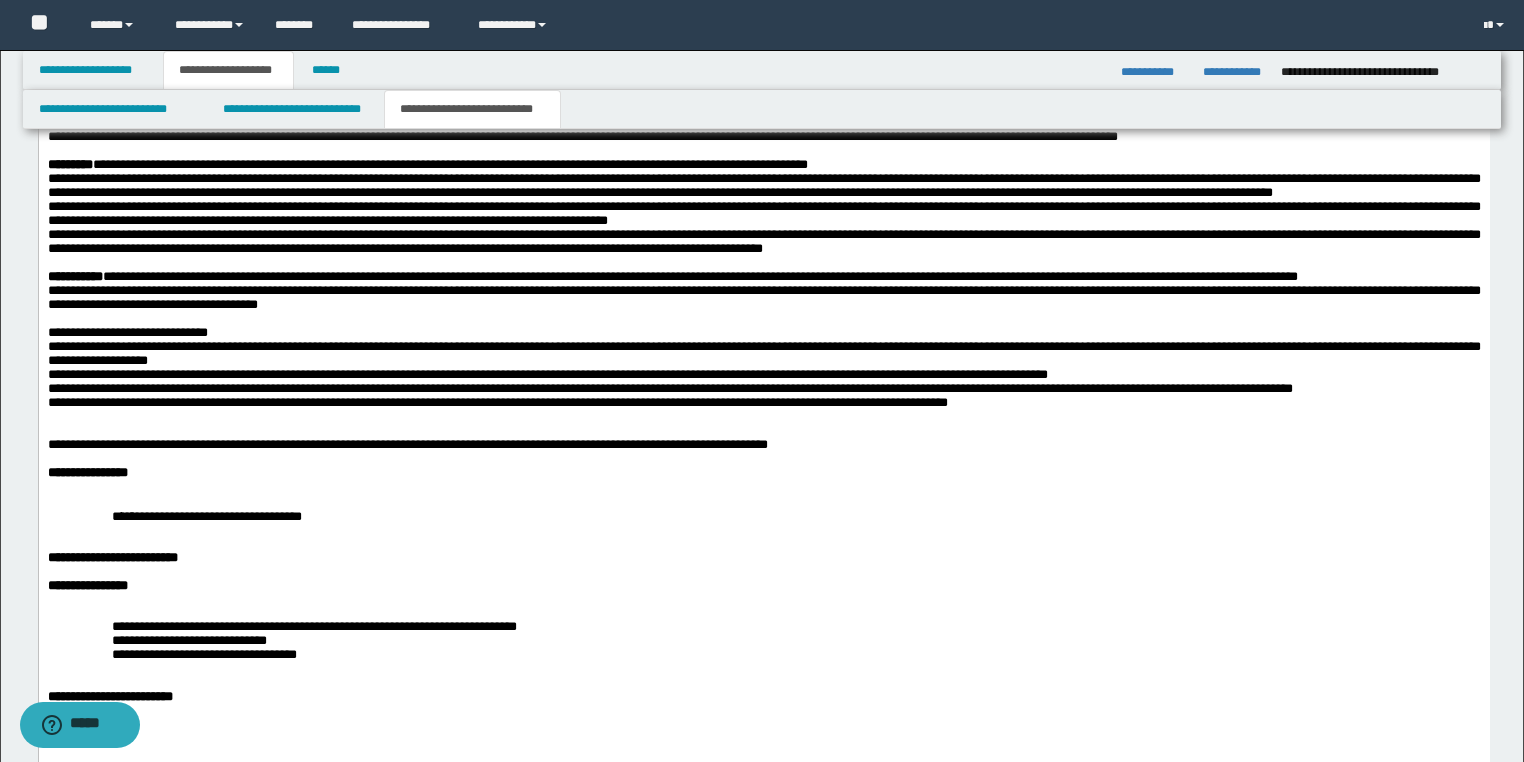 click on "**********" at bounding box center [127, 332] 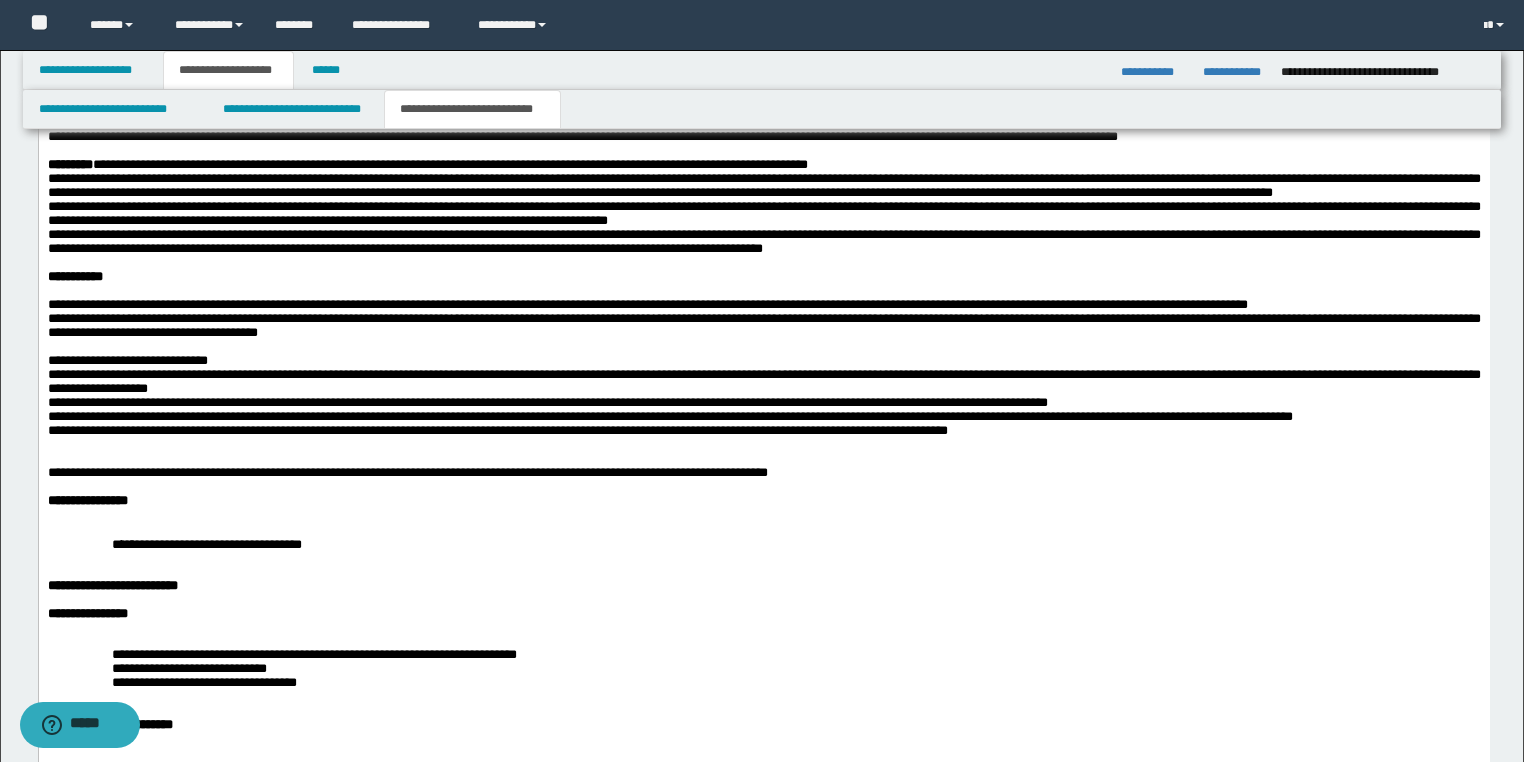 click on "**********" at bounding box center [763, -32] 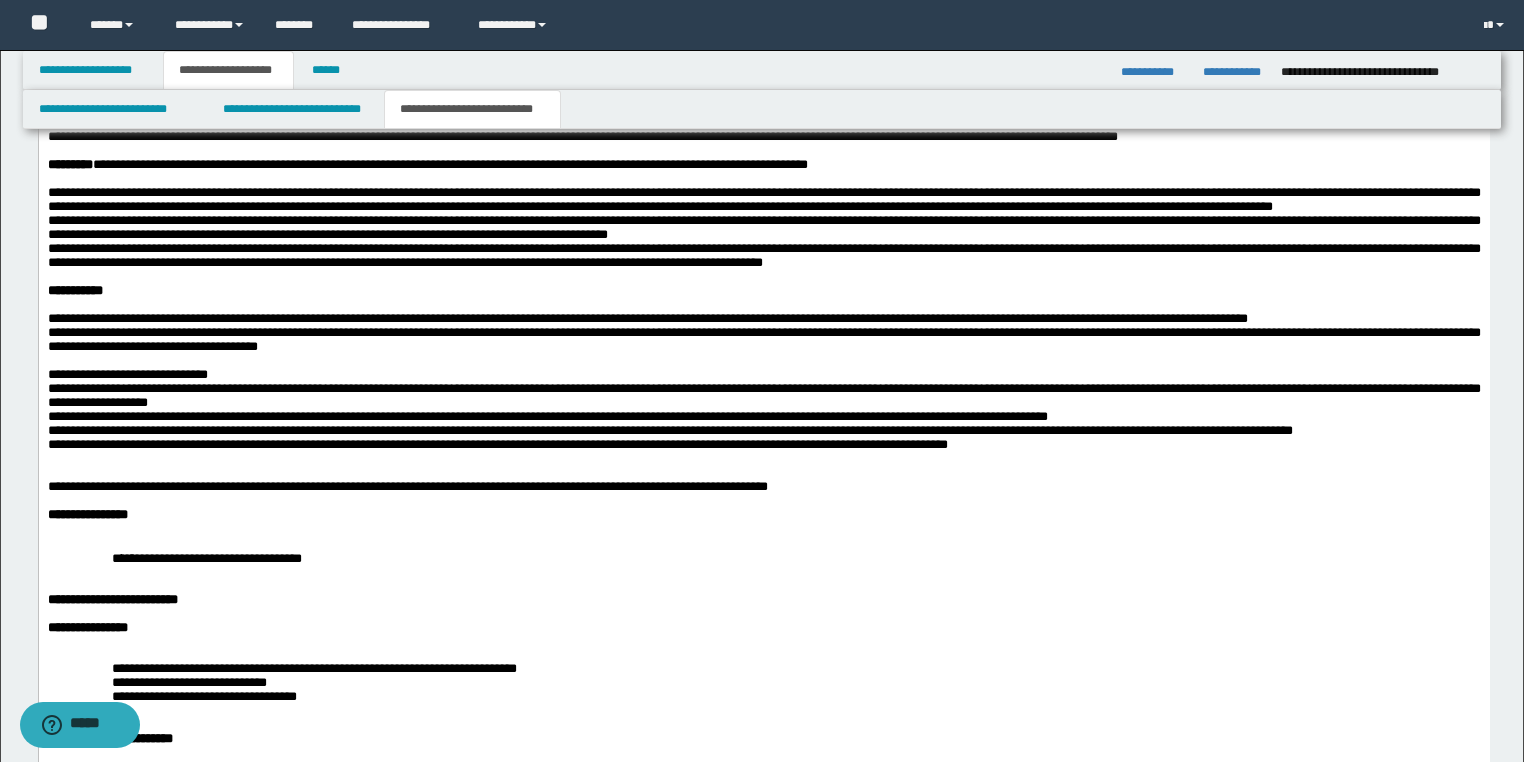 scroll, scrollTop: 2720, scrollLeft: 0, axis: vertical 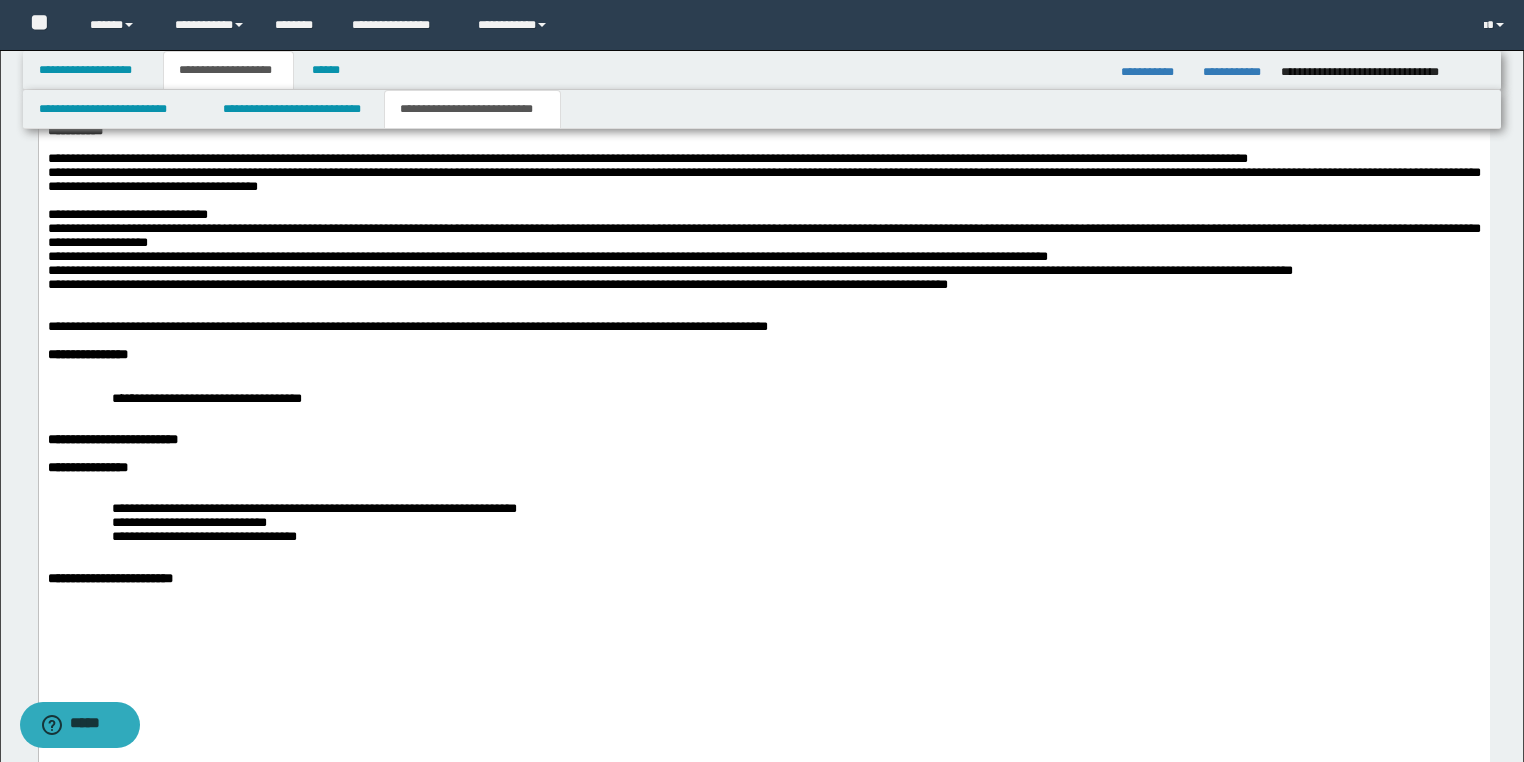 click on "**********" at bounding box center (763, -185) 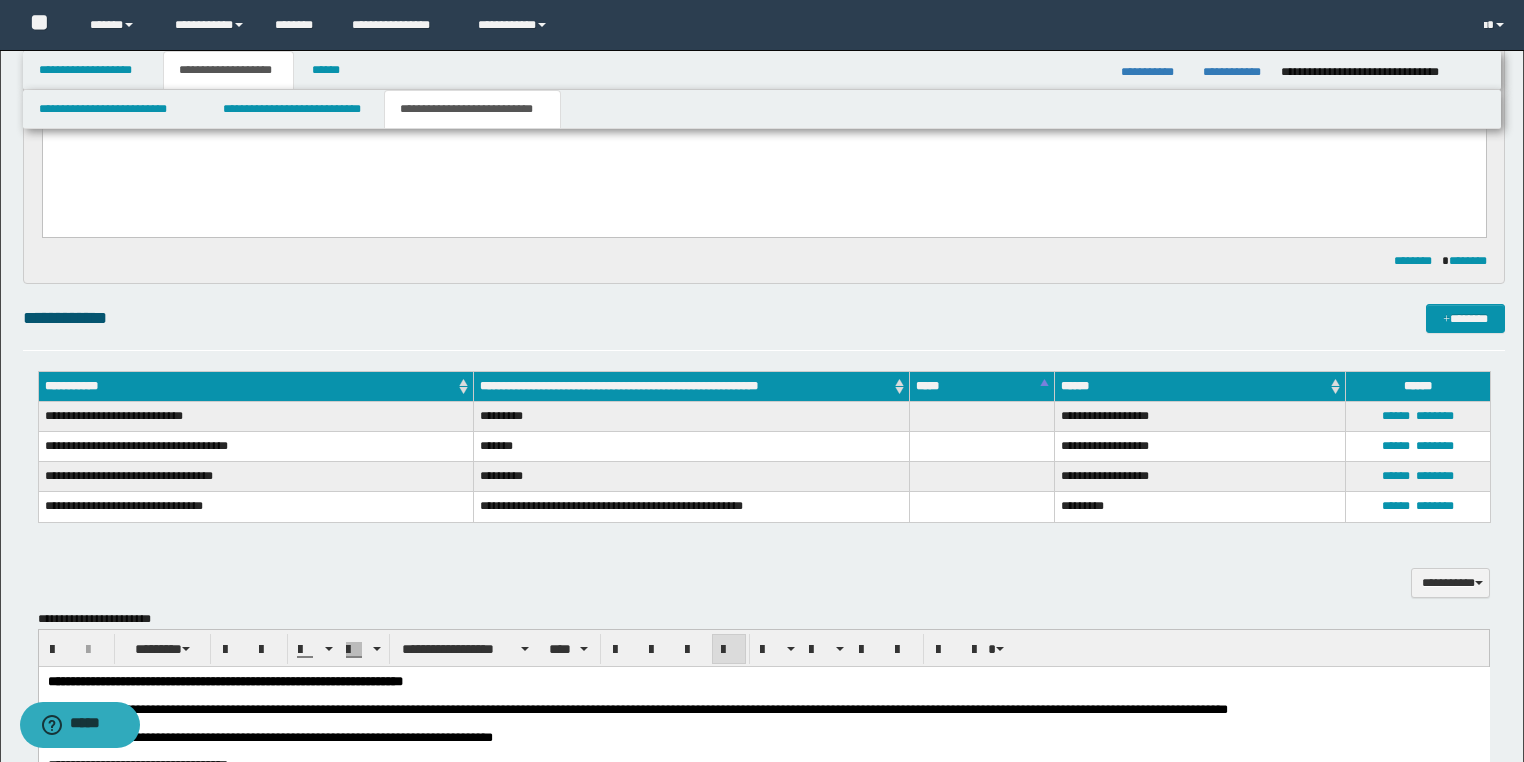 scroll, scrollTop: 1120, scrollLeft: 0, axis: vertical 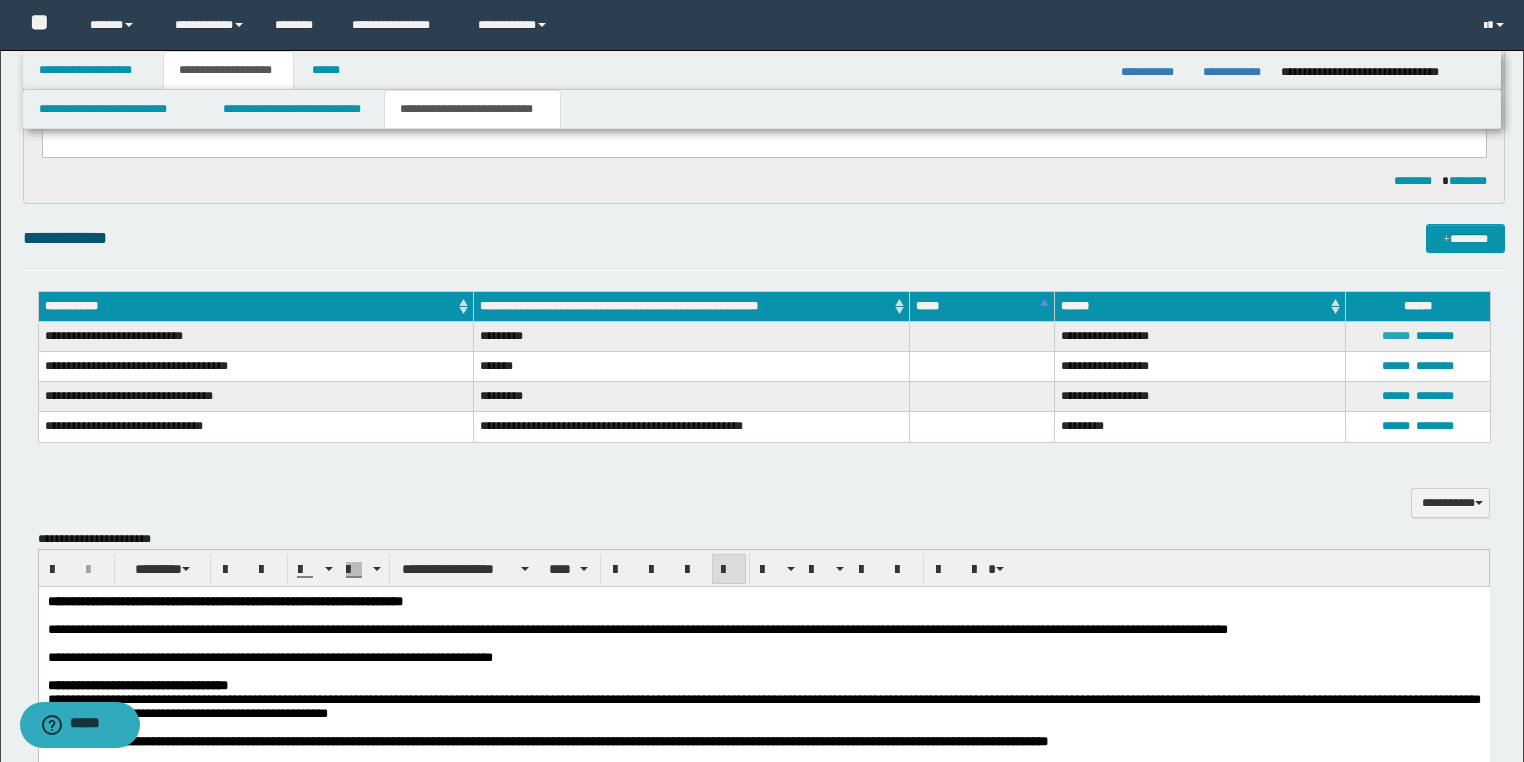 click on "******" at bounding box center [1396, 336] 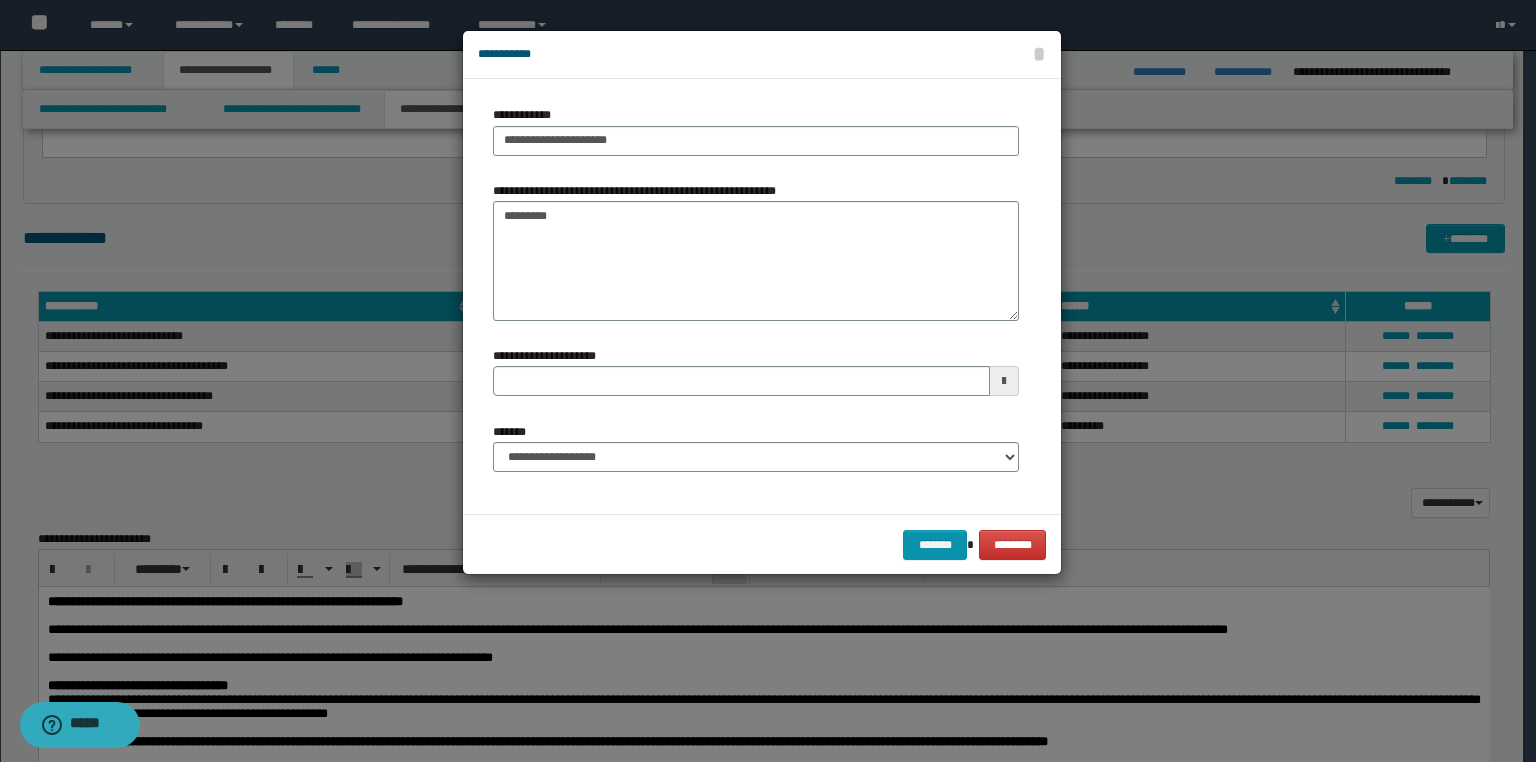 type 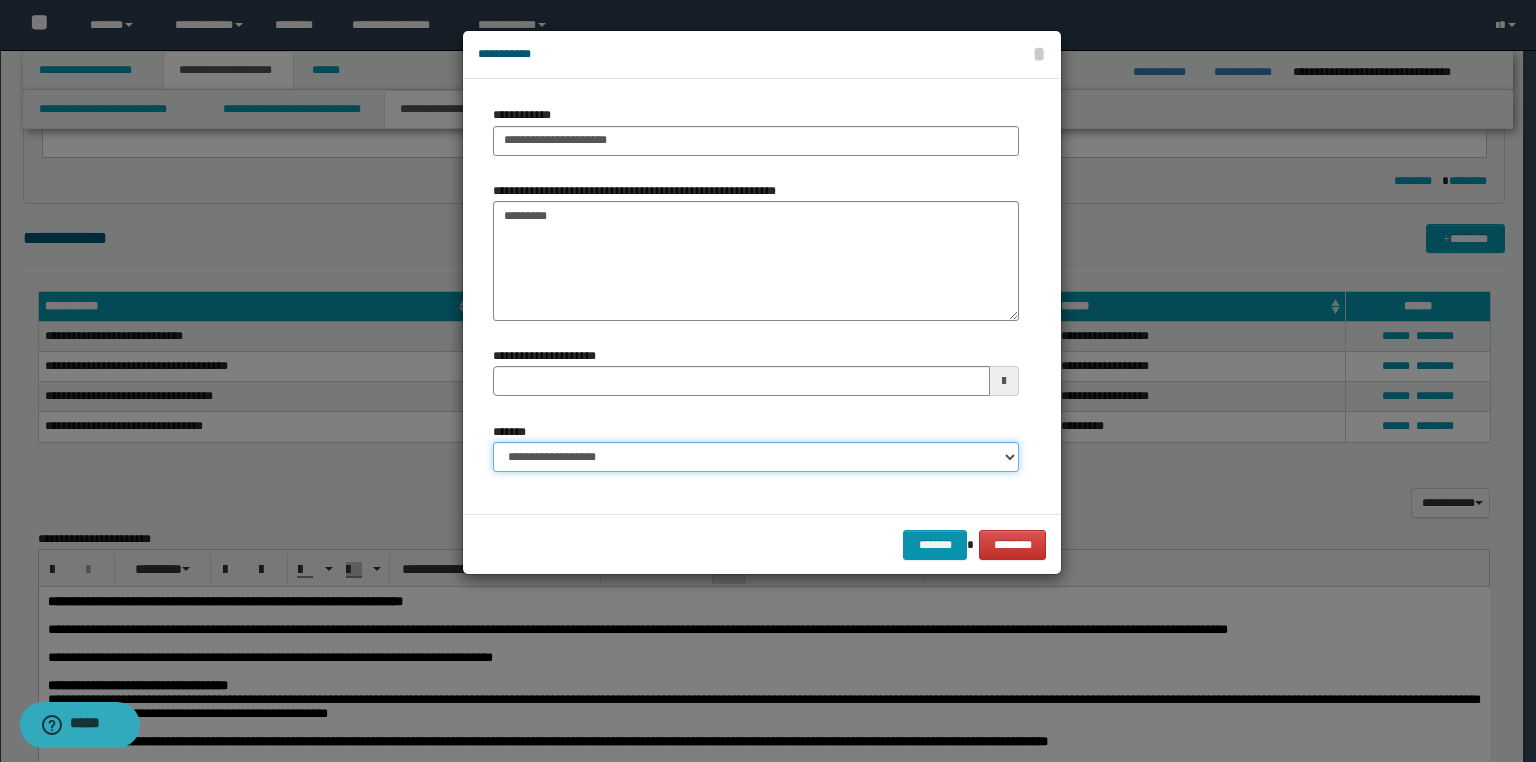 click on "**********" at bounding box center [756, 457] 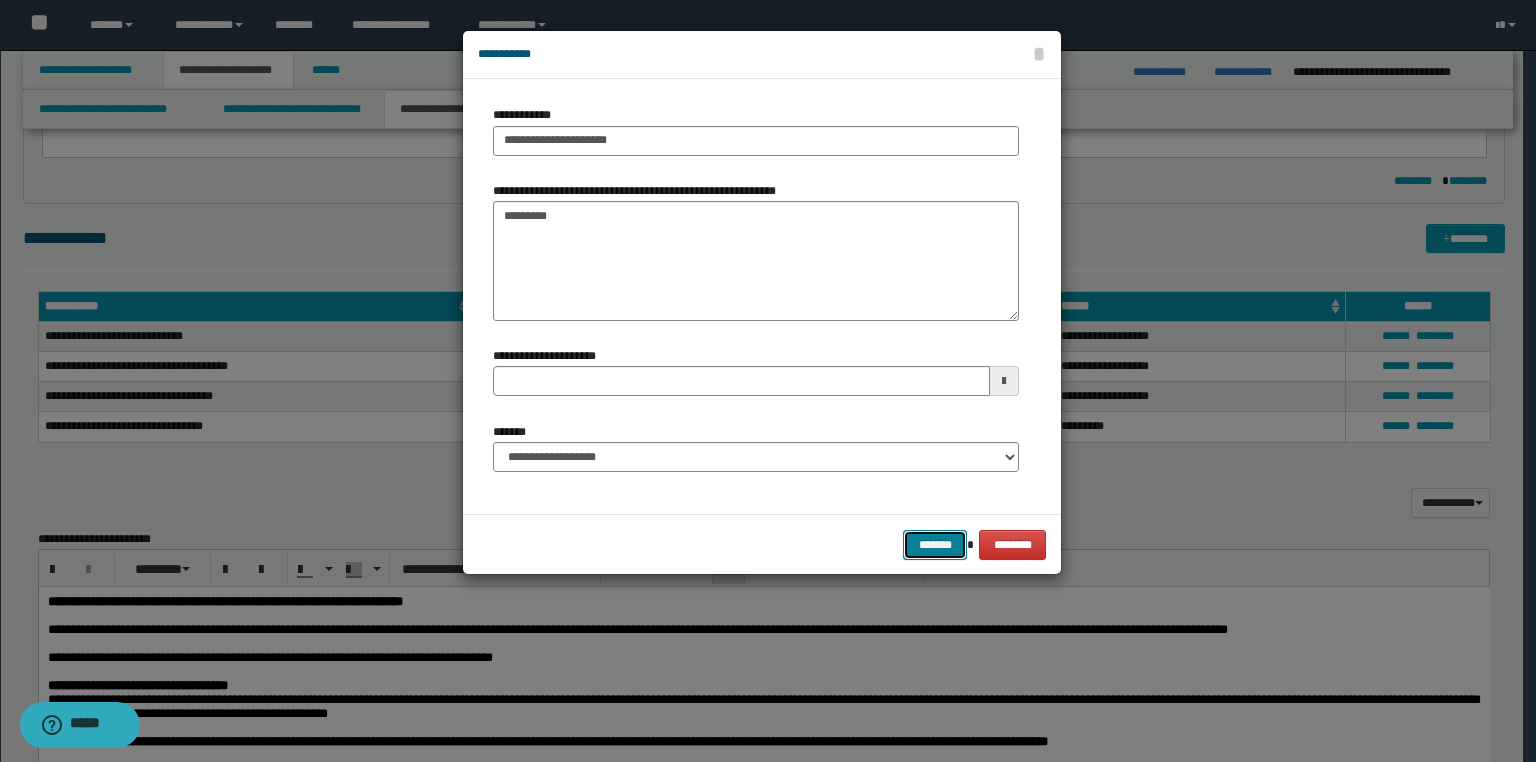 click on "*******" at bounding box center (935, 545) 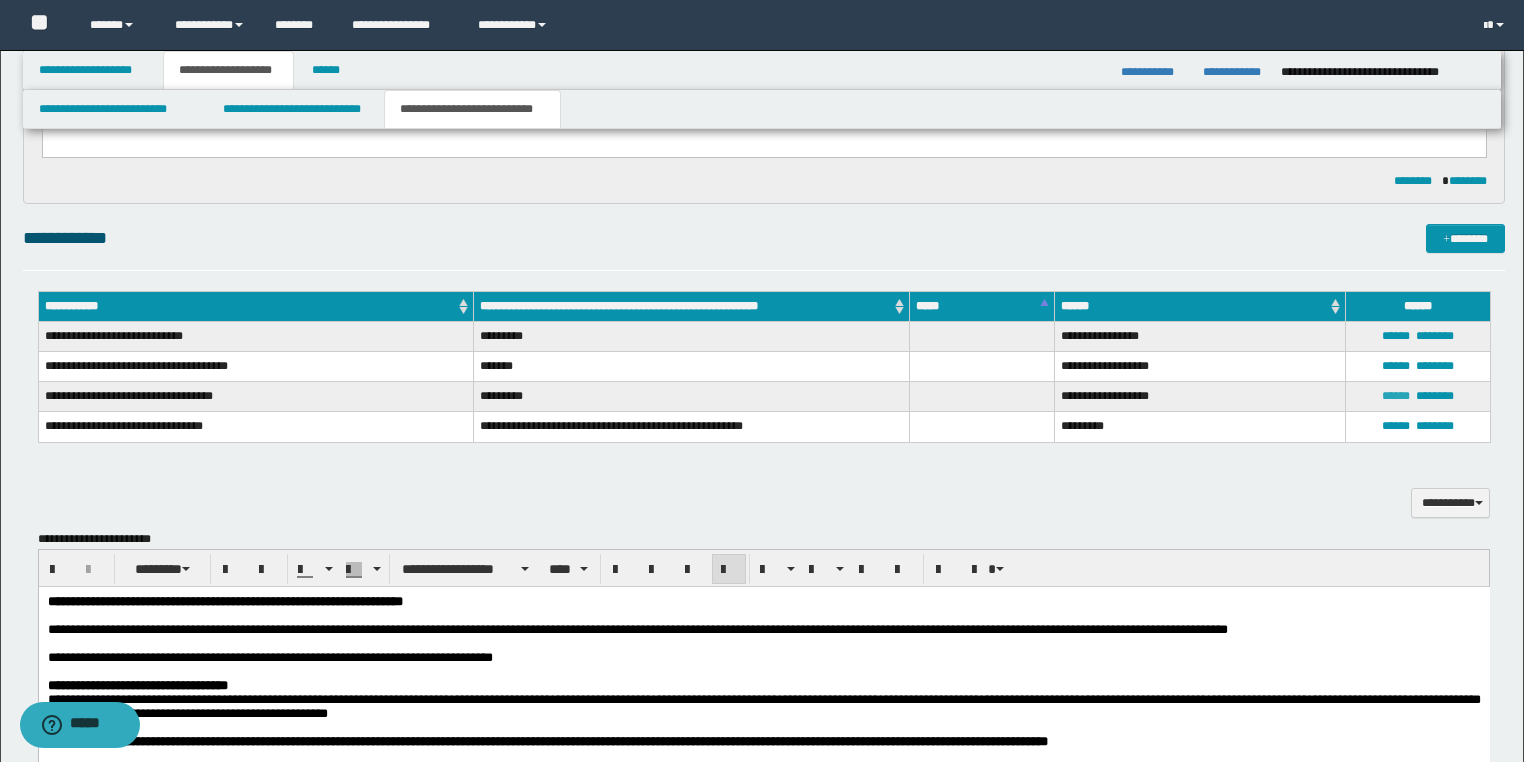 click on "******" at bounding box center [1396, 396] 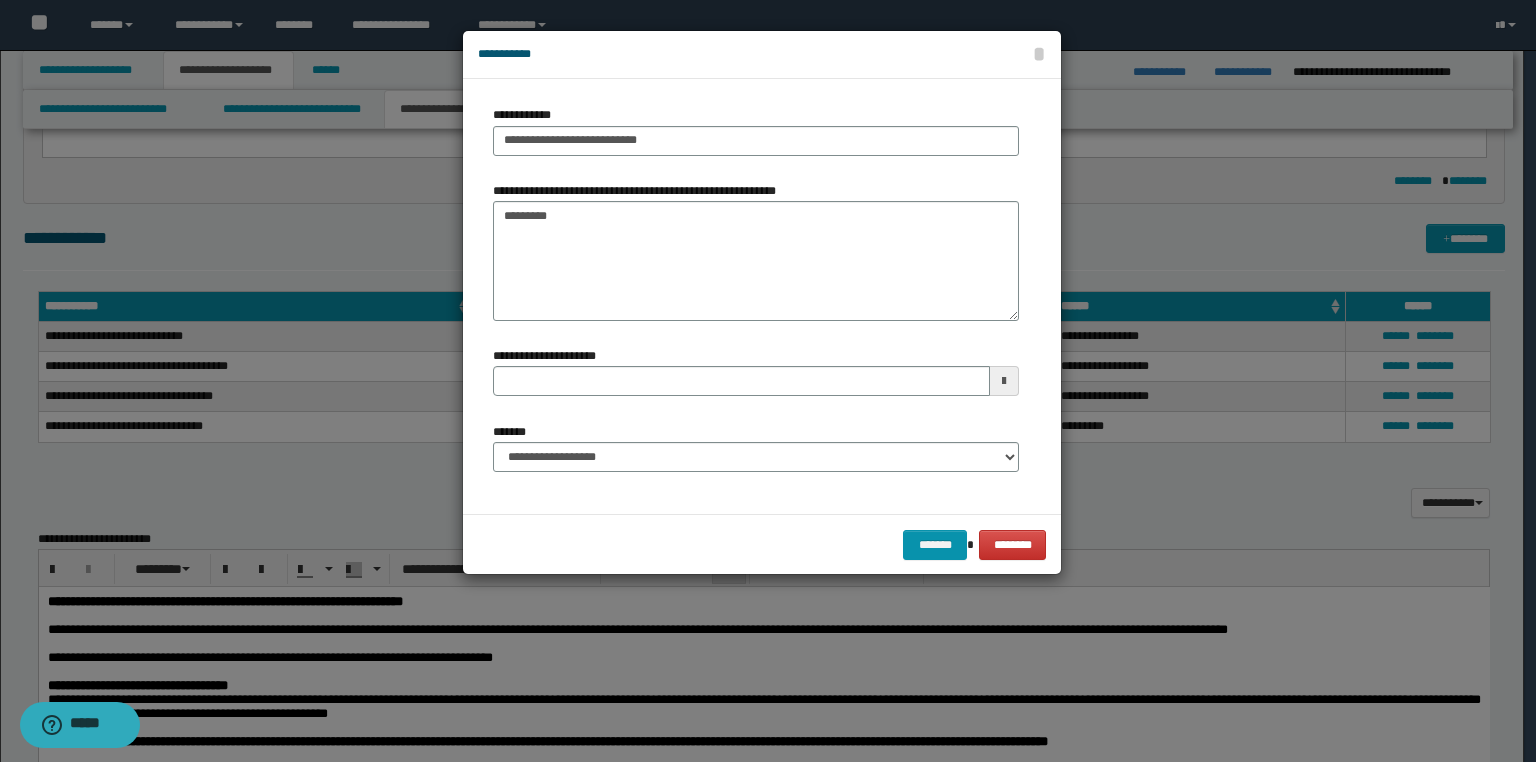 type 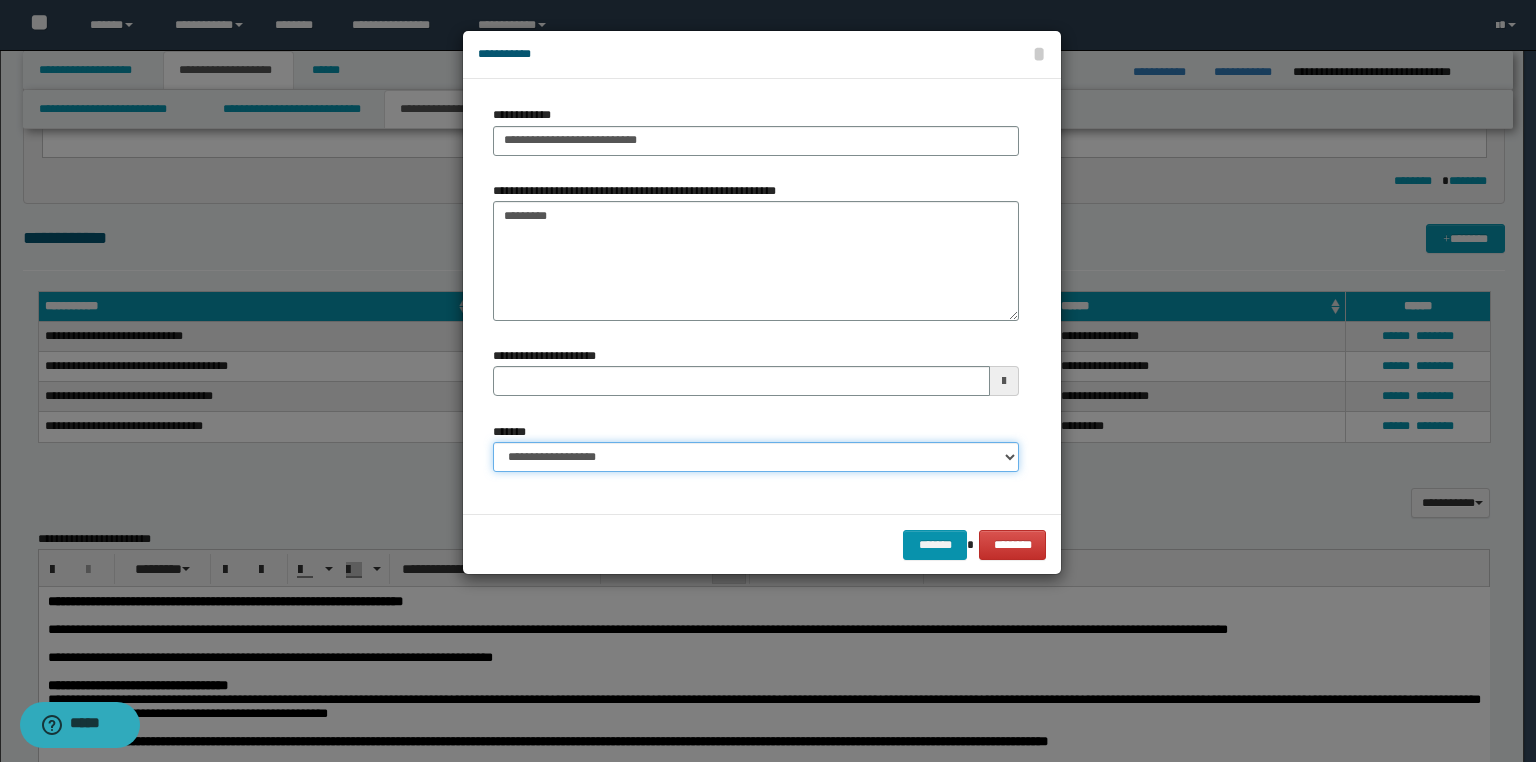 click on "**********" at bounding box center [756, 457] 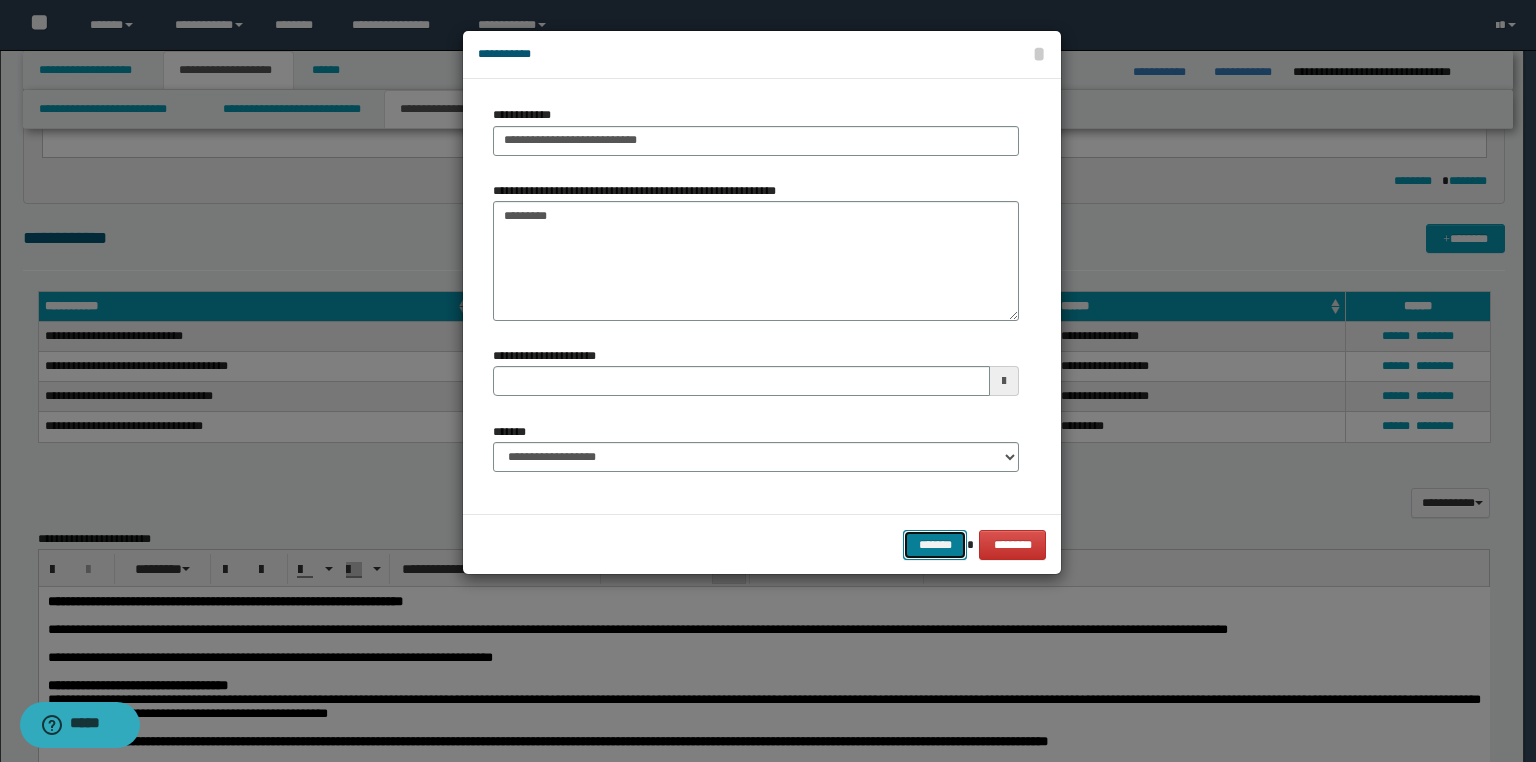 click on "*******" at bounding box center [935, 545] 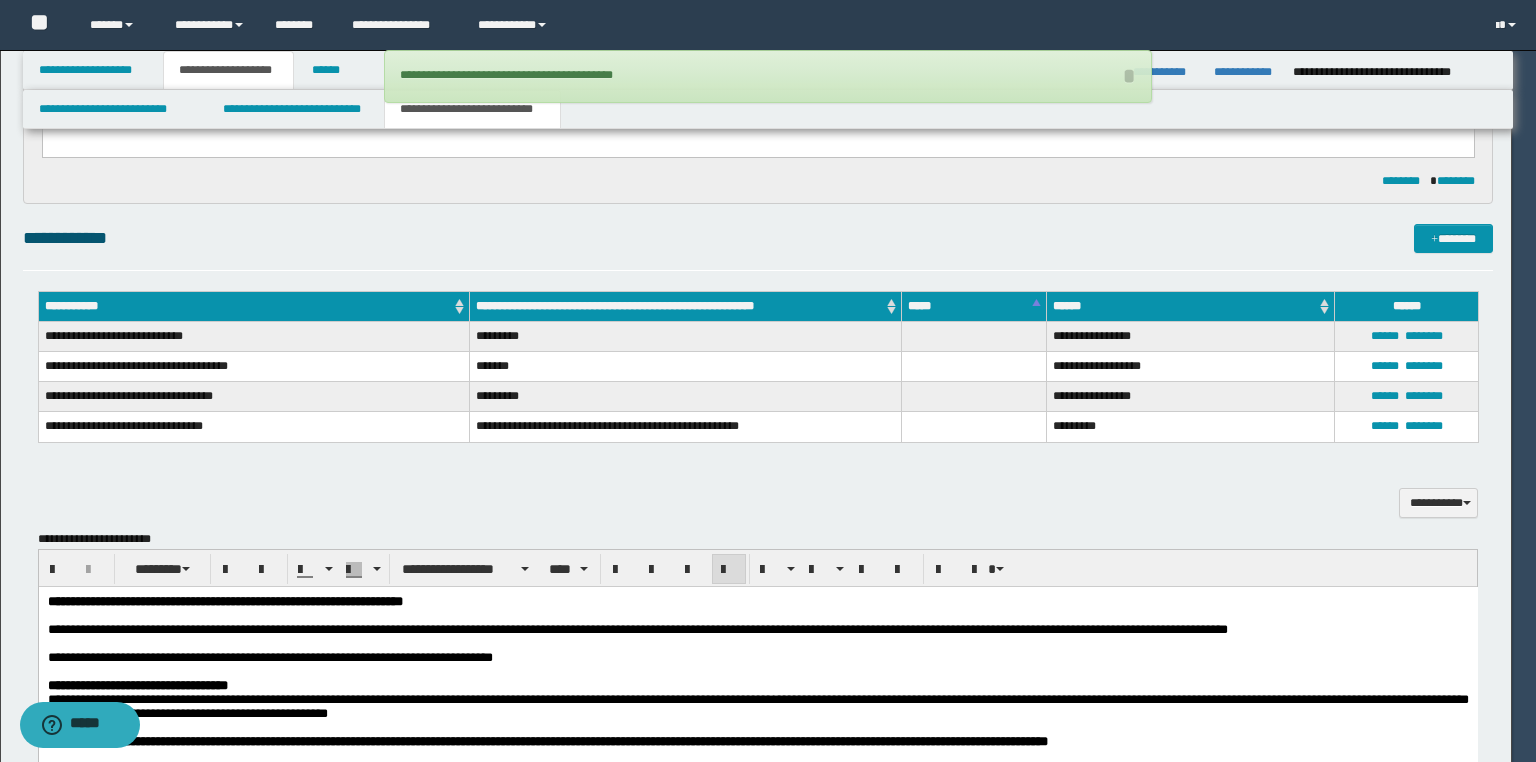 type 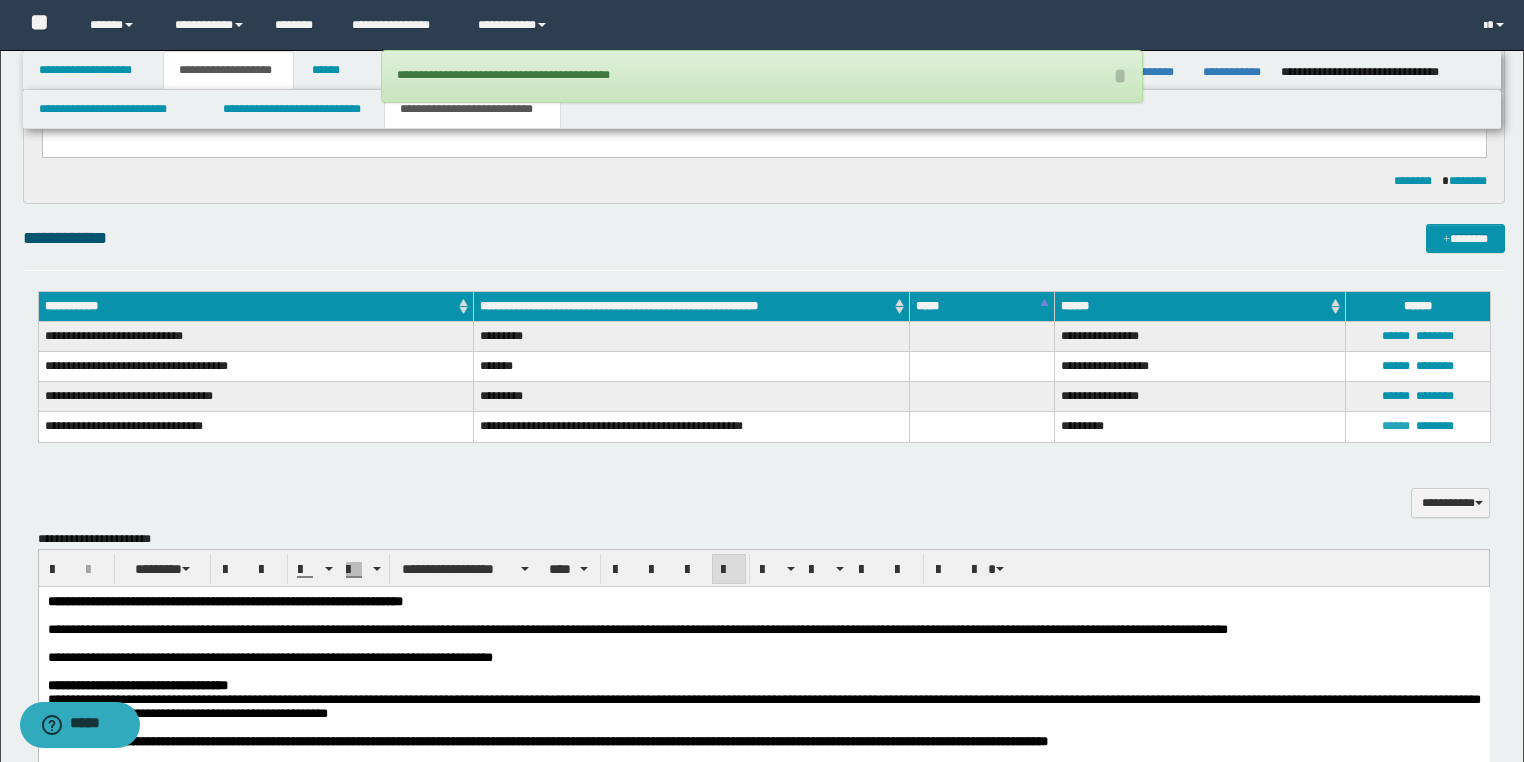 click on "******" at bounding box center (1396, 426) 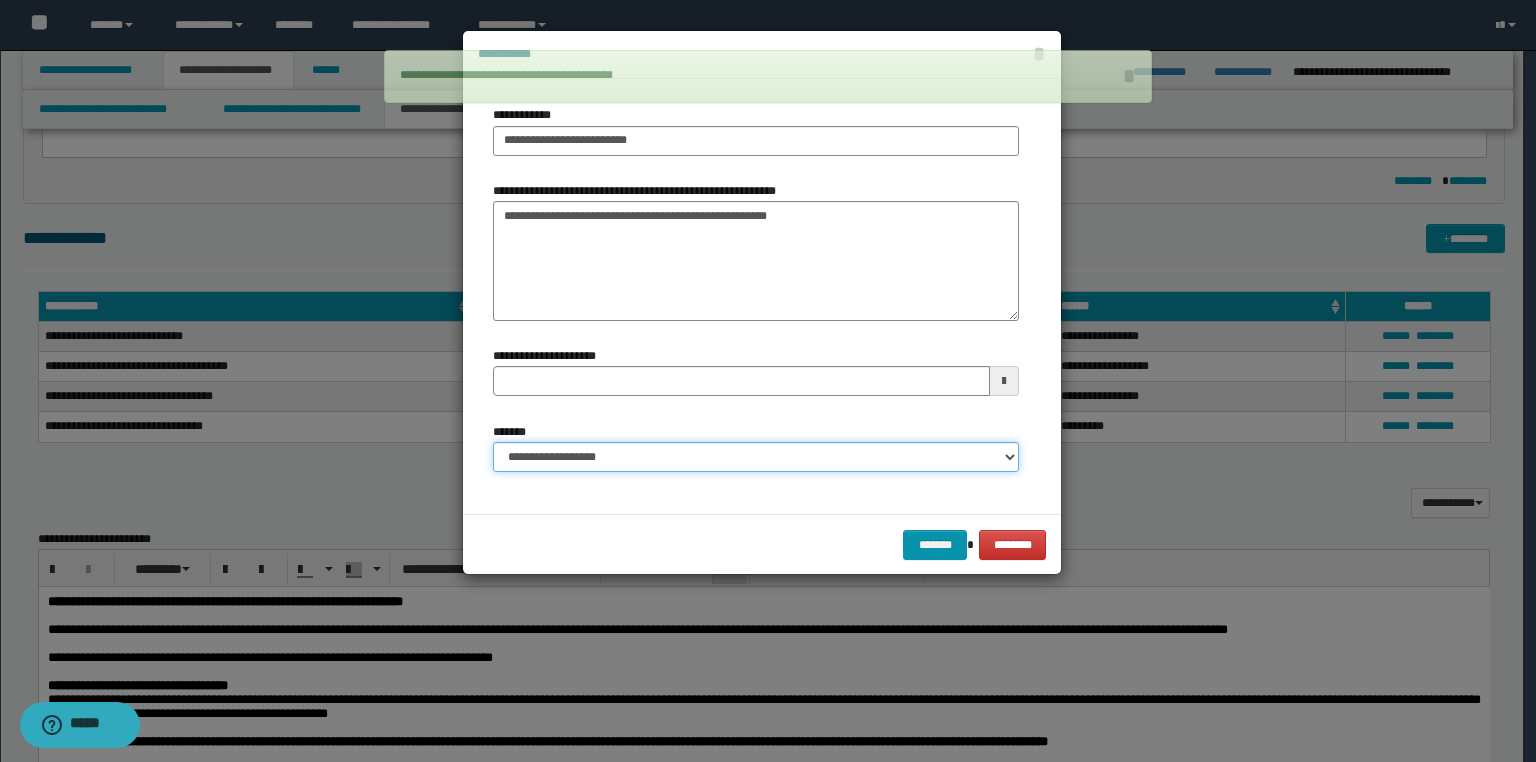click on "**********" at bounding box center [756, 457] 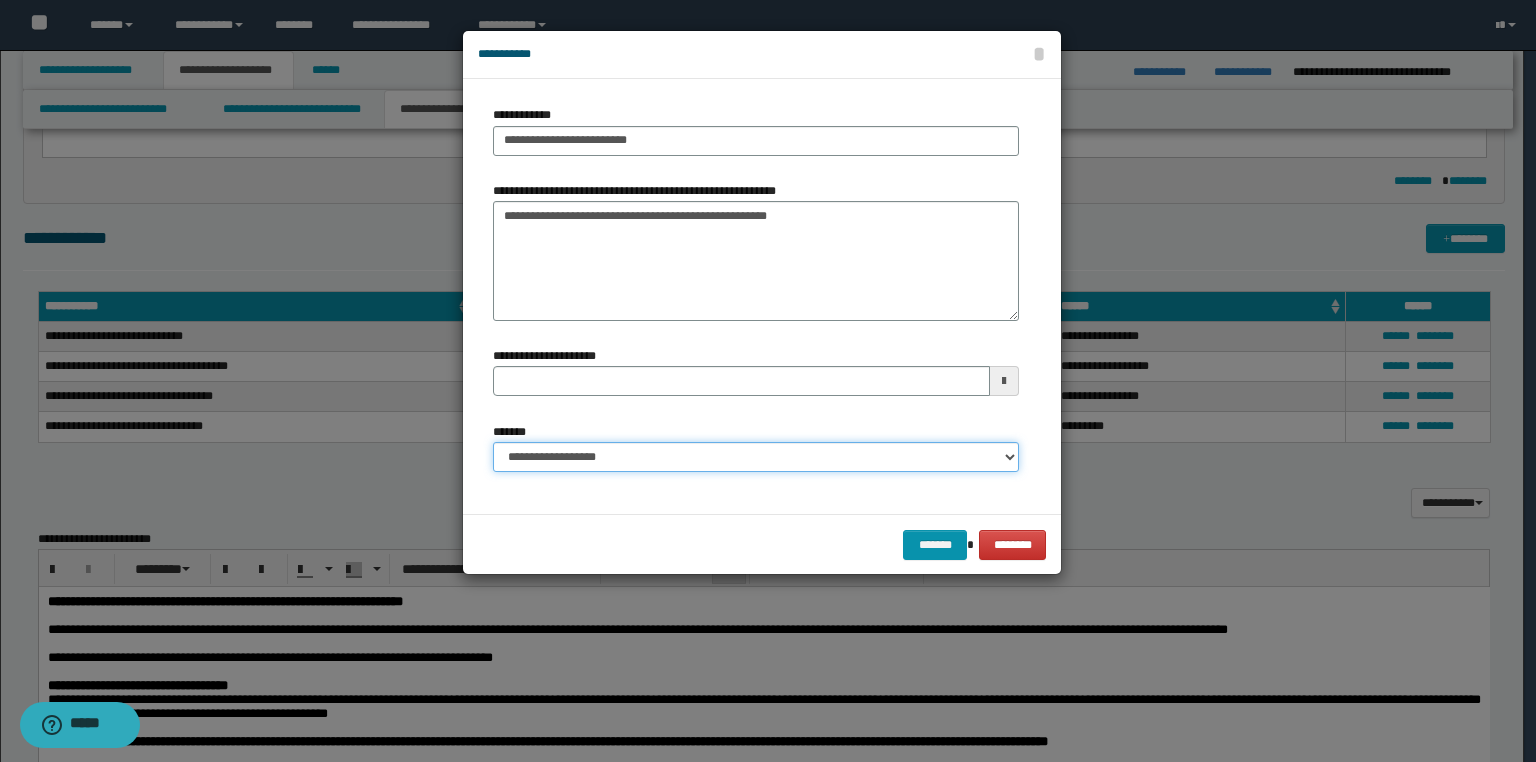 select on "*" 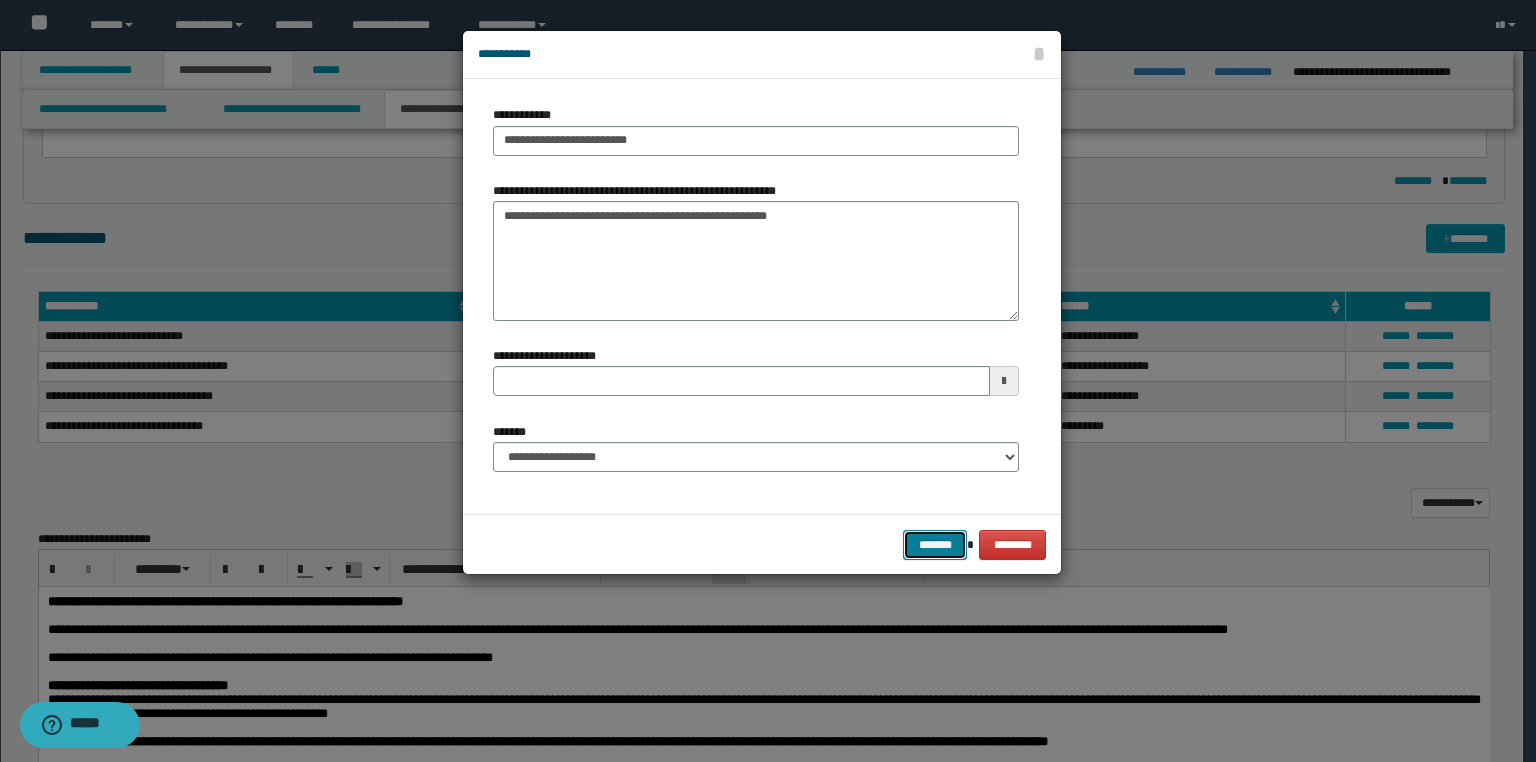 click on "*******" at bounding box center (935, 545) 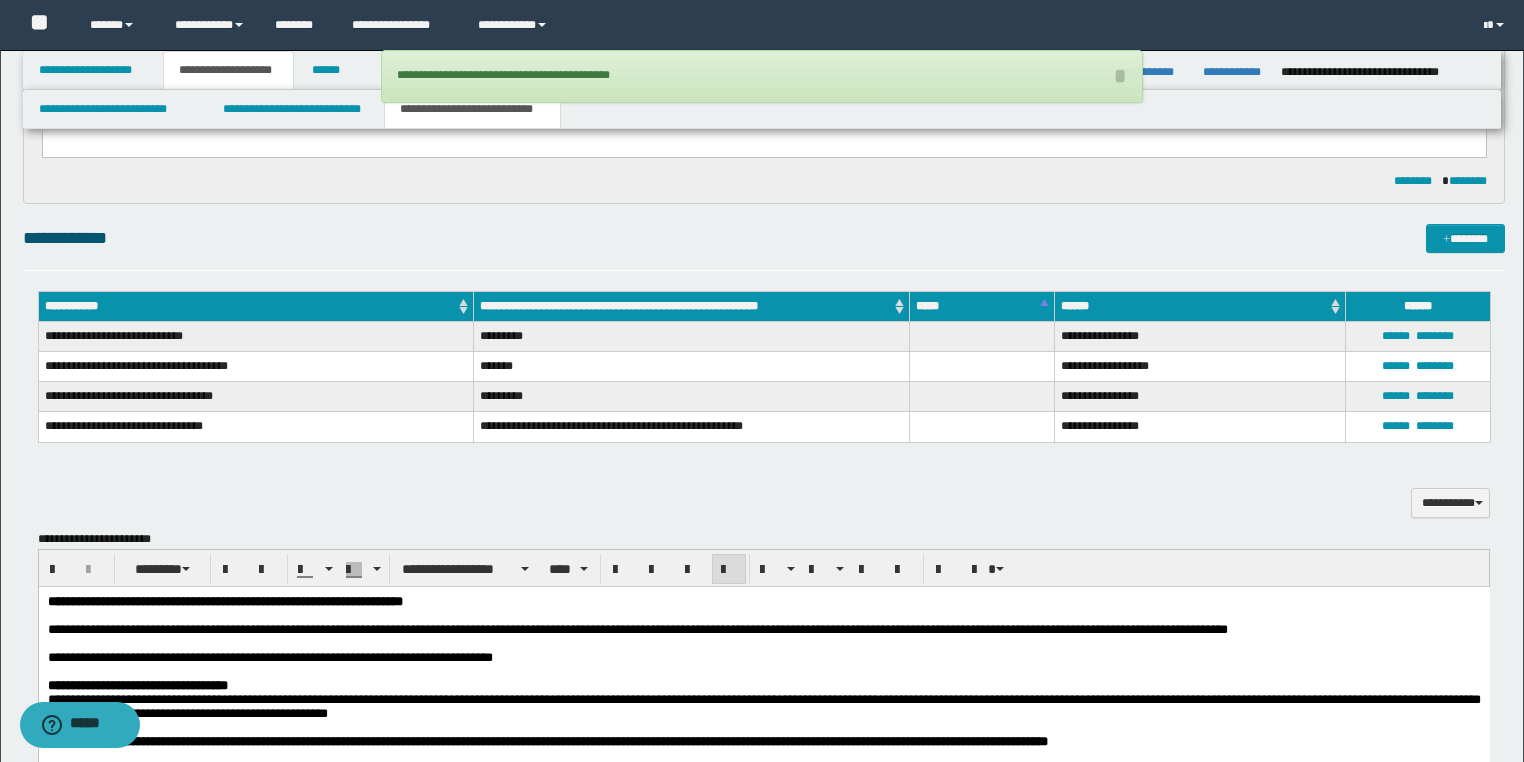scroll, scrollTop: 1200, scrollLeft: 0, axis: vertical 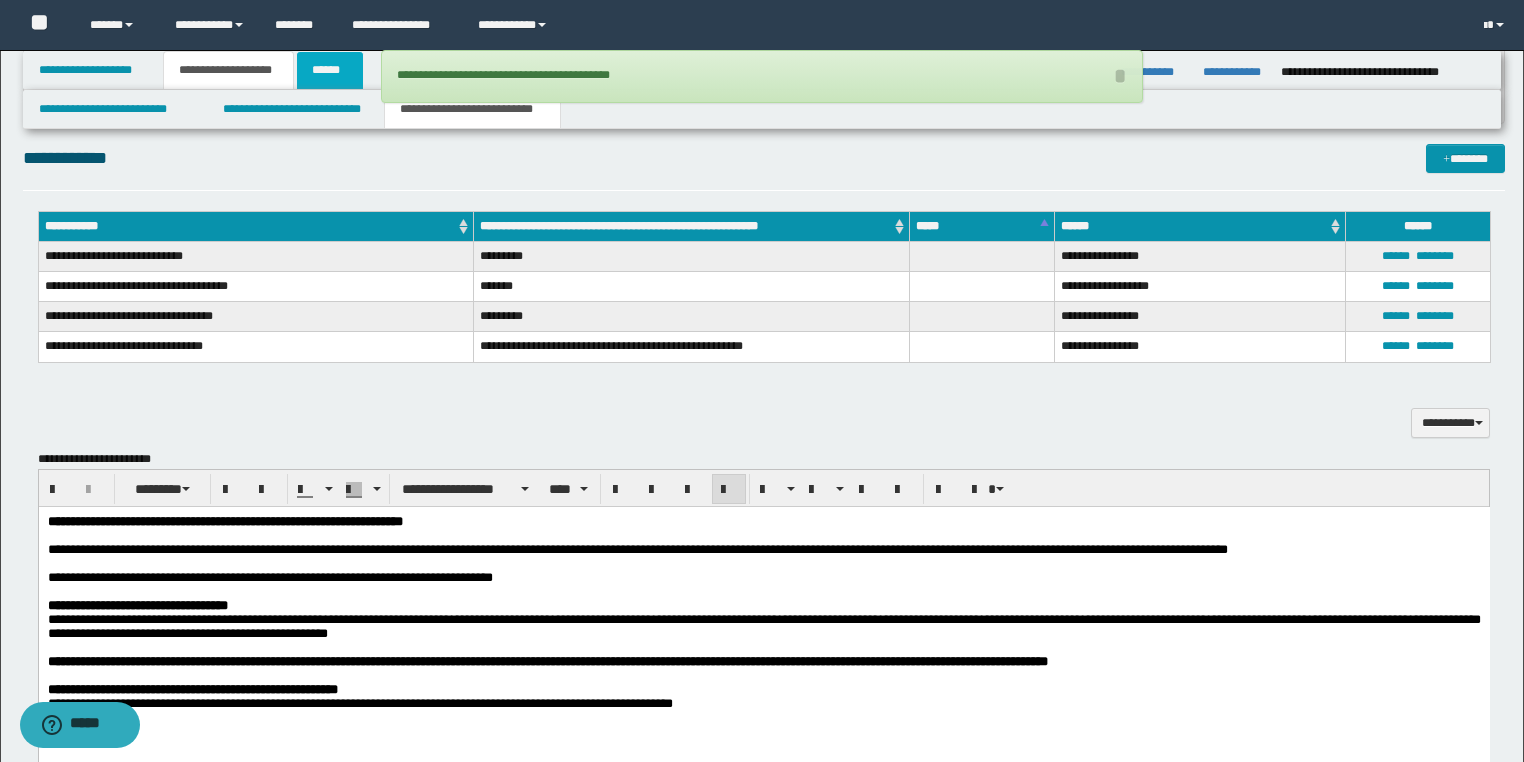 click on "******" at bounding box center [330, 70] 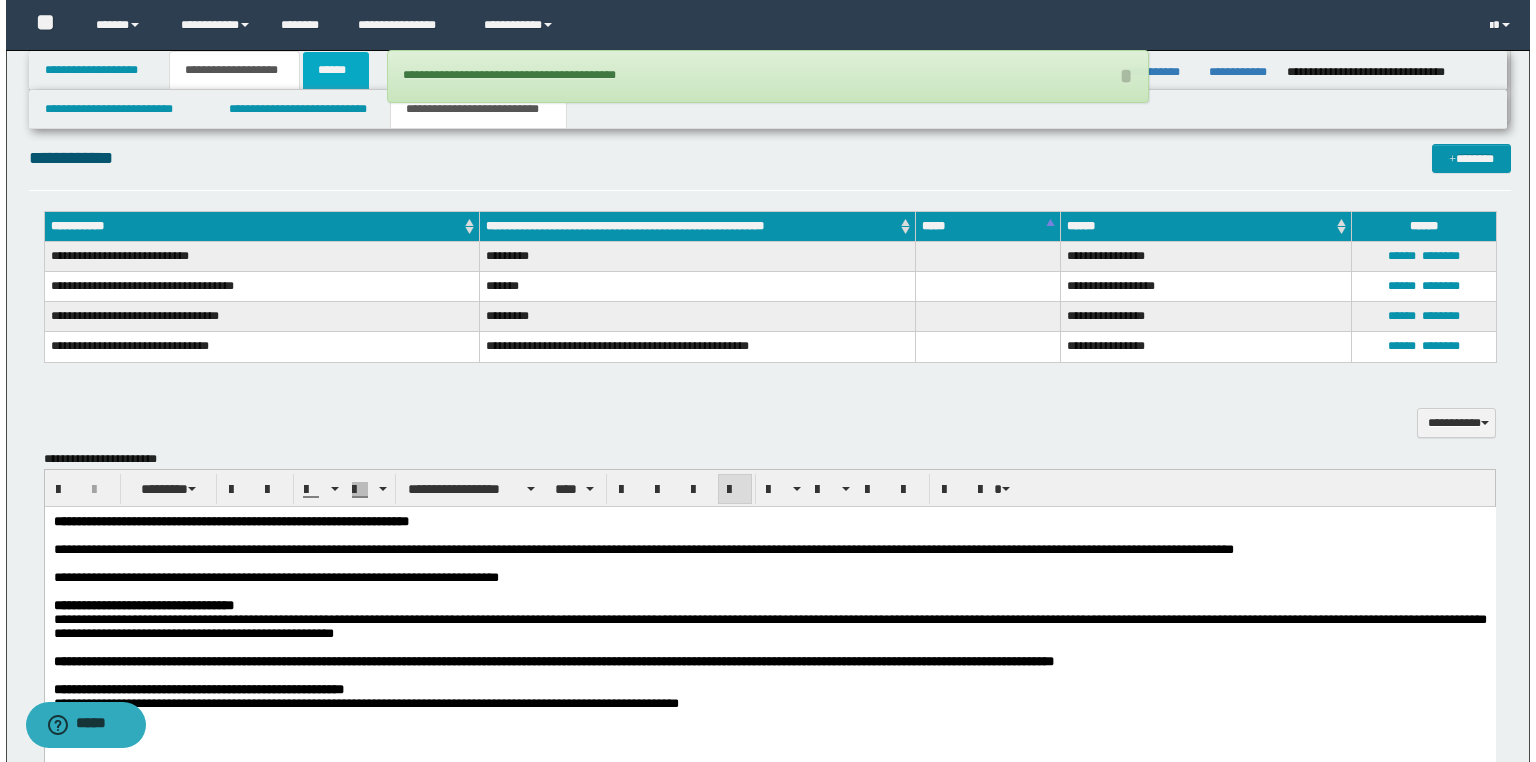 scroll, scrollTop: 0, scrollLeft: 0, axis: both 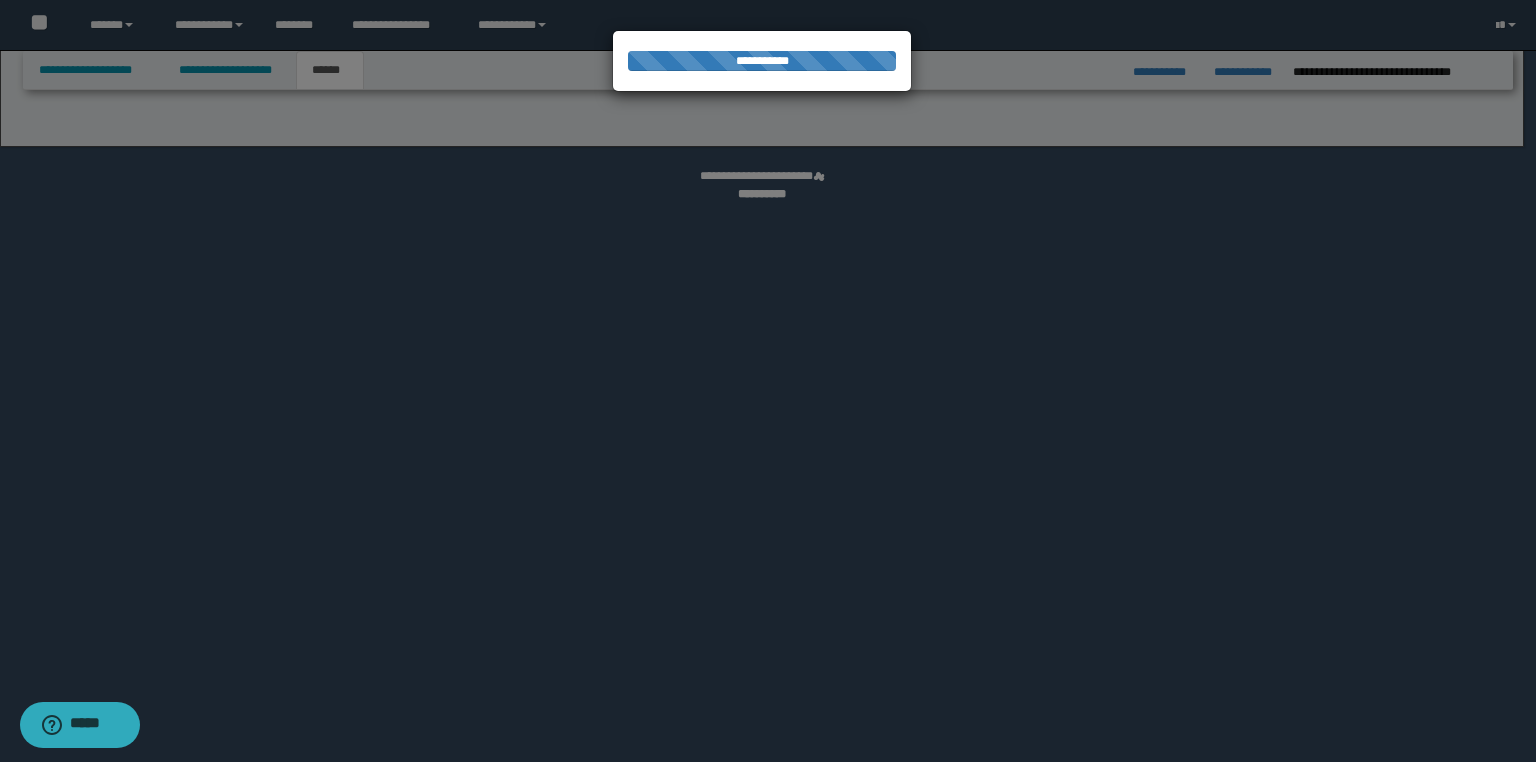 select on "*" 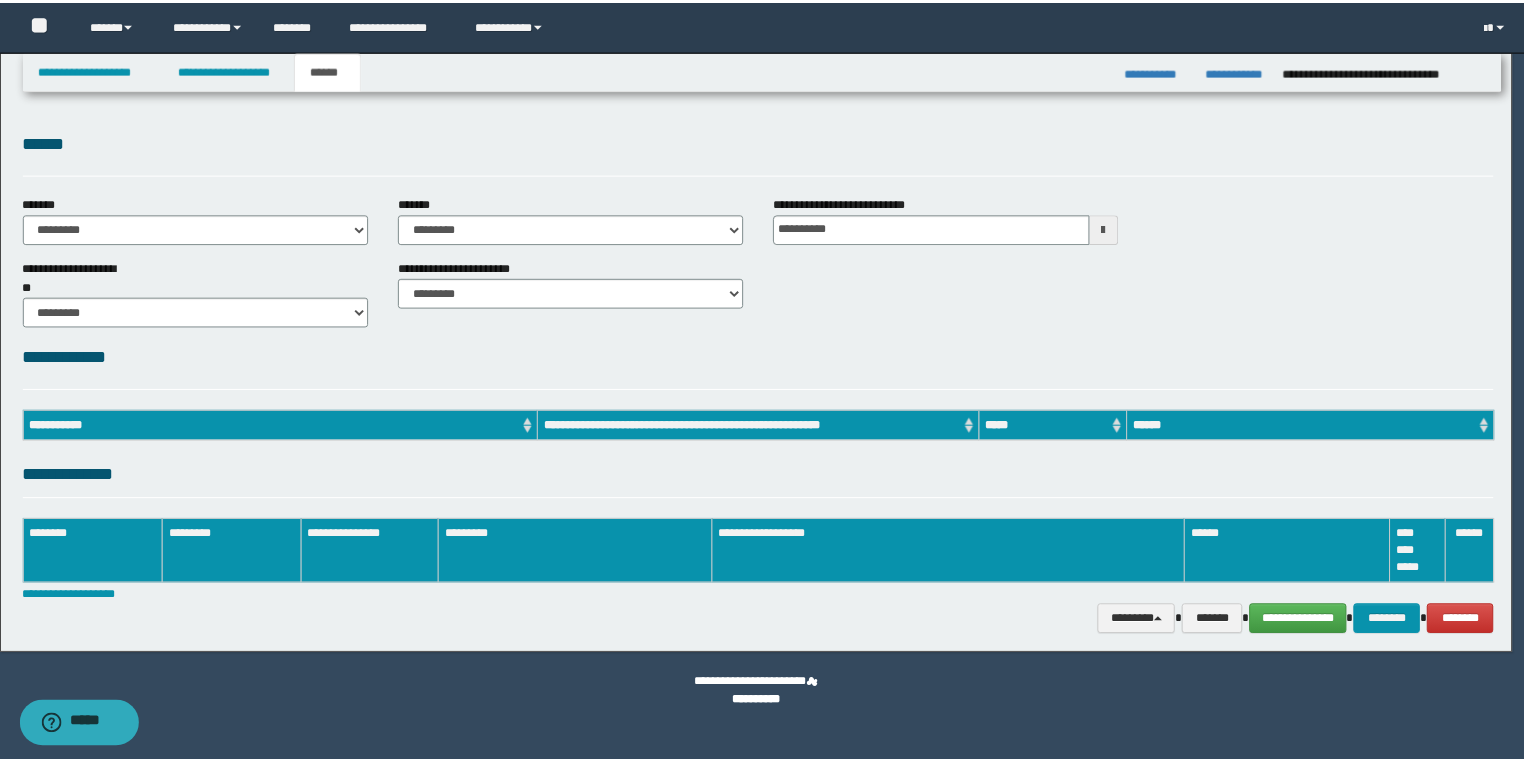 scroll, scrollTop: 0, scrollLeft: 0, axis: both 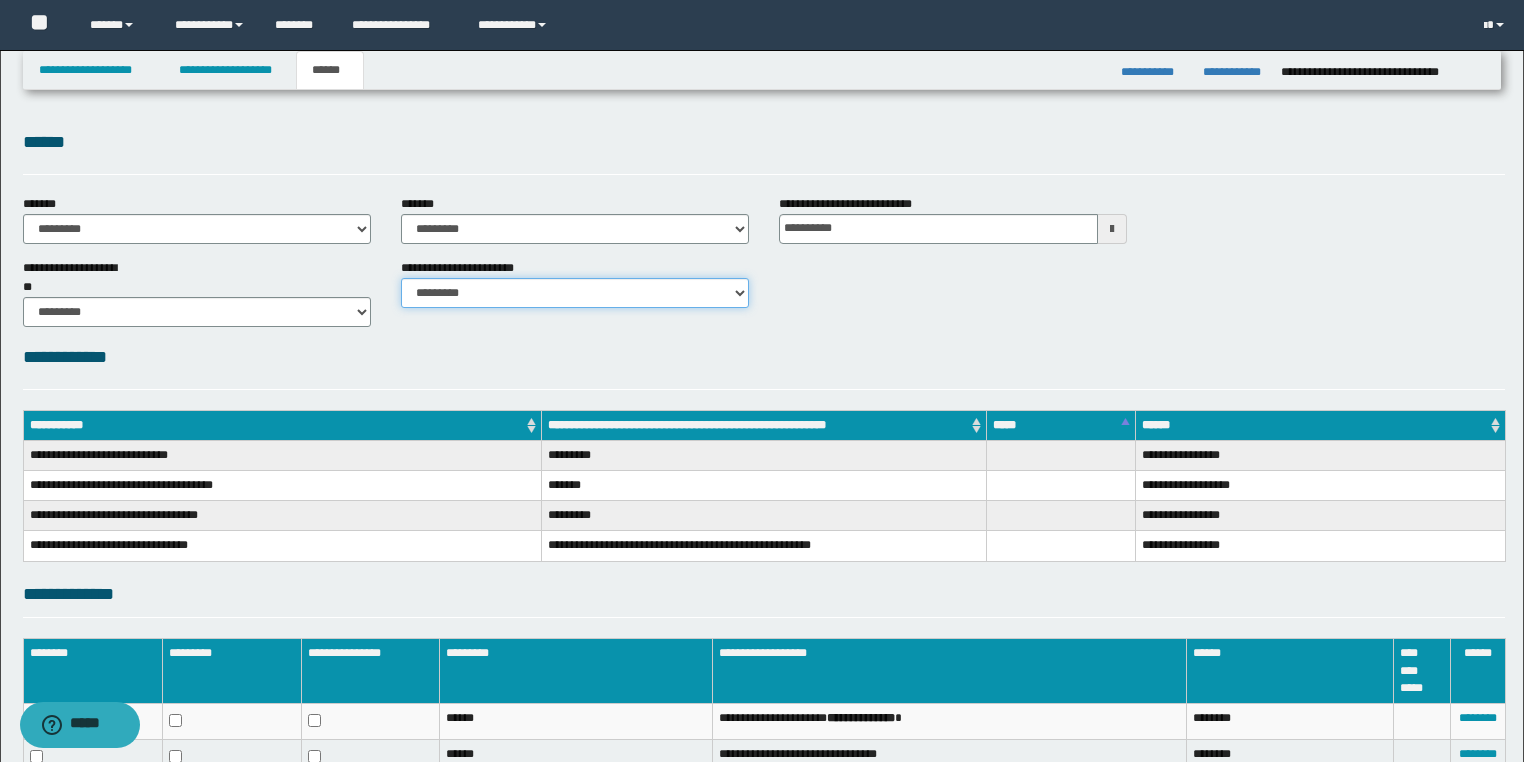 click on "*********
*********
*********" at bounding box center [575, 293] 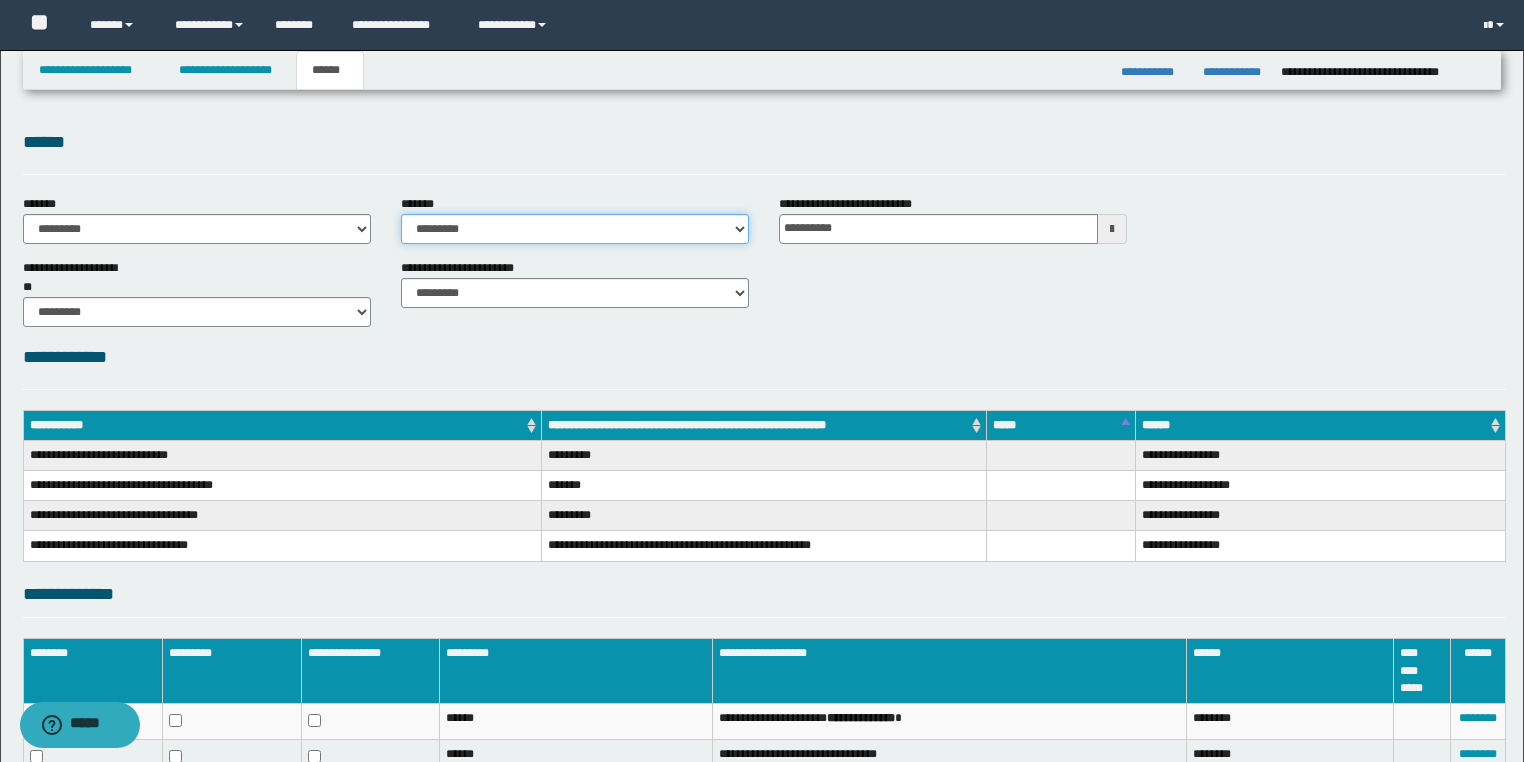 click on "**********" at bounding box center (575, 229) 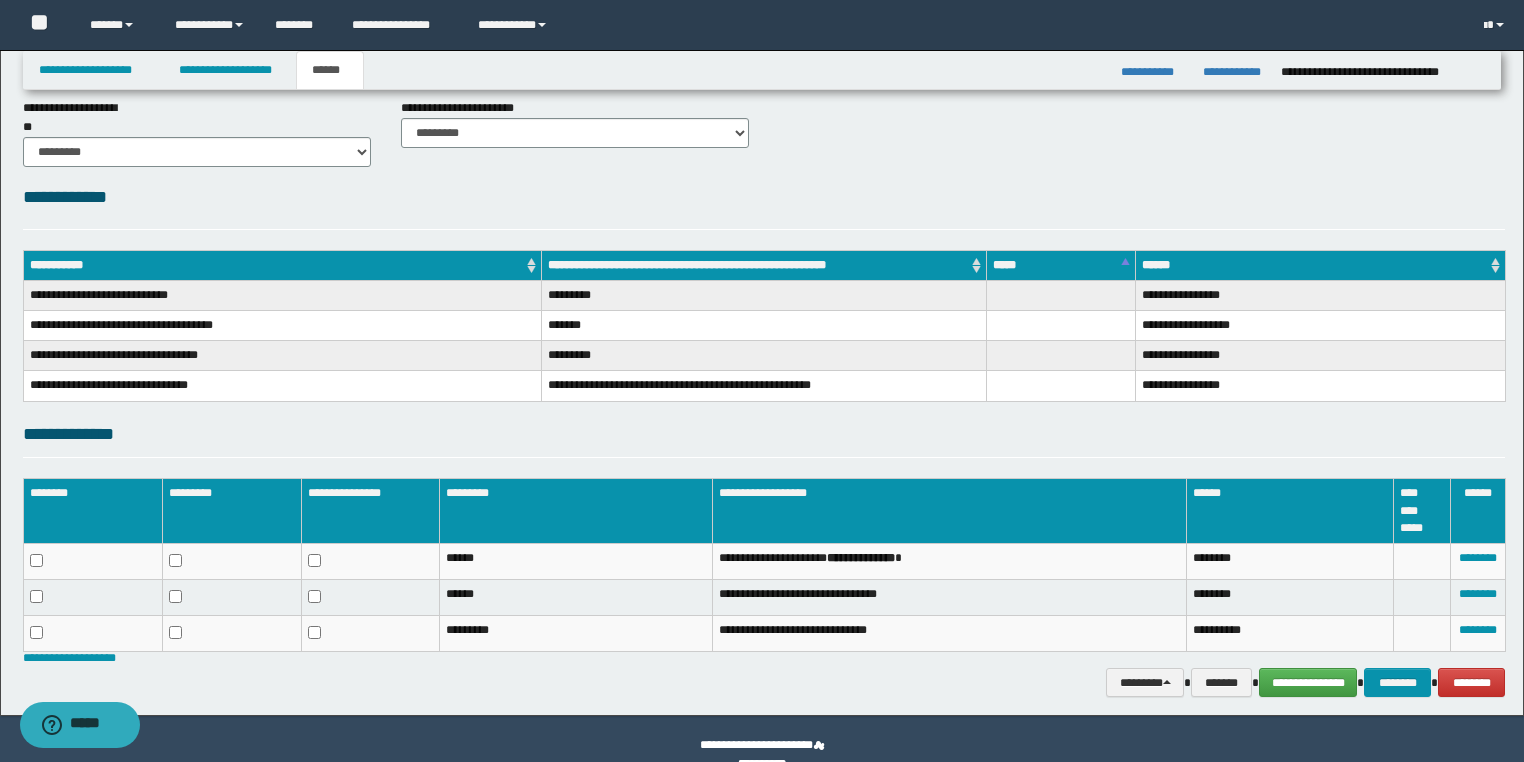 scroll, scrollTop: 191, scrollLeft: 0, axis: vertical 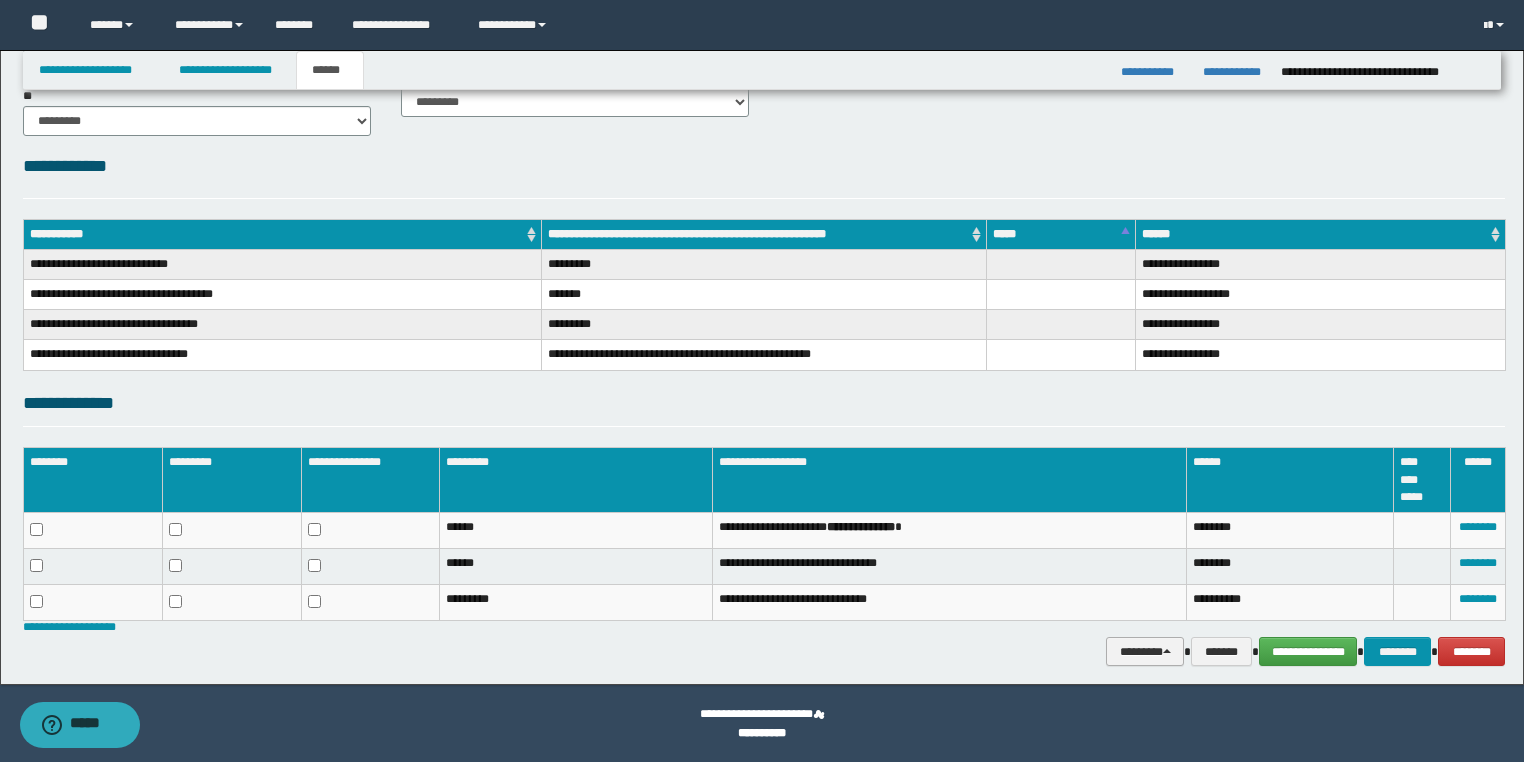 click on "********" at bounding box center [1145, 652] 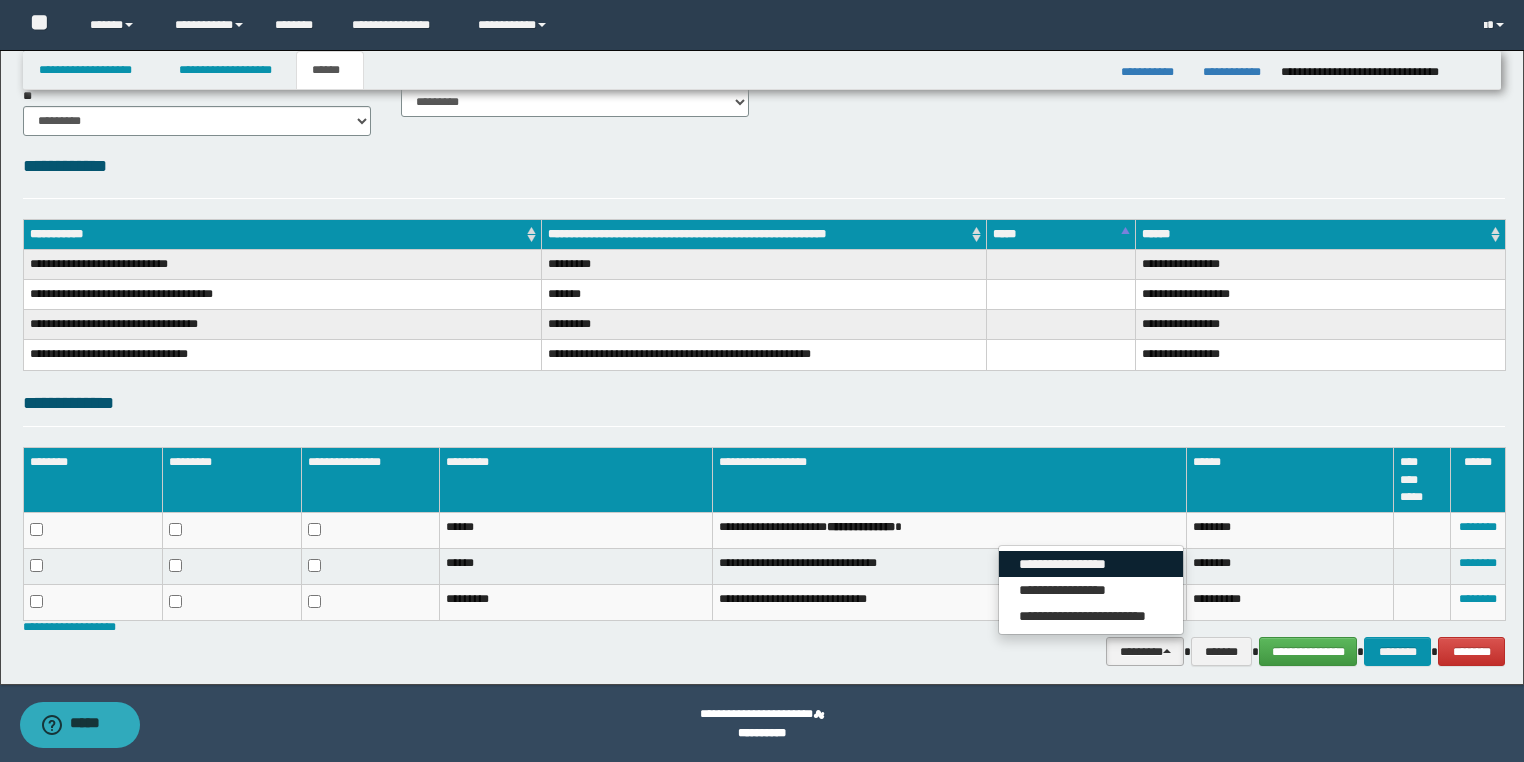 click on "**********" at bounding box center [1091, 564] 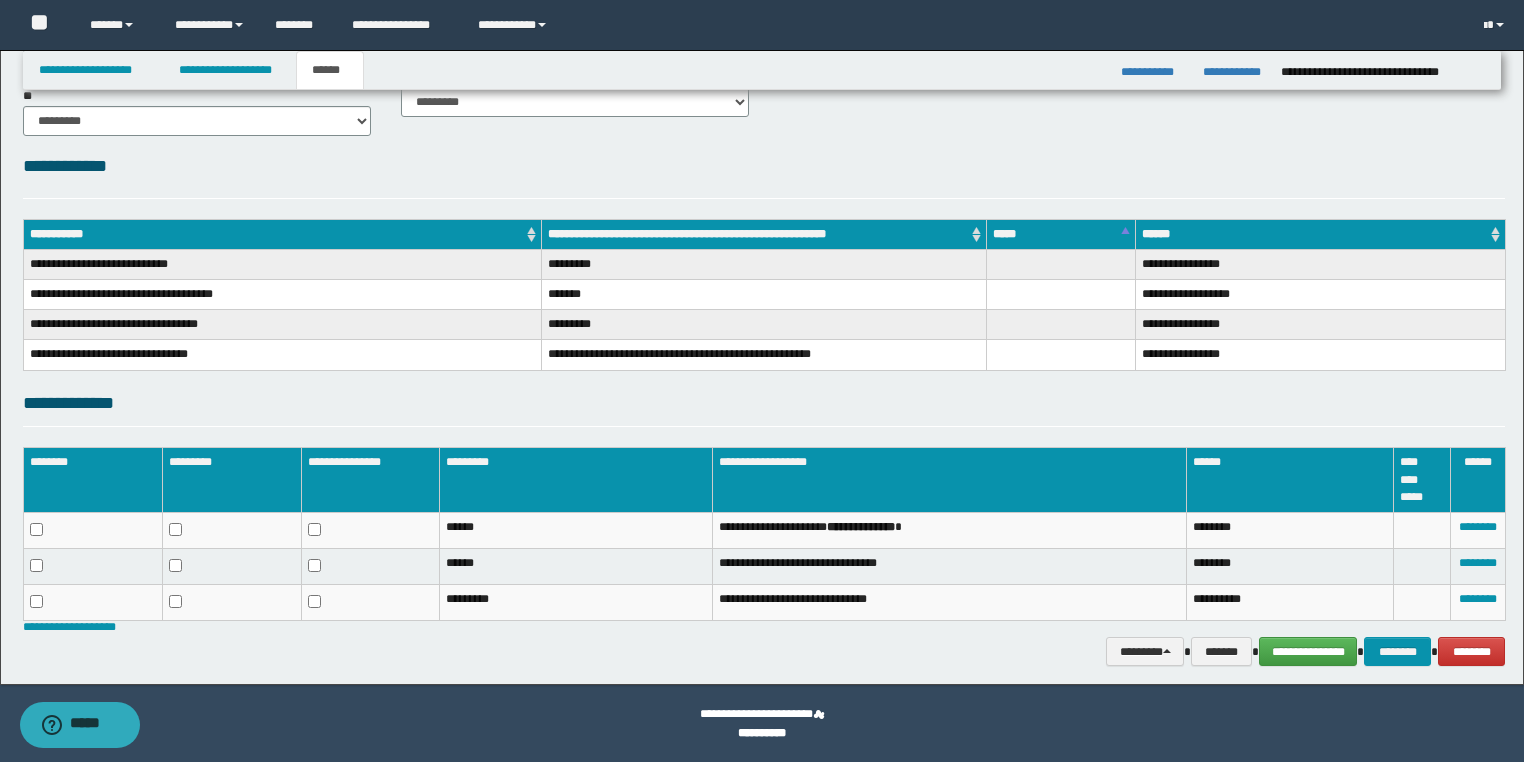 scroll, scrollTop: 0, scrollLeft: 0, axis: both 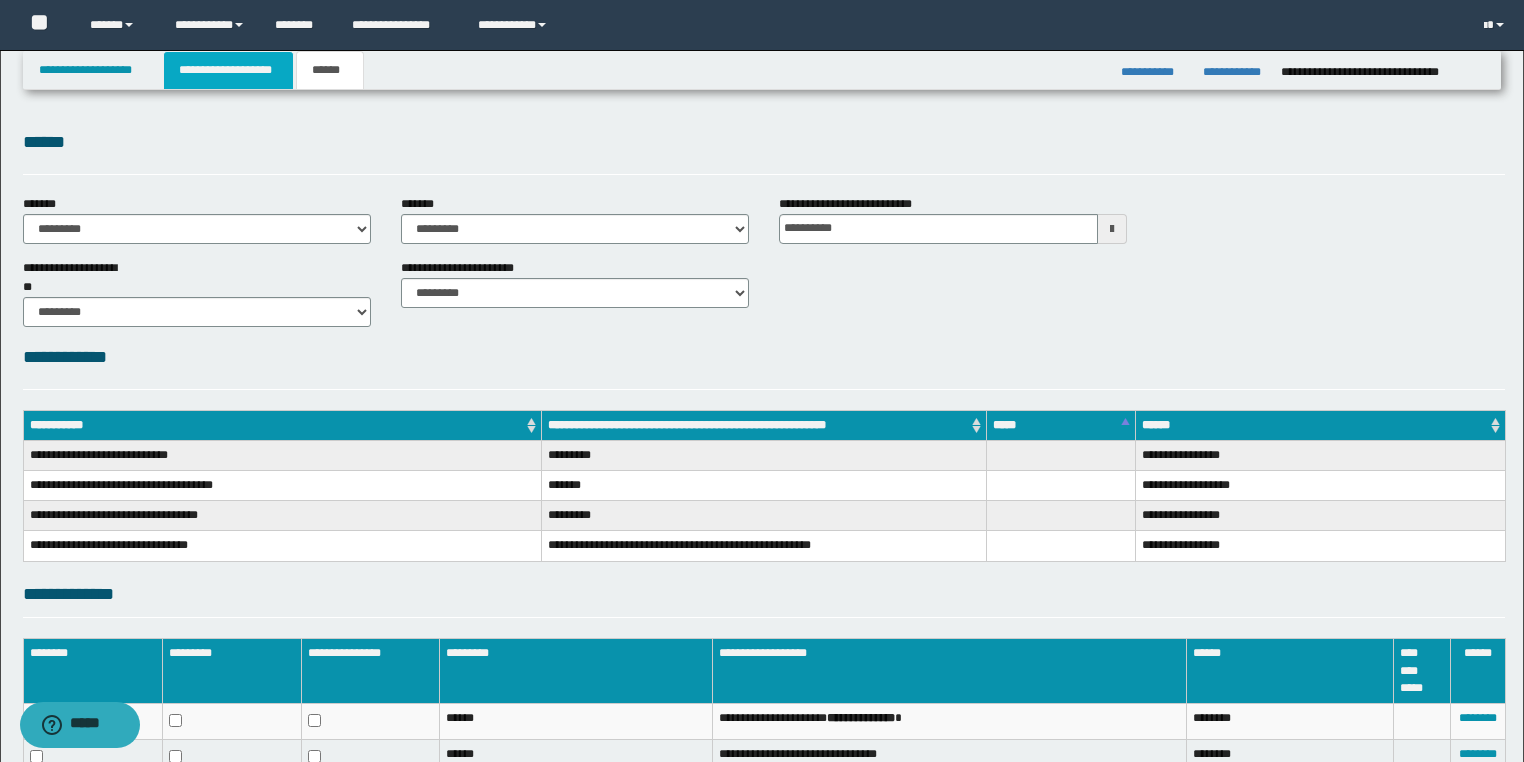 click on "**********" at bounding box center (228, 70) 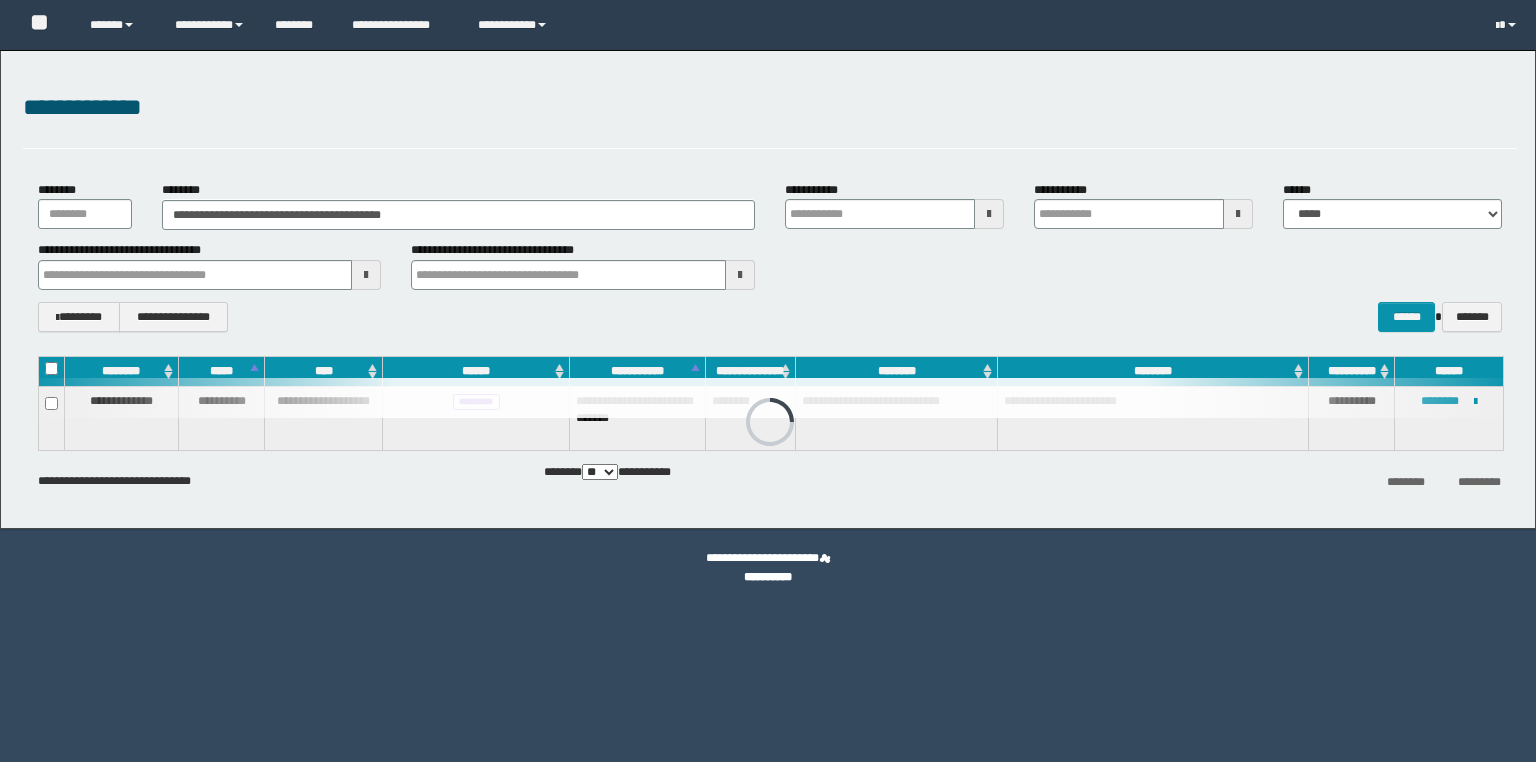 scroll, scrollTop: 0, scrollLeft: 0, axis: both 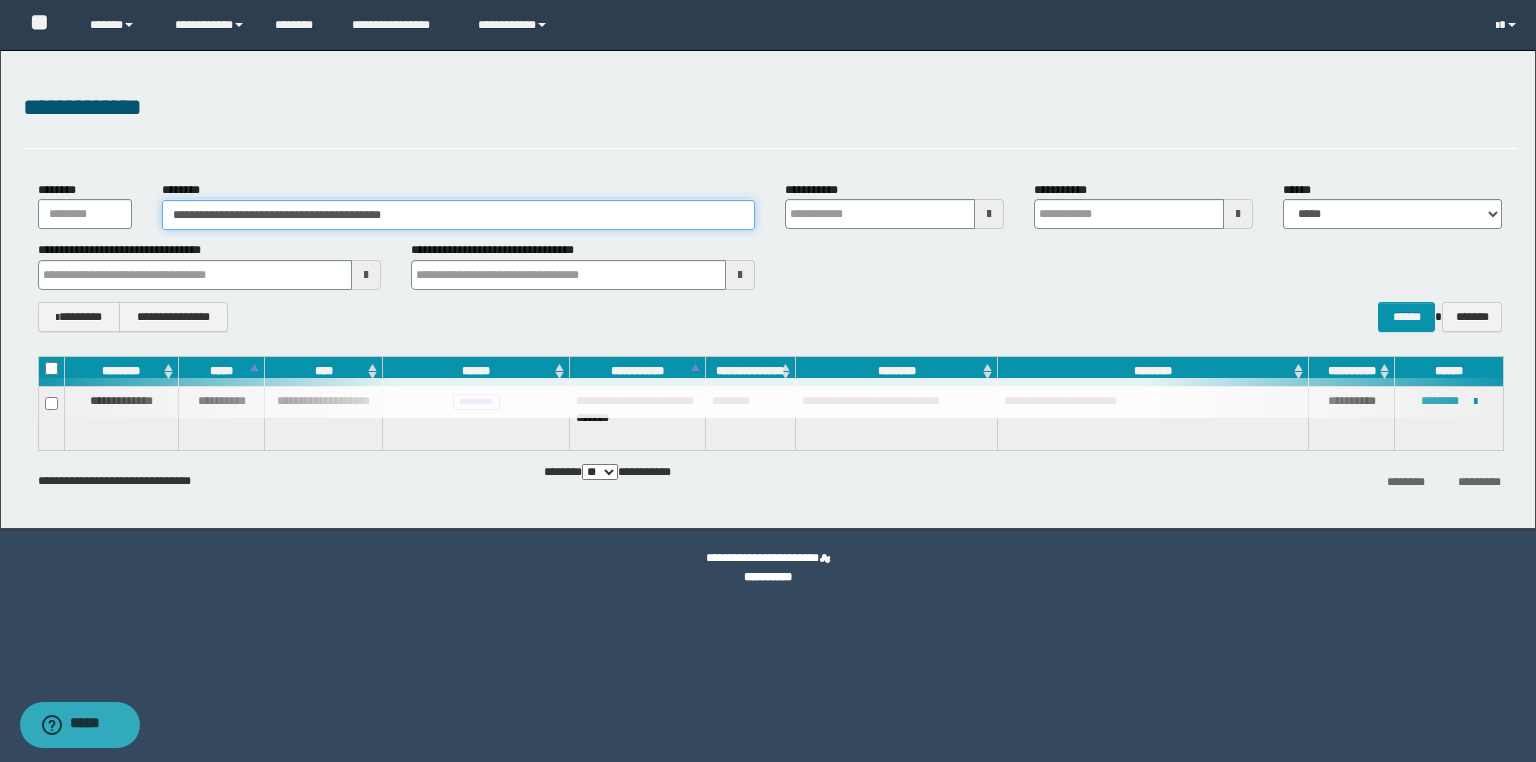 drag, startPoint x: 456, startPoint y: 215, endPoint x: 16, endPoint y: 172, distance: 442.09613 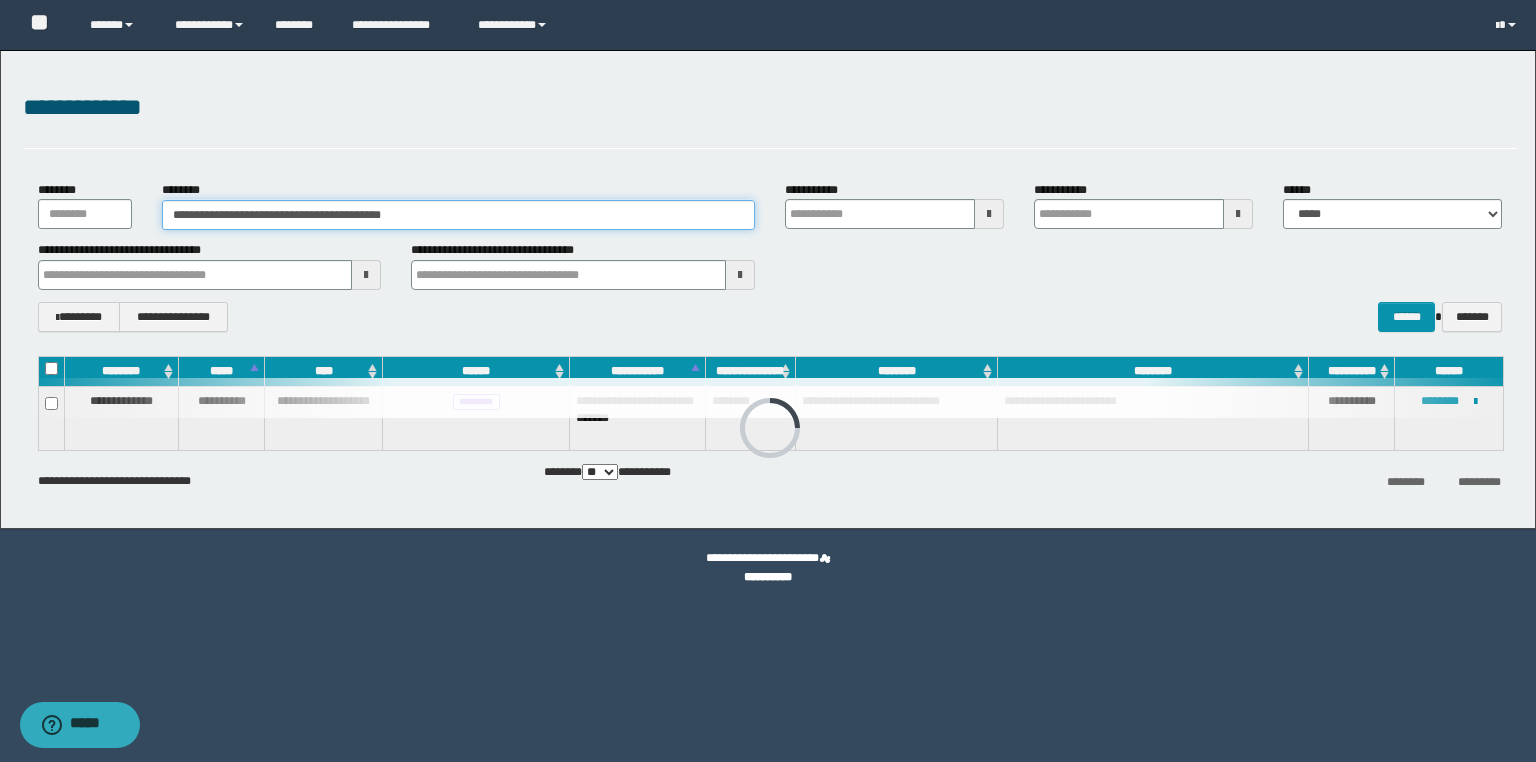 paste 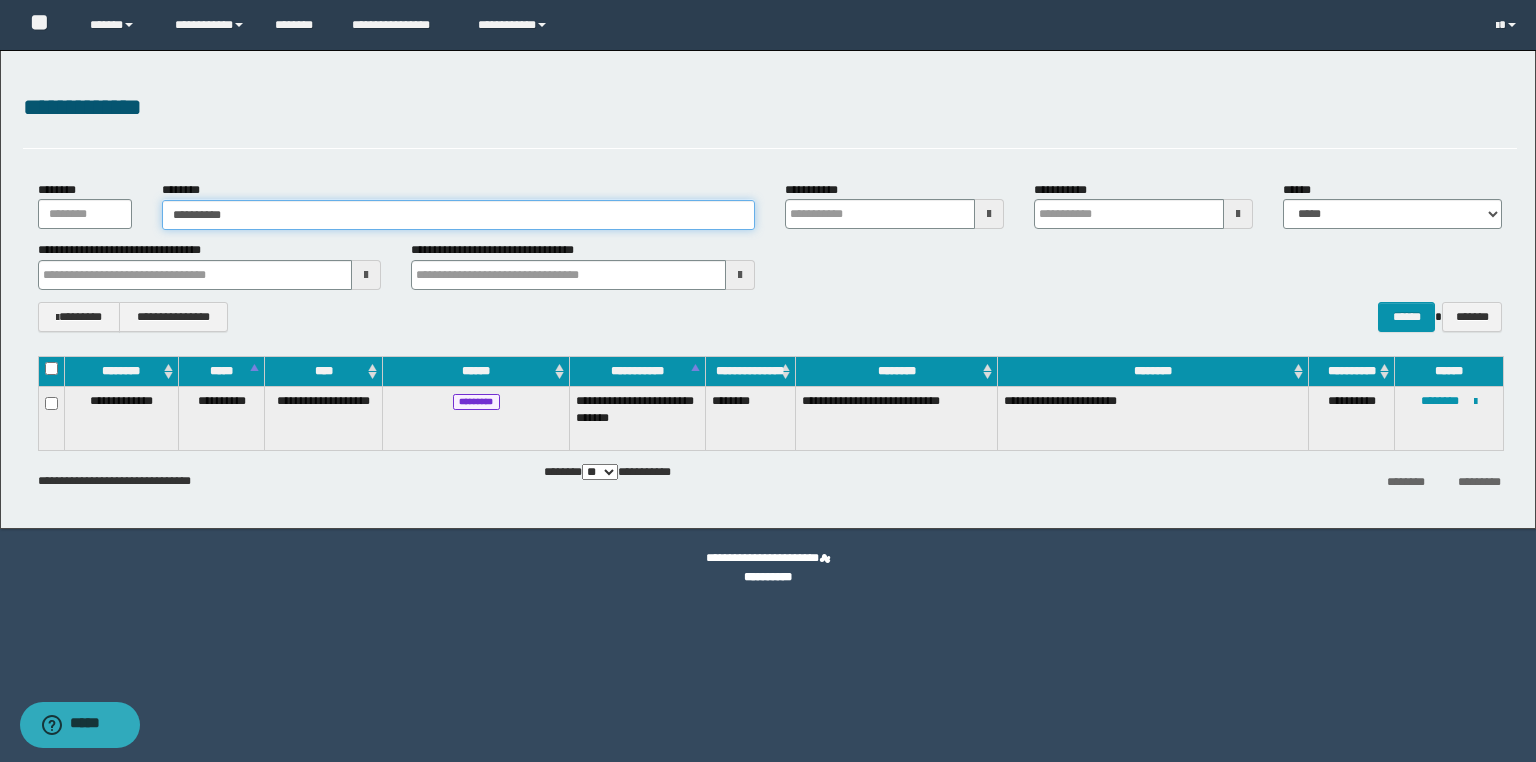 type on "**********" 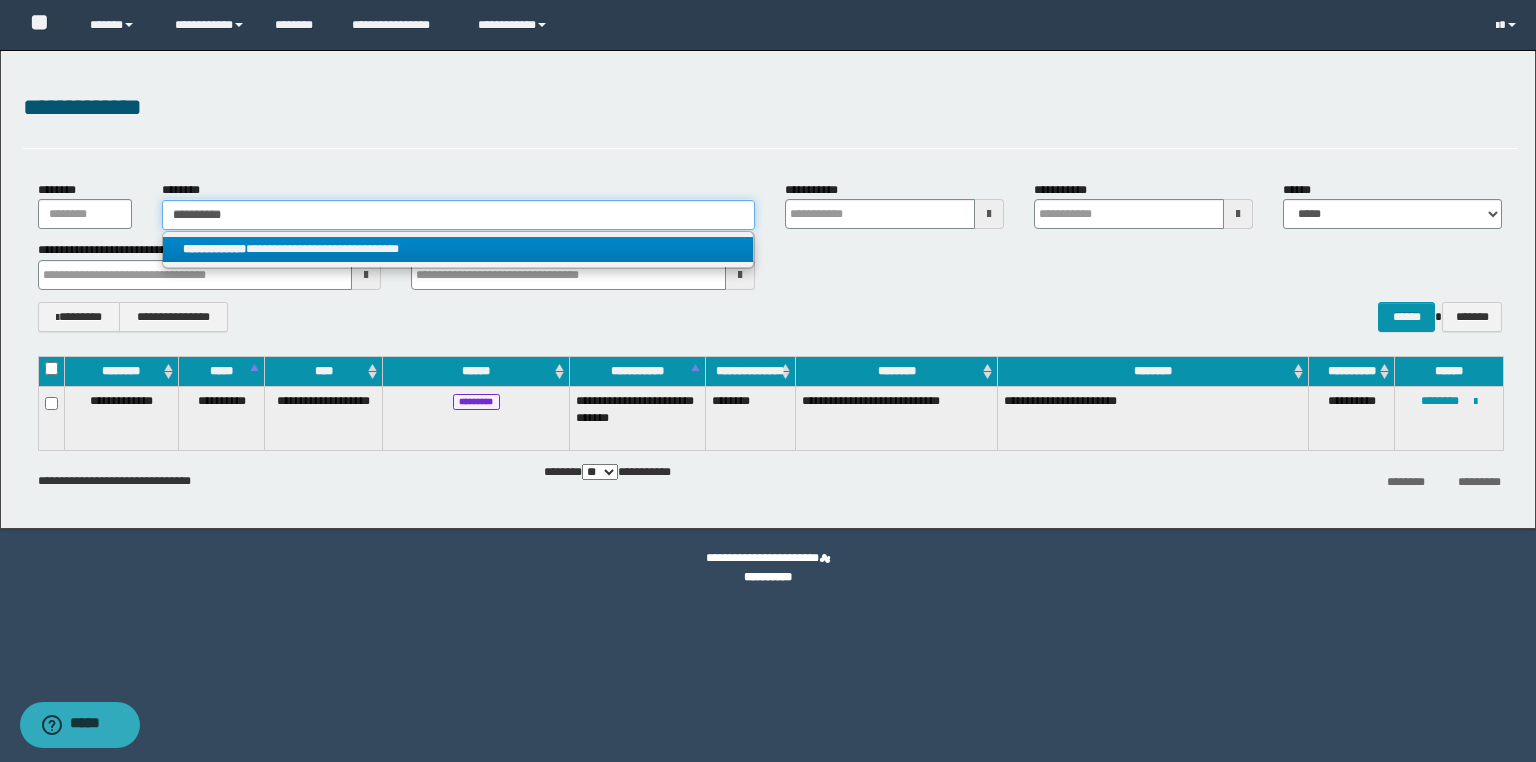 type on "**********" 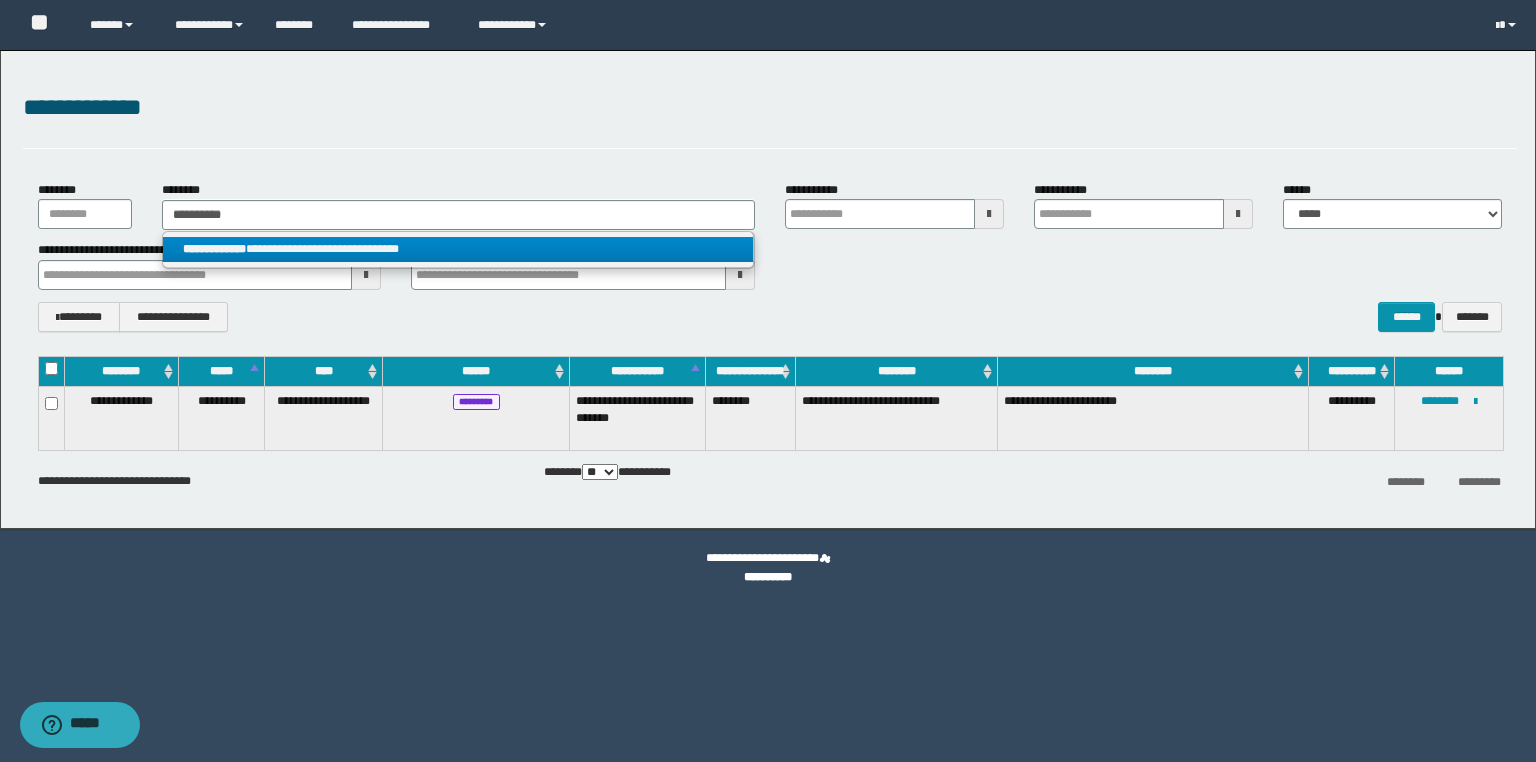 click on "**********" at bounding box center (458, 249) 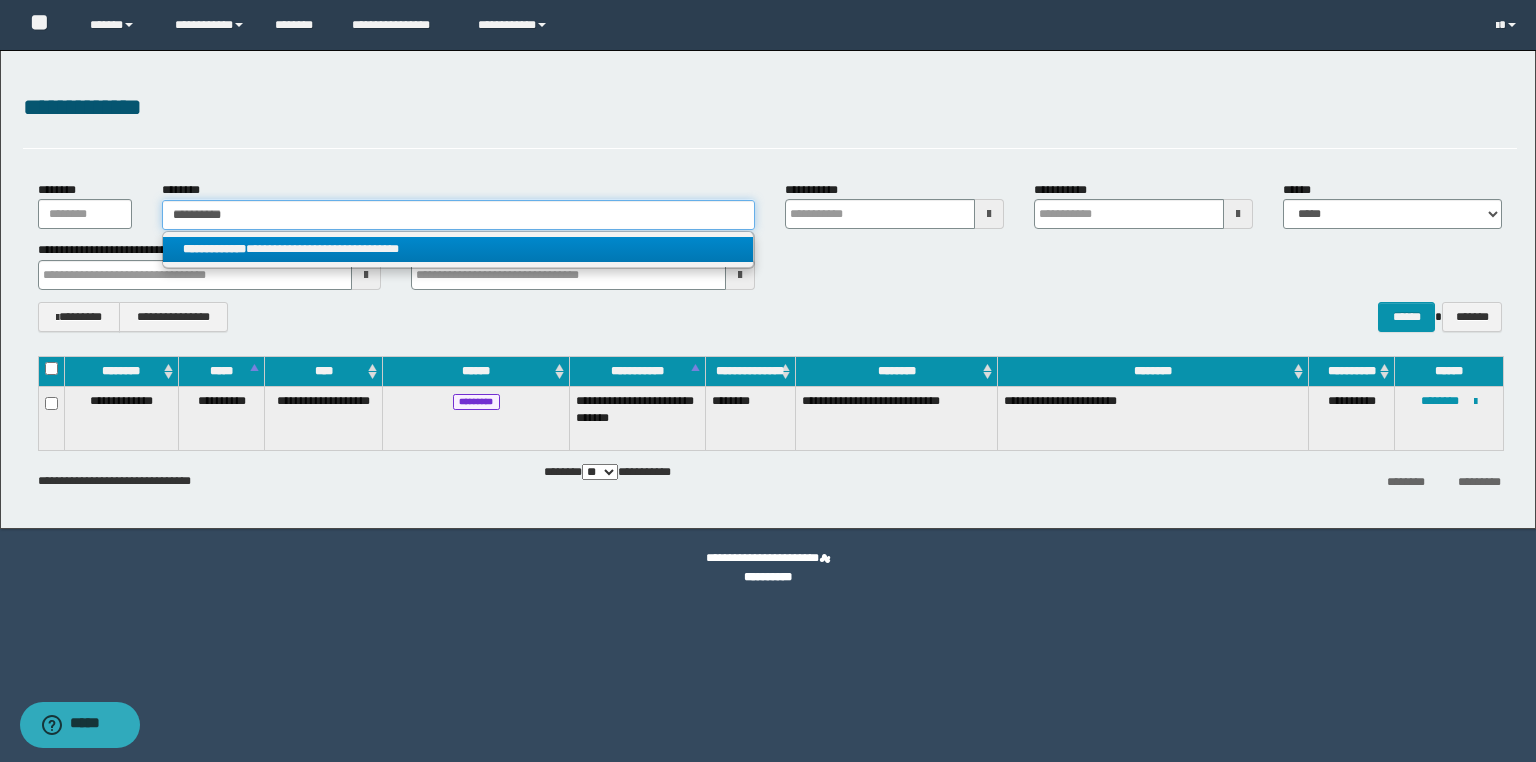 type 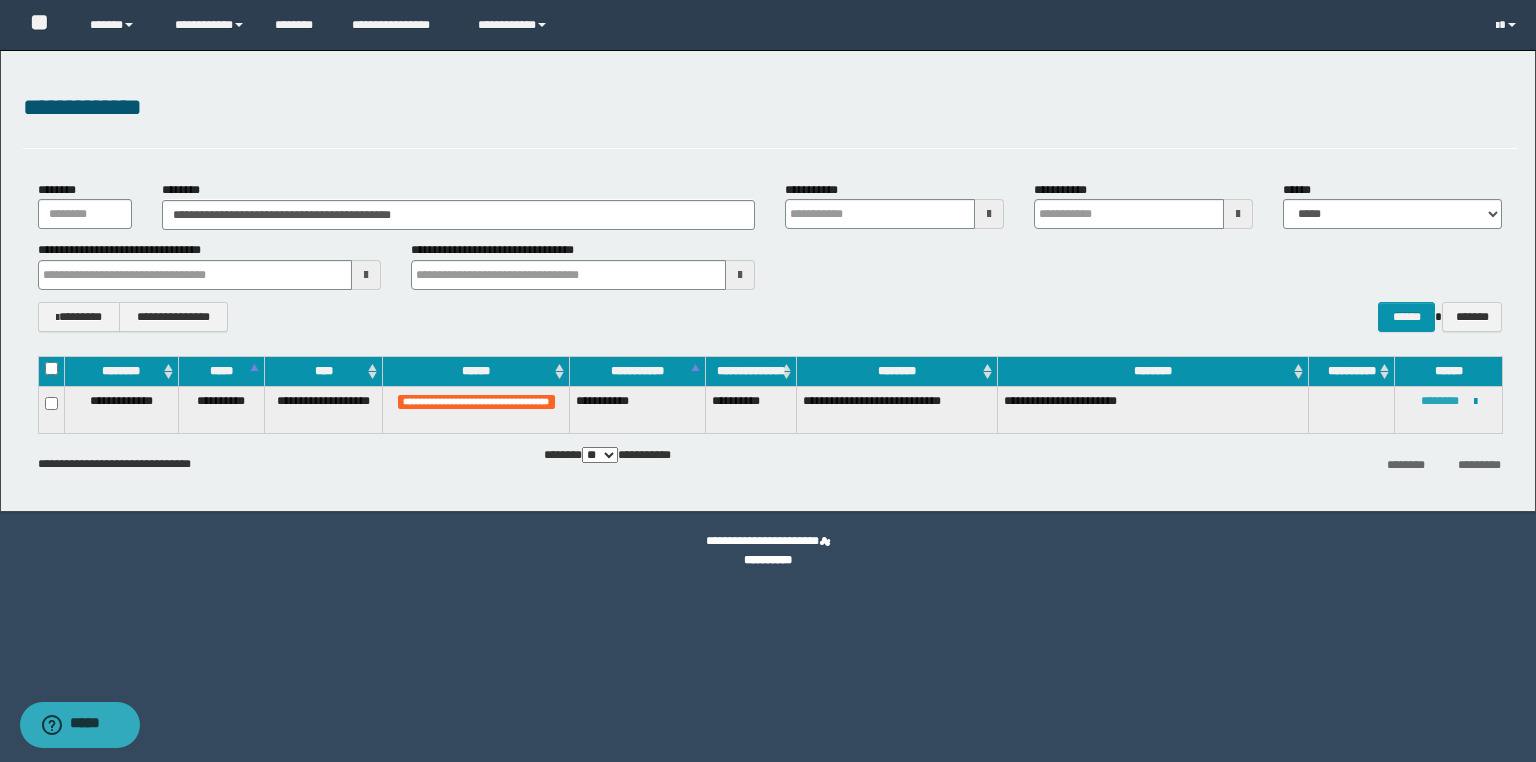 click on "********" at bounding box center (1440, 401) 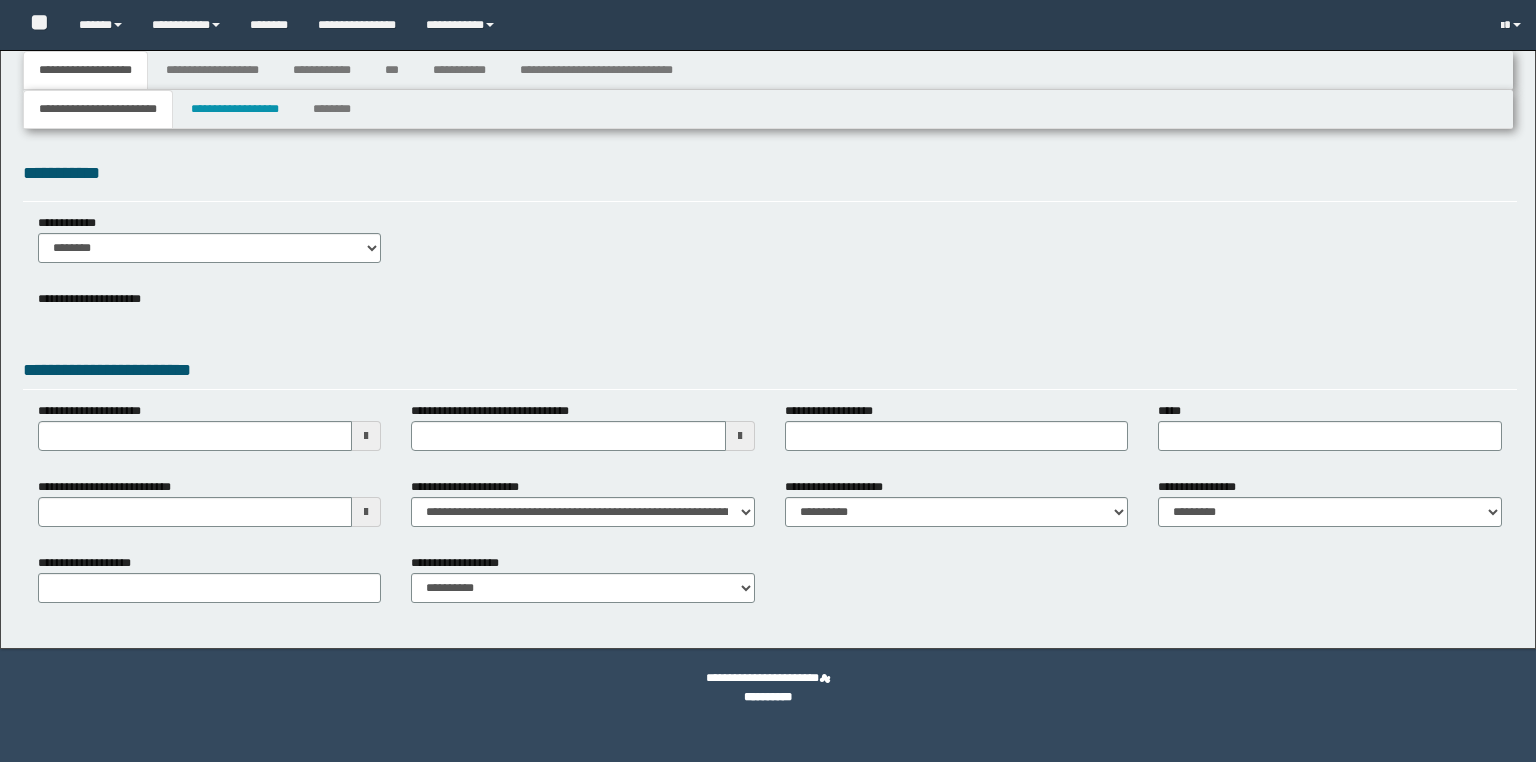 select on "*" 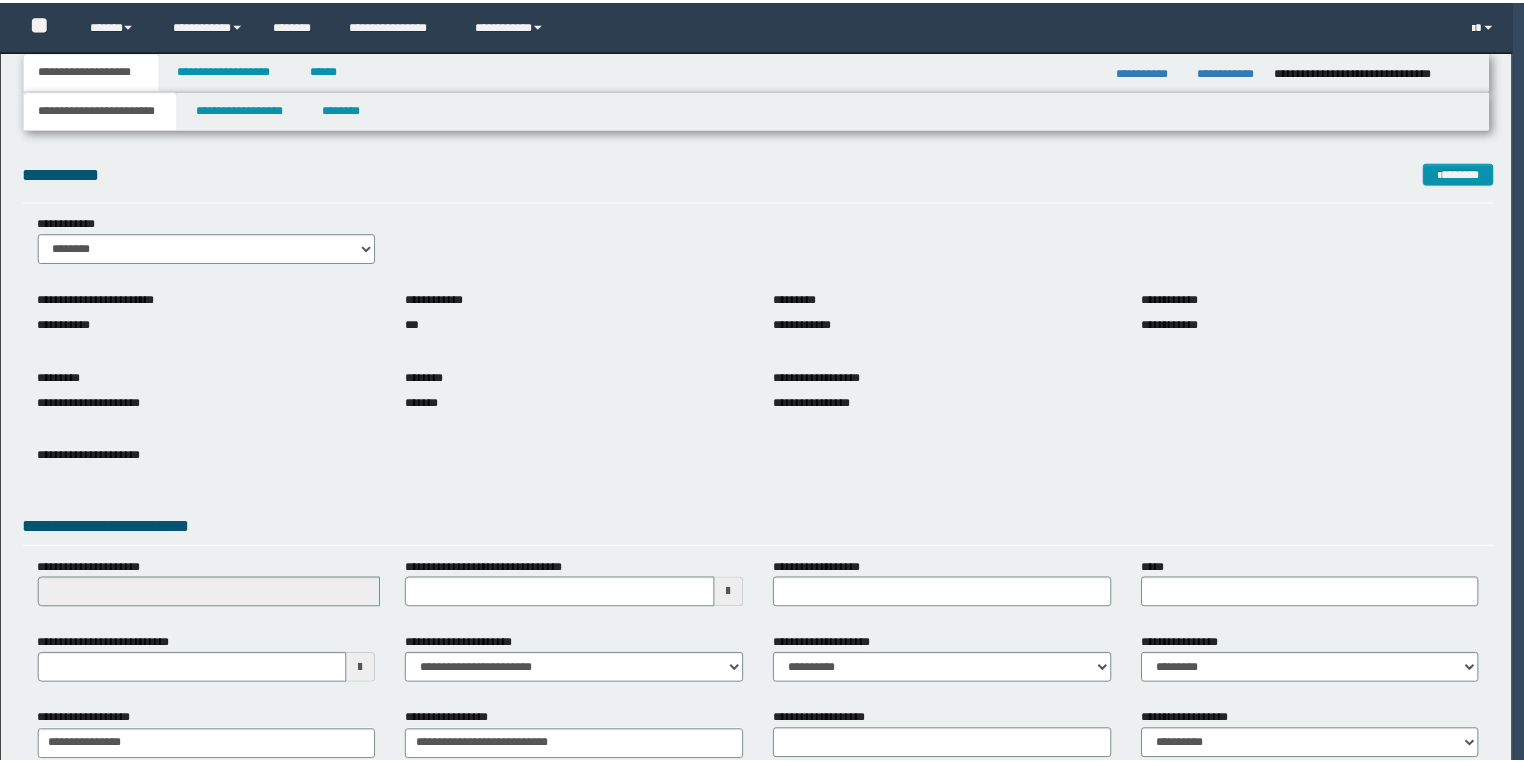 scroll, scrollTop: 0, scrollLeft: 0, axis: both 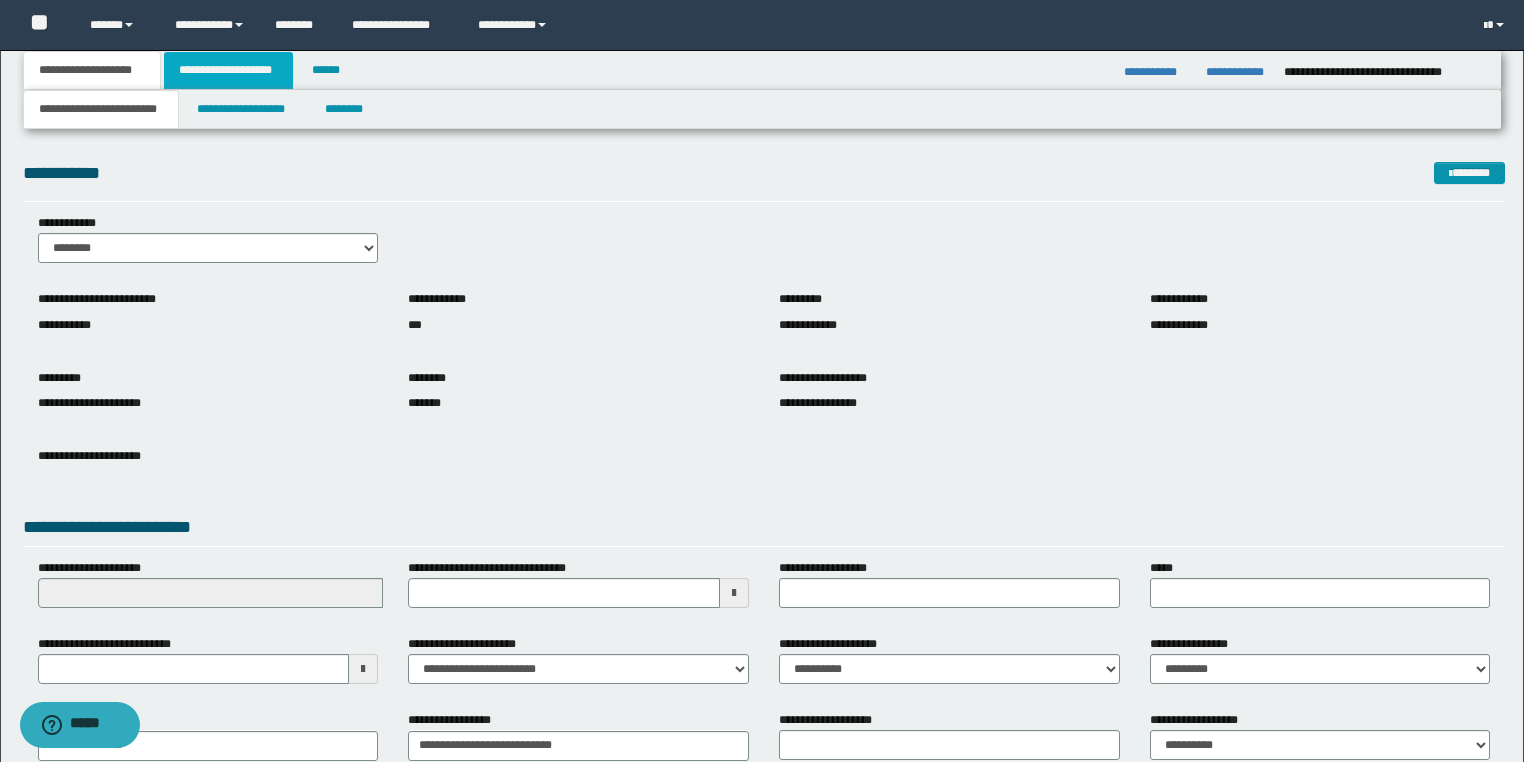 click on "**********" at bounding box center [228, 70] 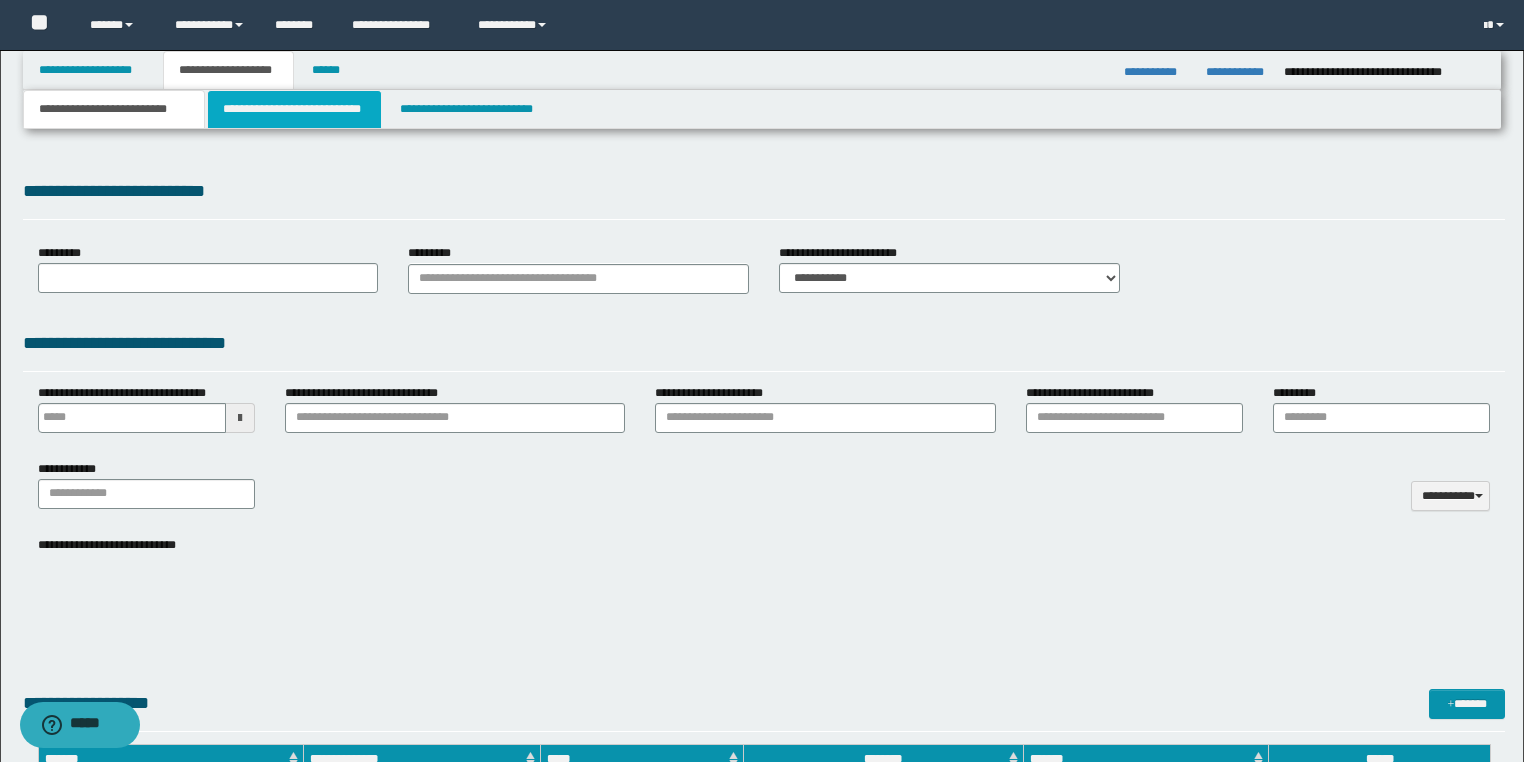 click on "**********" at bounding box center (294, 109) 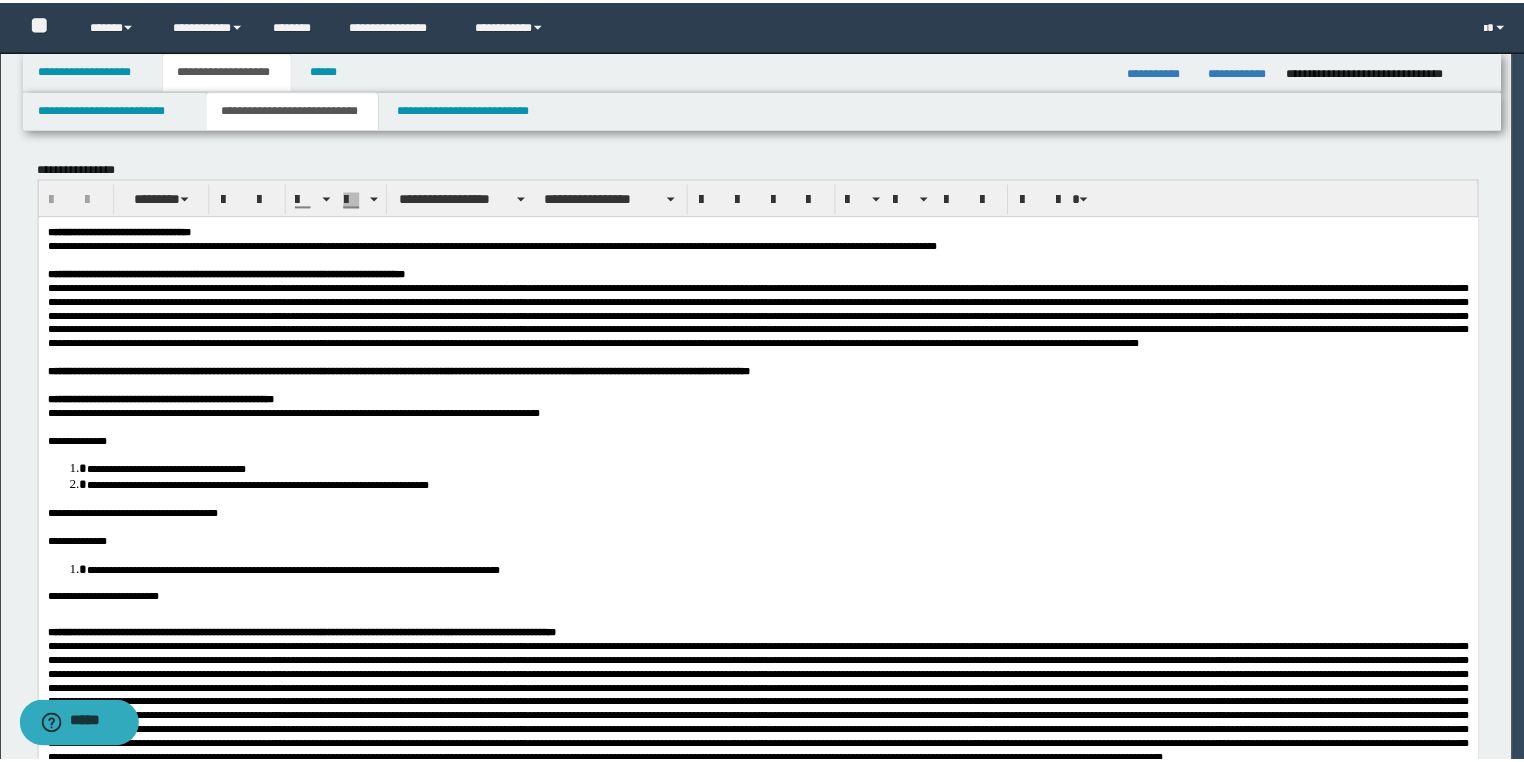 scroll, scrollTop: 0, scrollLeft: 0, axis: both 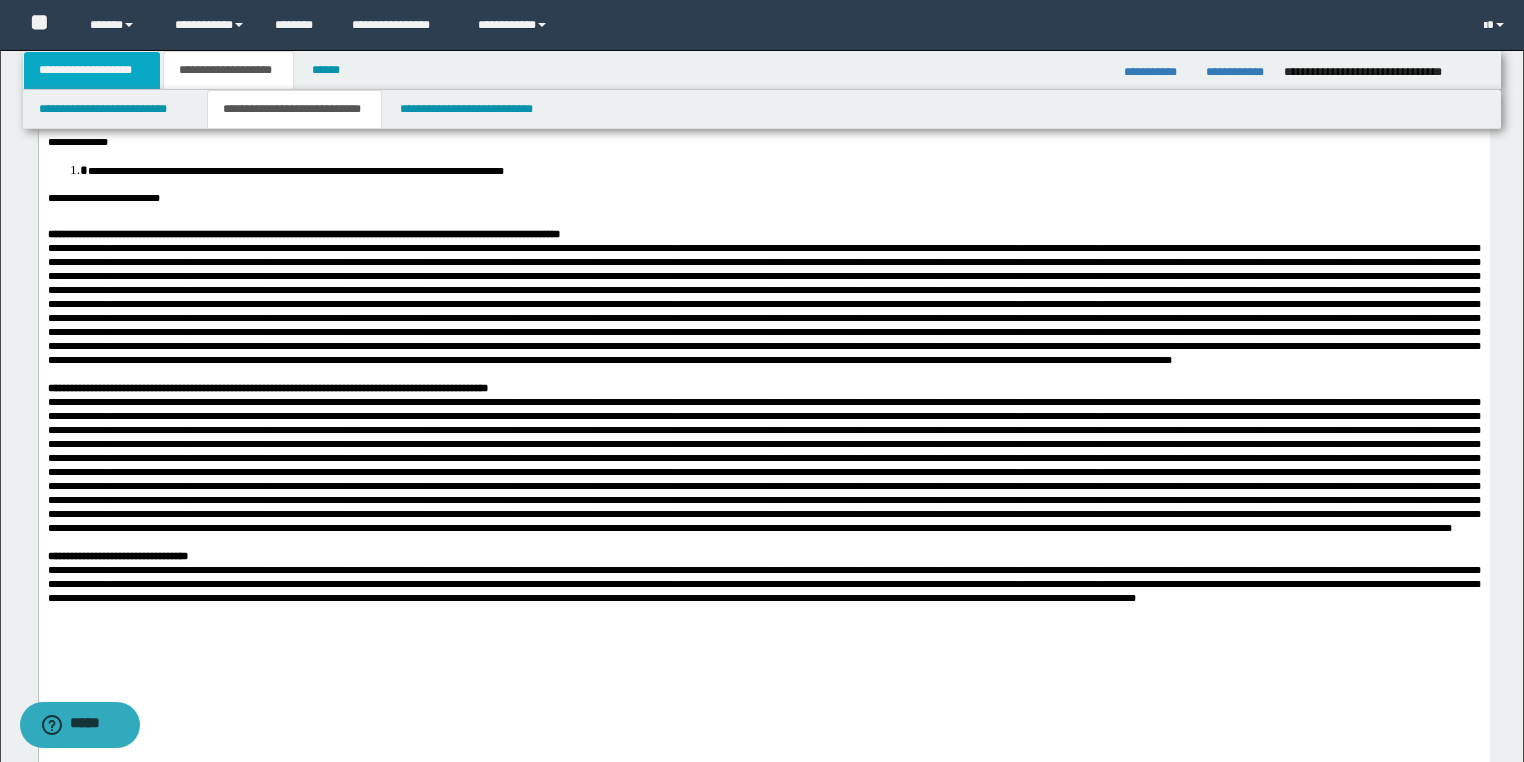 click on "**********" at bounding box center (92, 70) 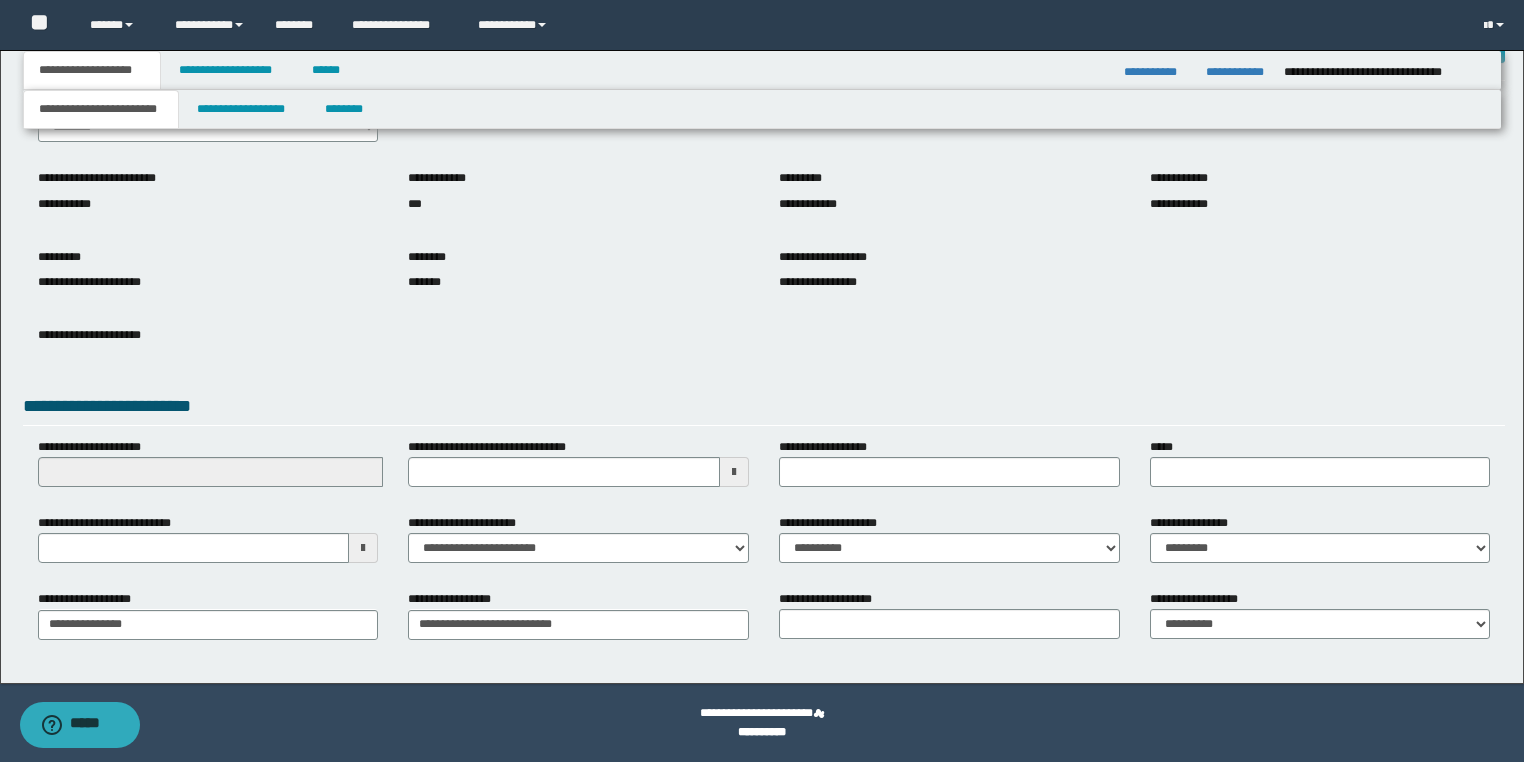 scroll, scrollTop: 120, scrollLeft: 0, axis: vertical 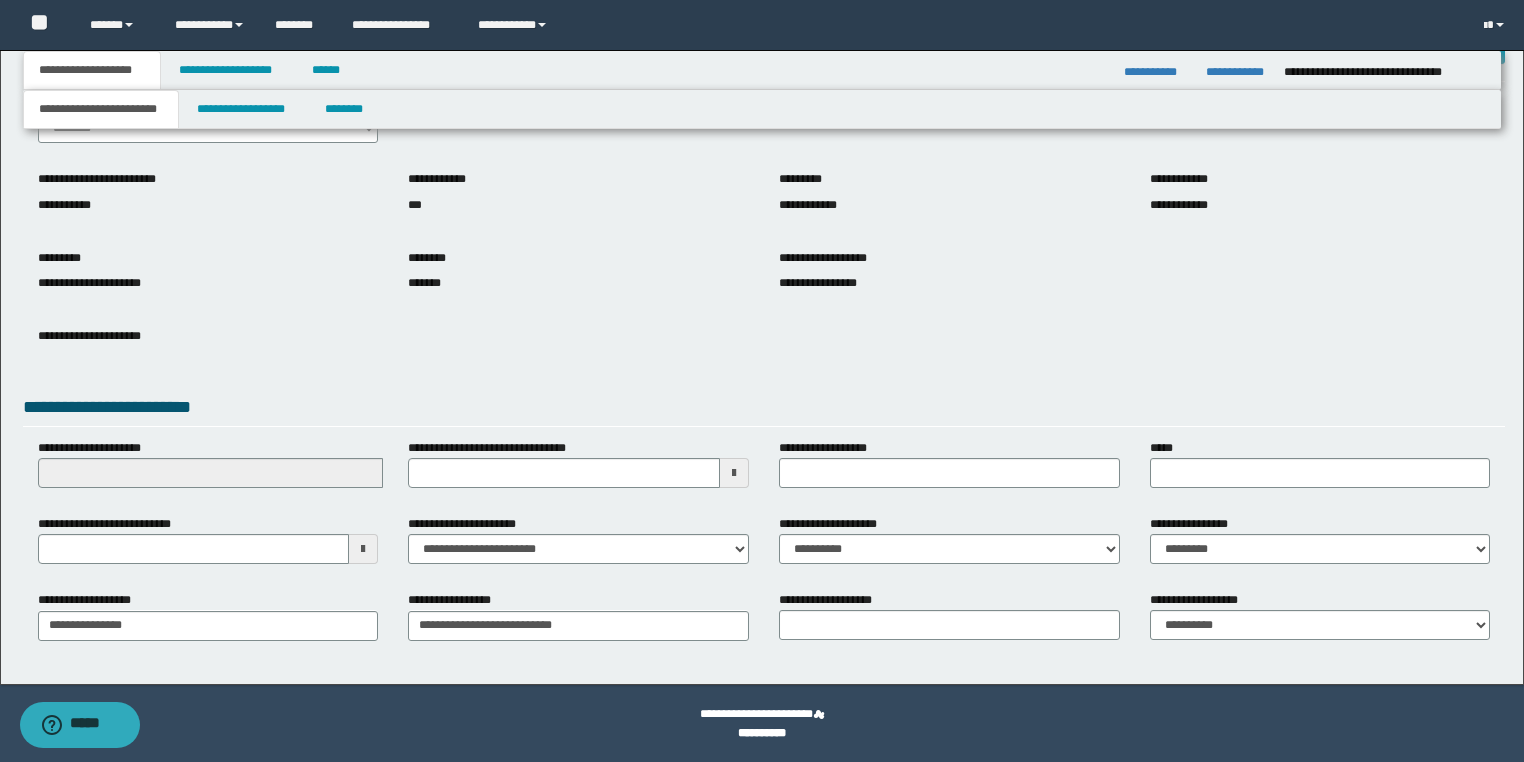 click at bounding box center [363, 549] 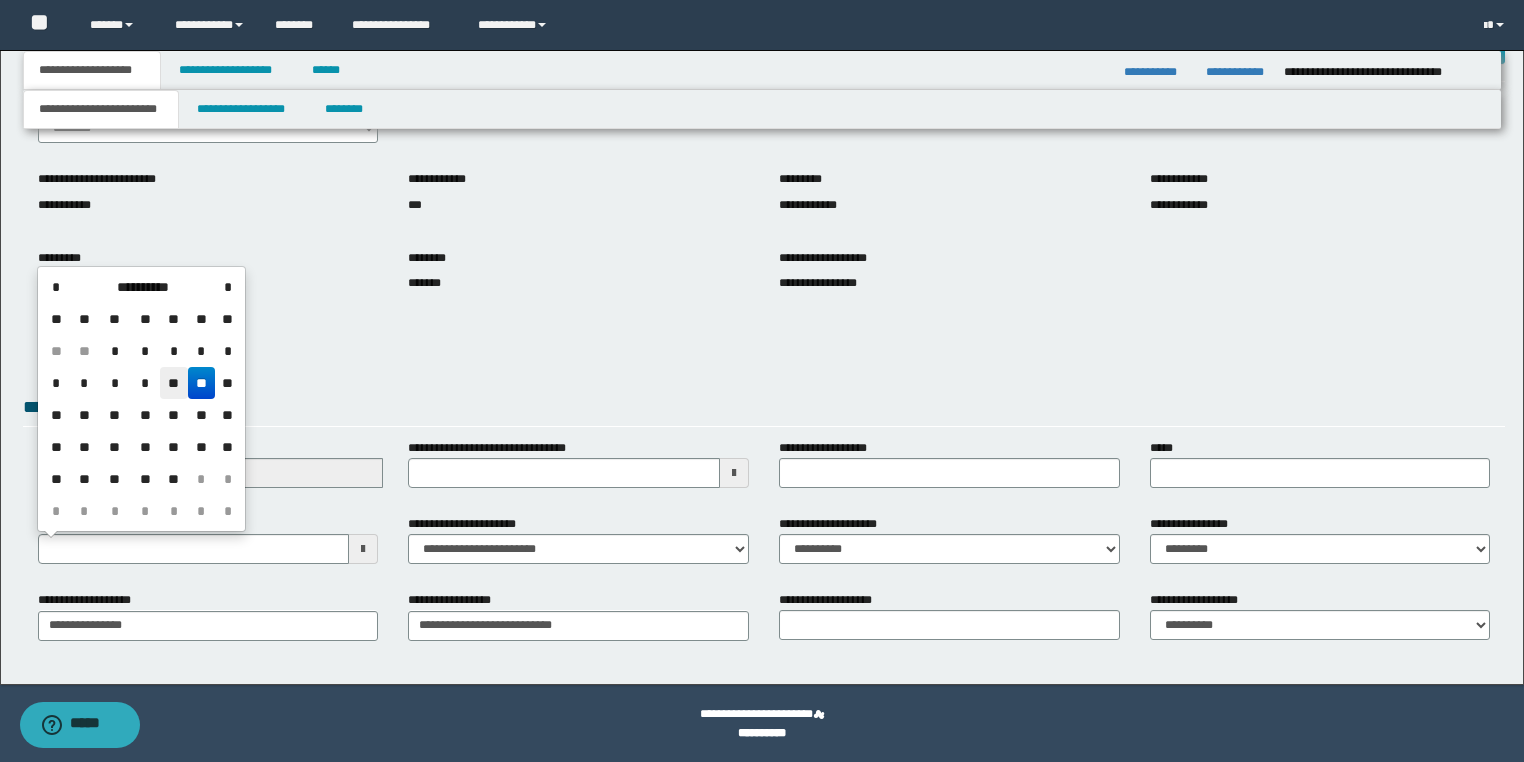click on "**" at bounding box center [174, 383] 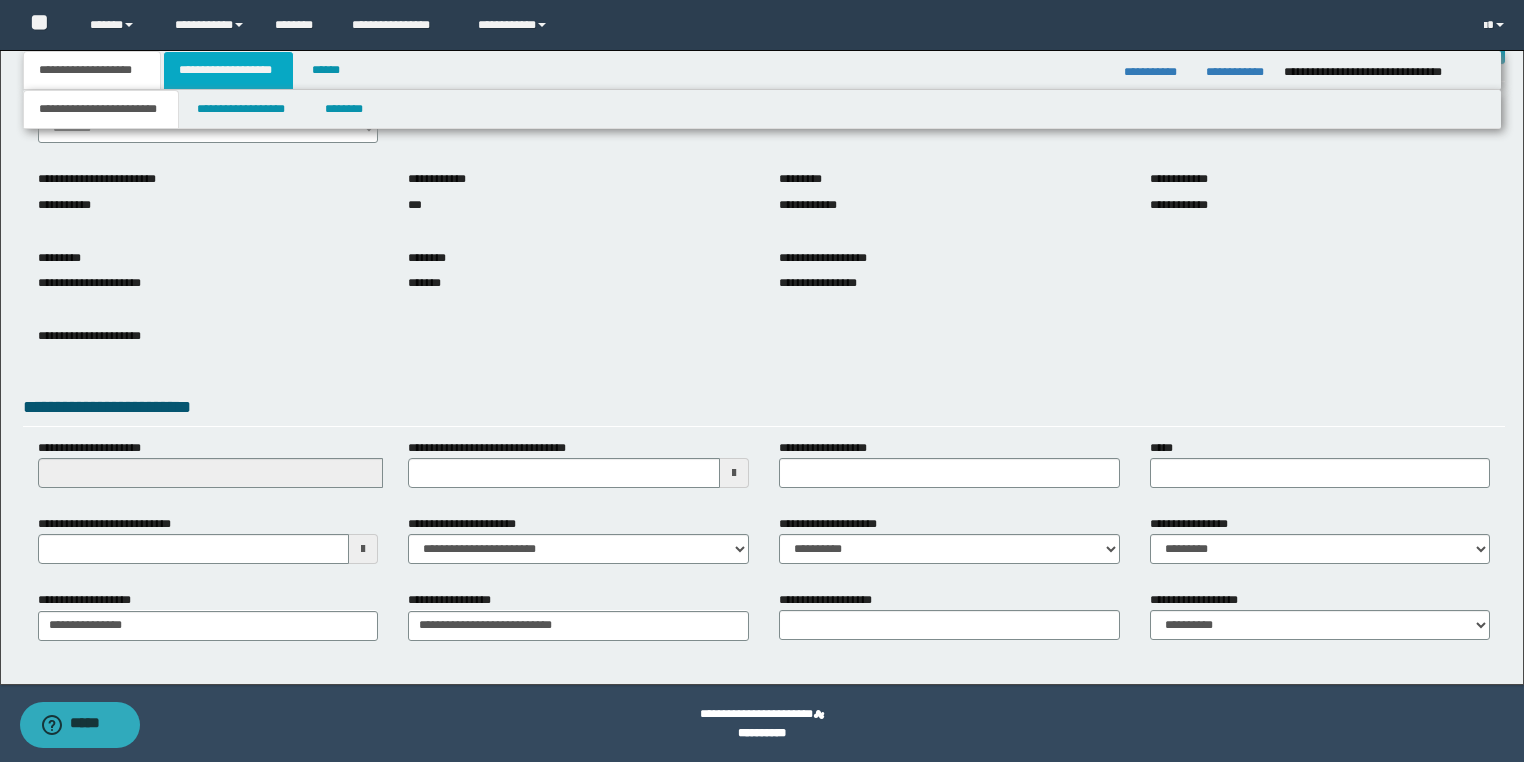 click on "**********" at bounding box center [228, 70] 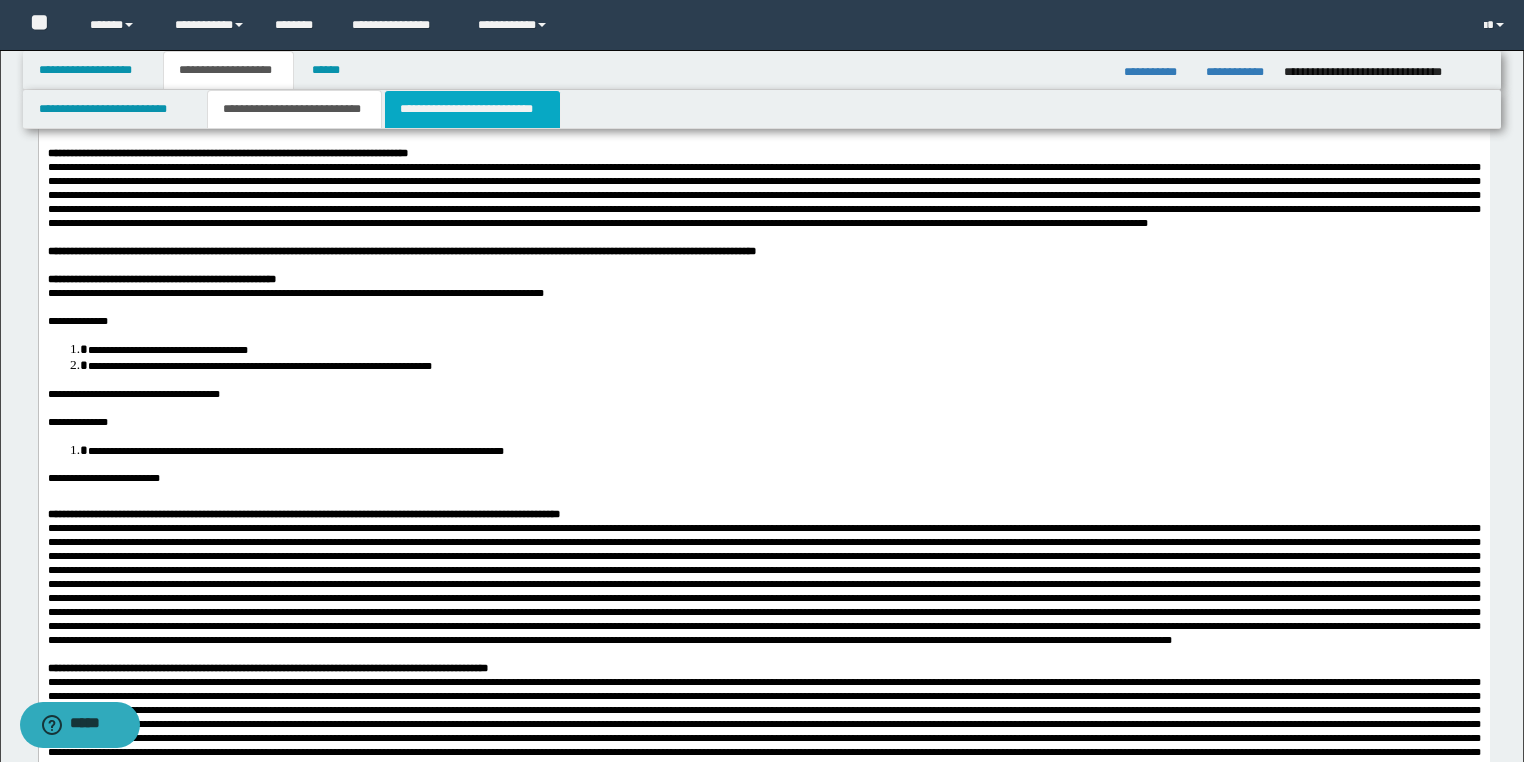 click on "**********" at bounding box center [472, 109] 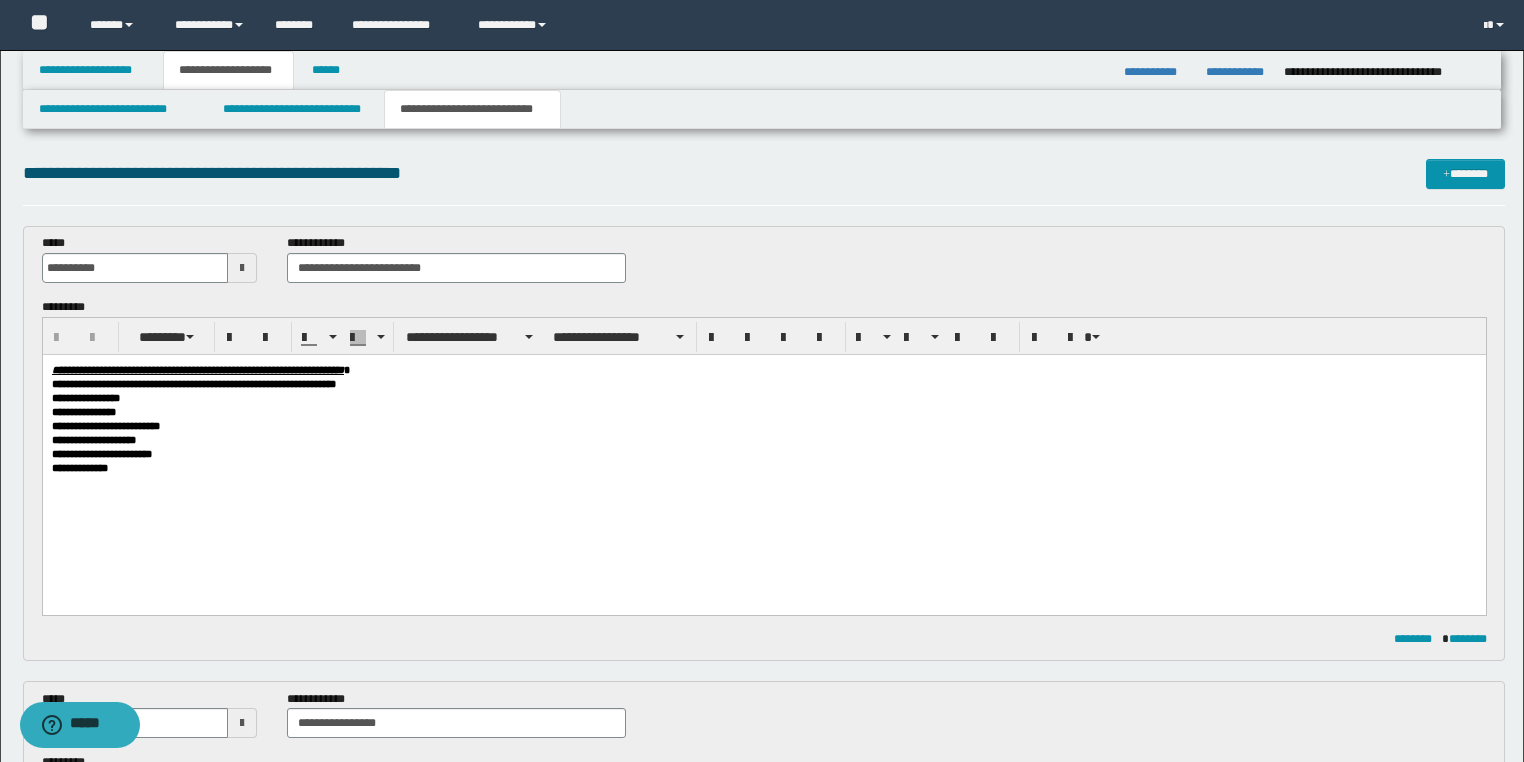 scroll, scrollTop: 0, scrollLeft: 0, axis: both 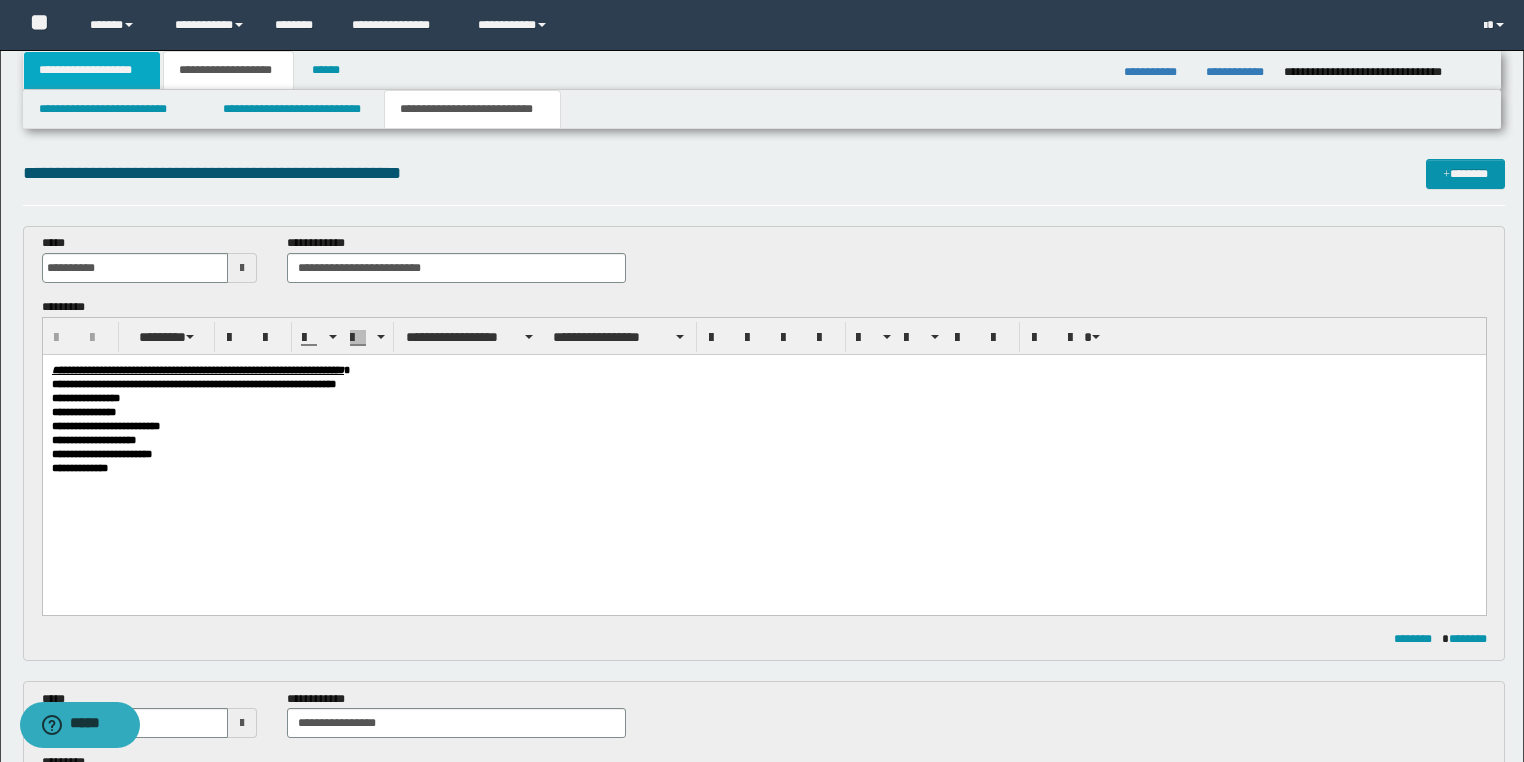 click on "**********" at bounding box center [92, 70] 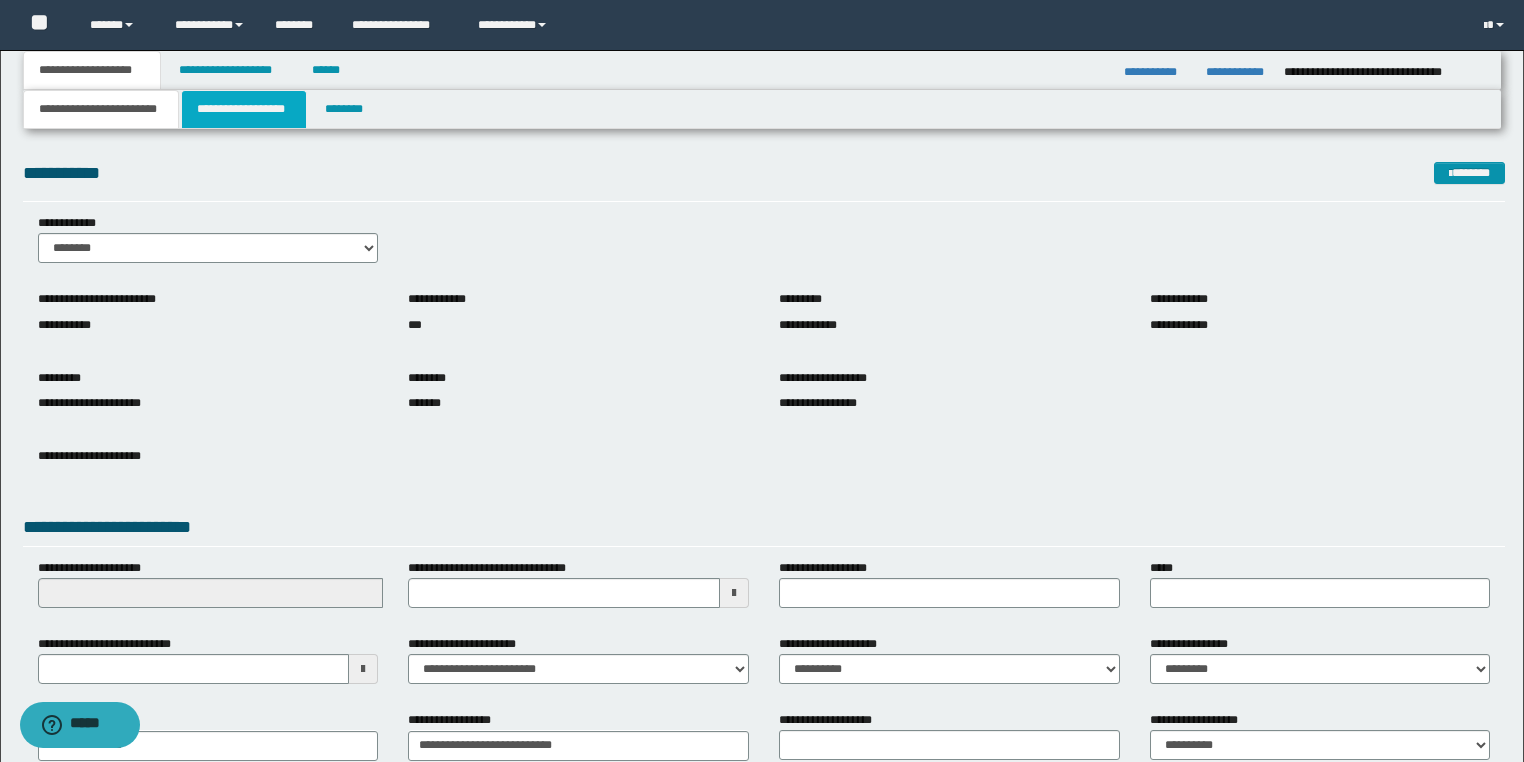 click on "**********" at bounding box center [244, 109] 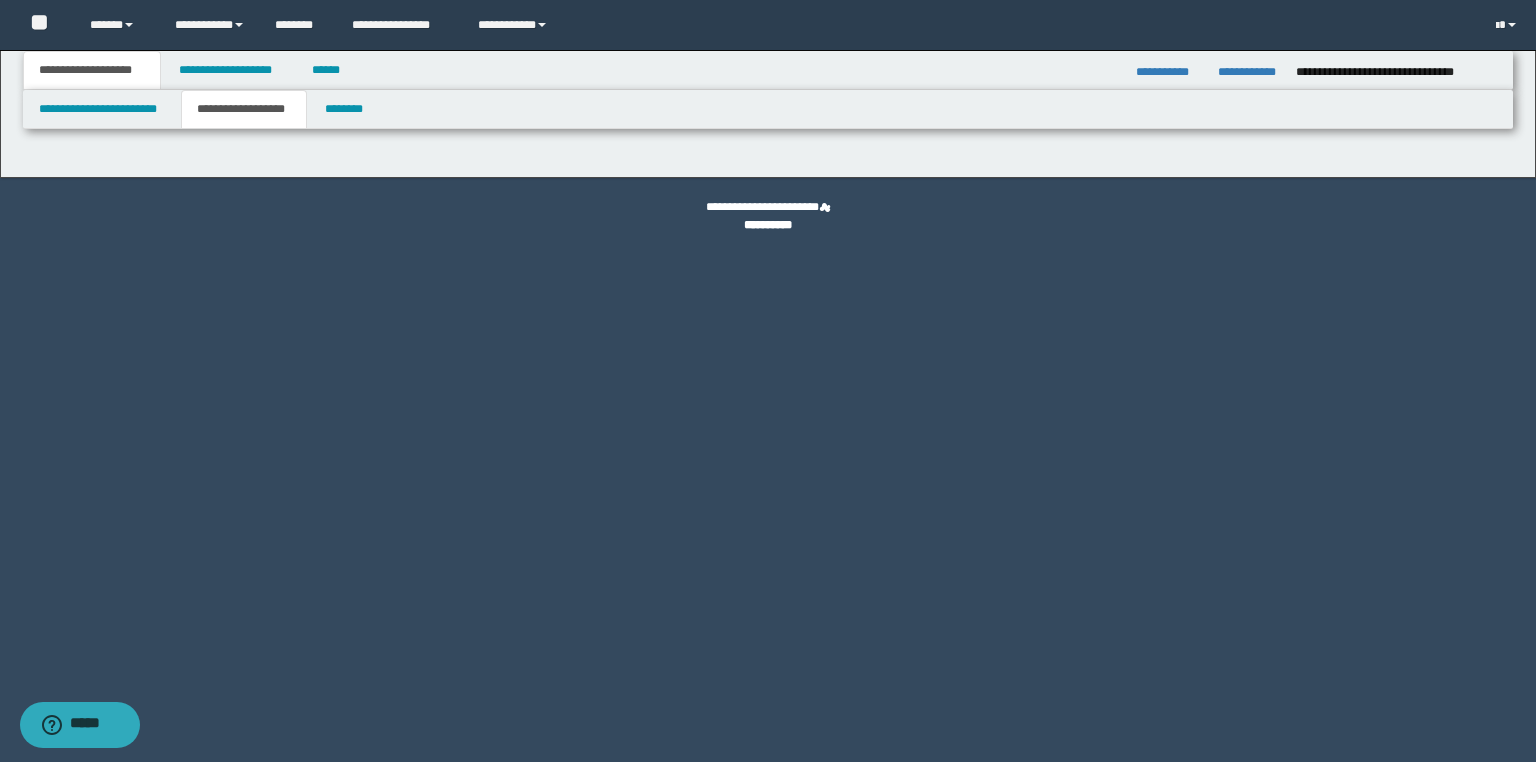 type on "**********" 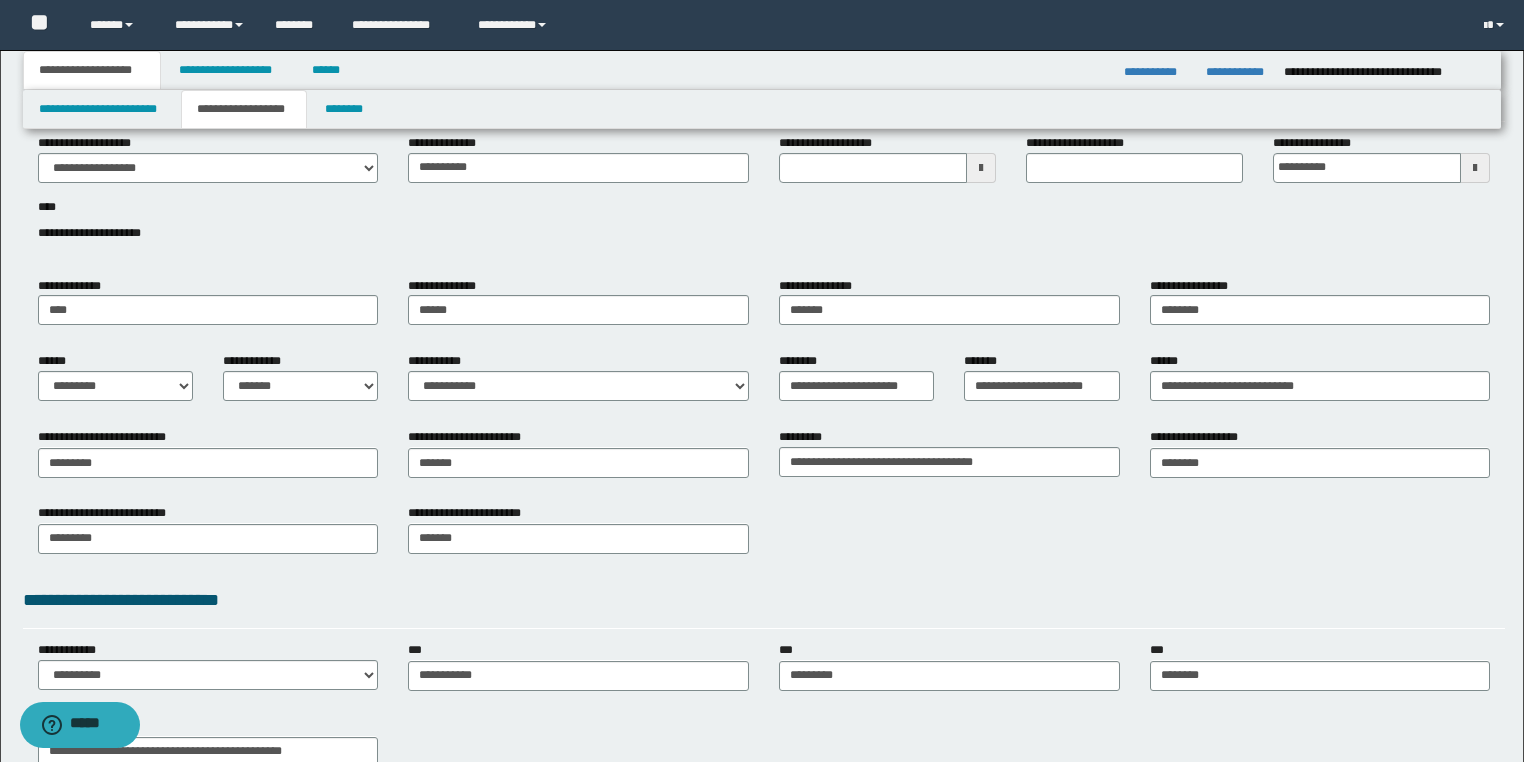 scroll, scrollTop: 160, scrollLeft: 0, axis: vertical 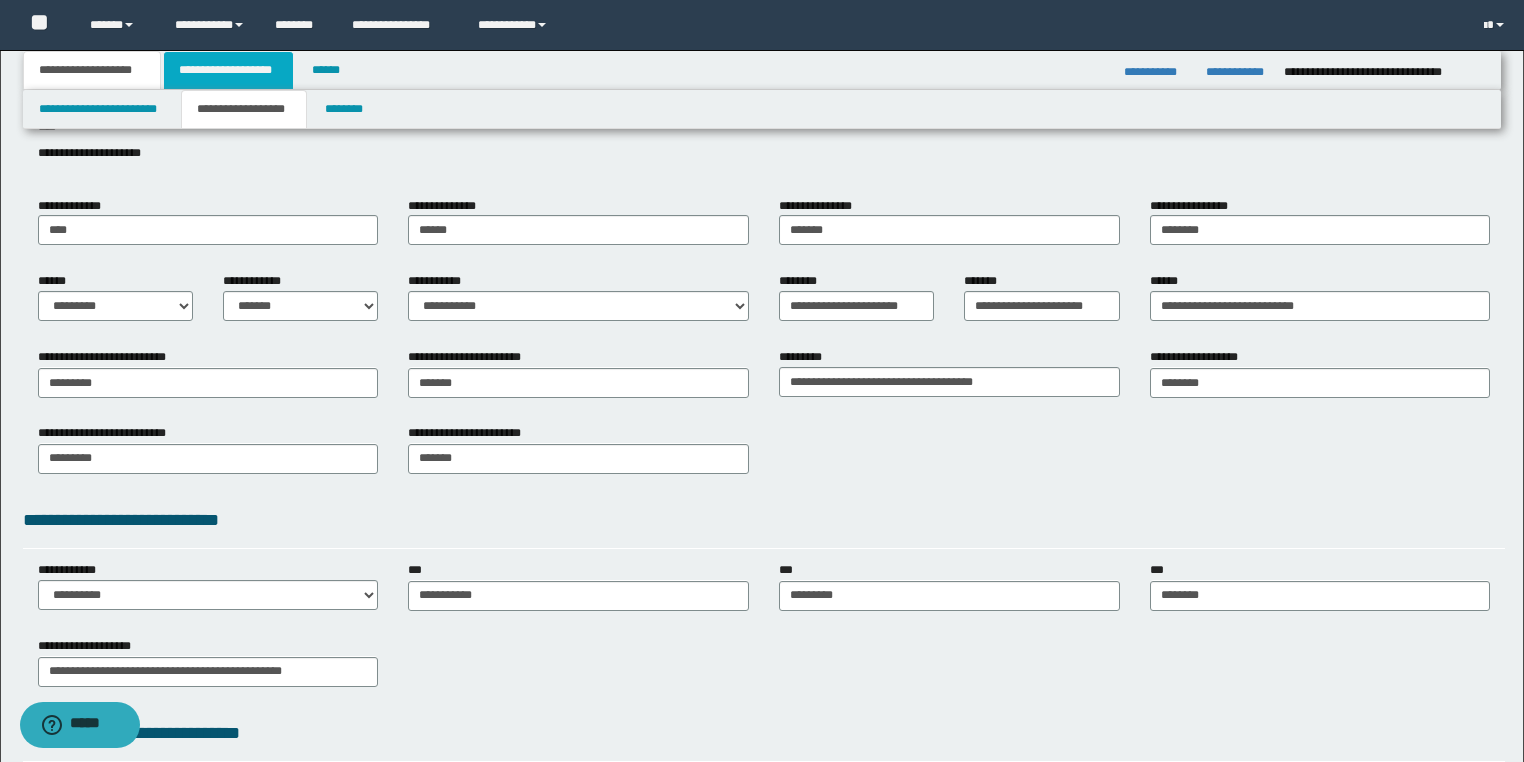click on "**********" at bounding box center (228, 70) 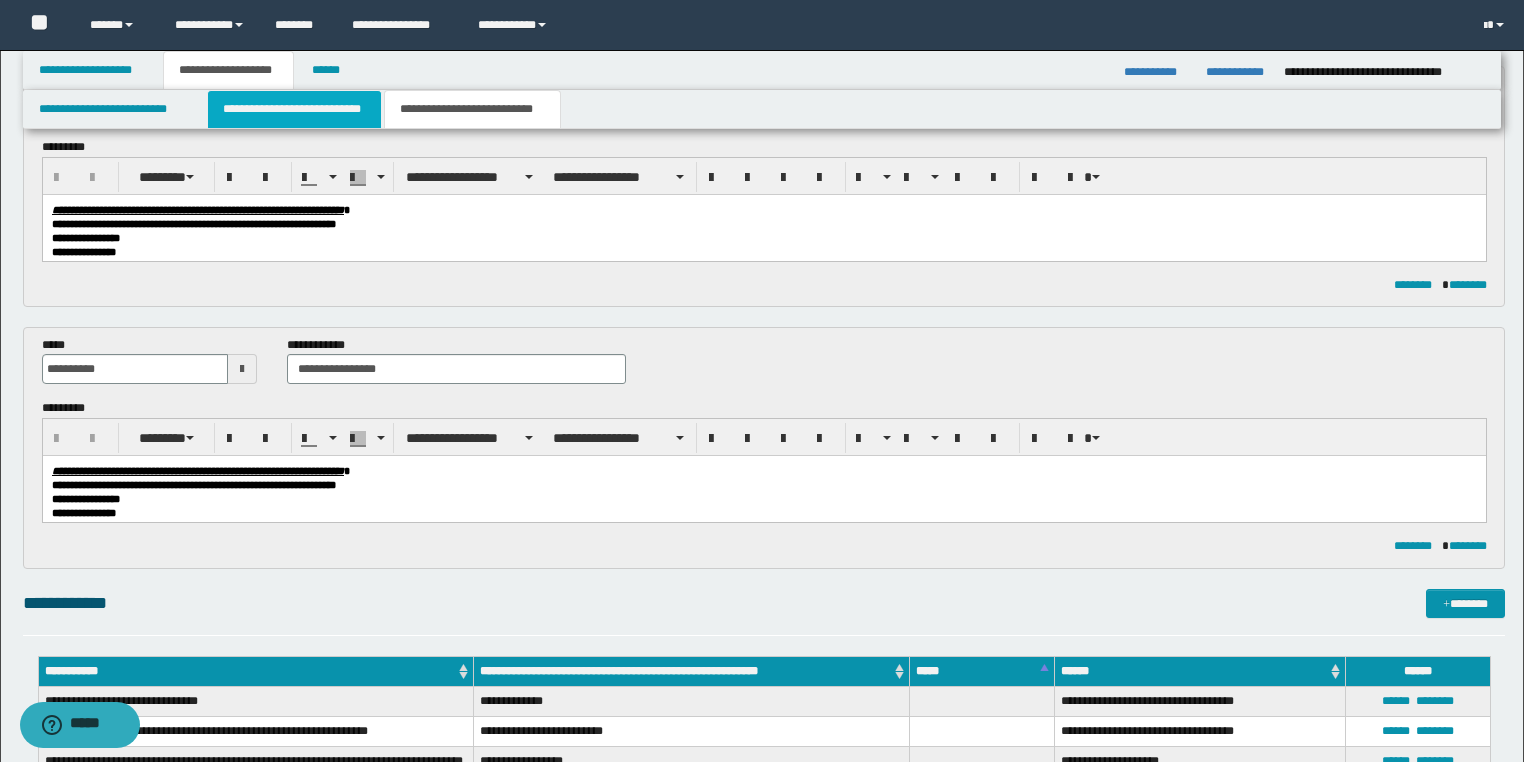 click on "**********" at bounding box center [294, 109] 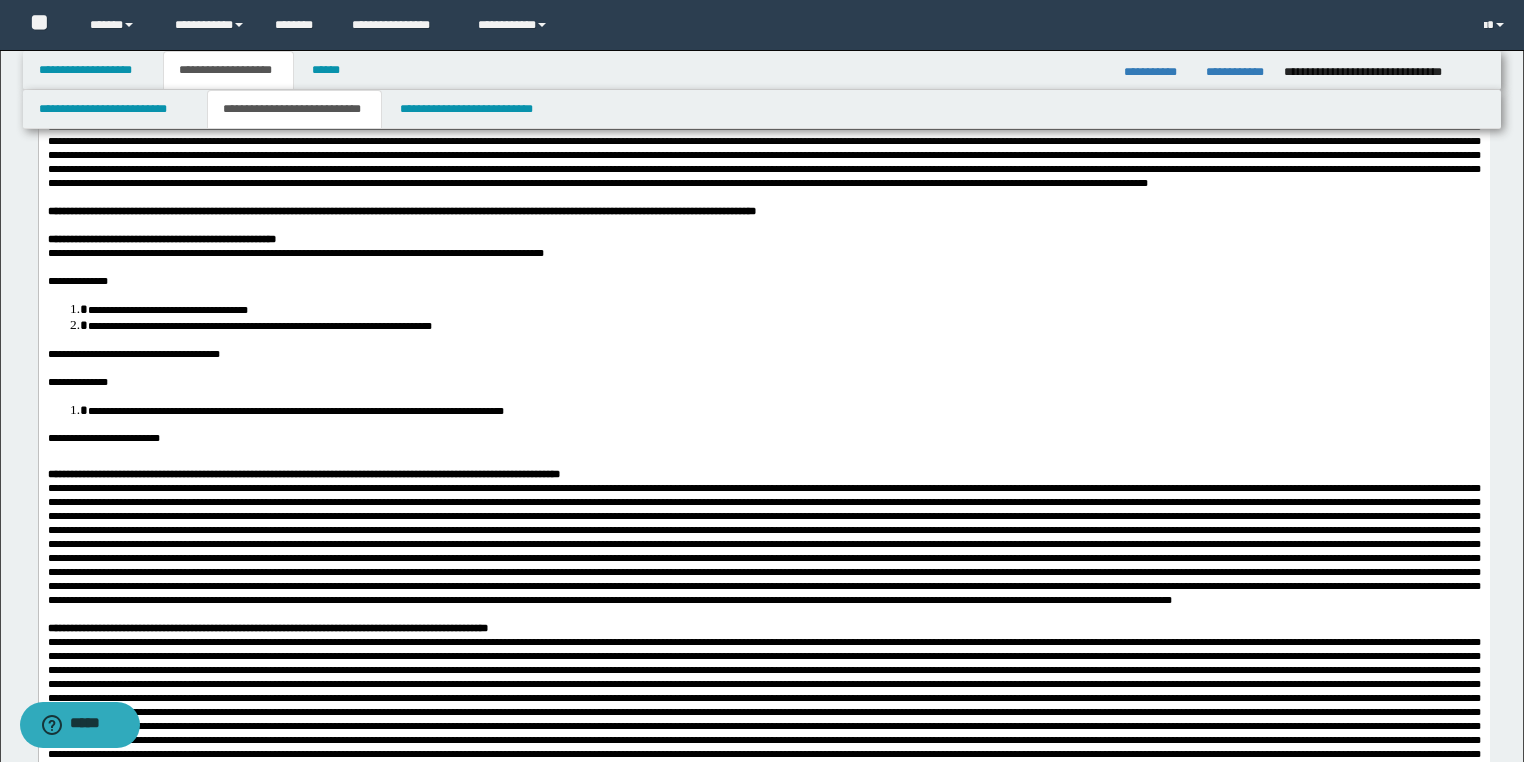 click at bounding box center (763, 154) 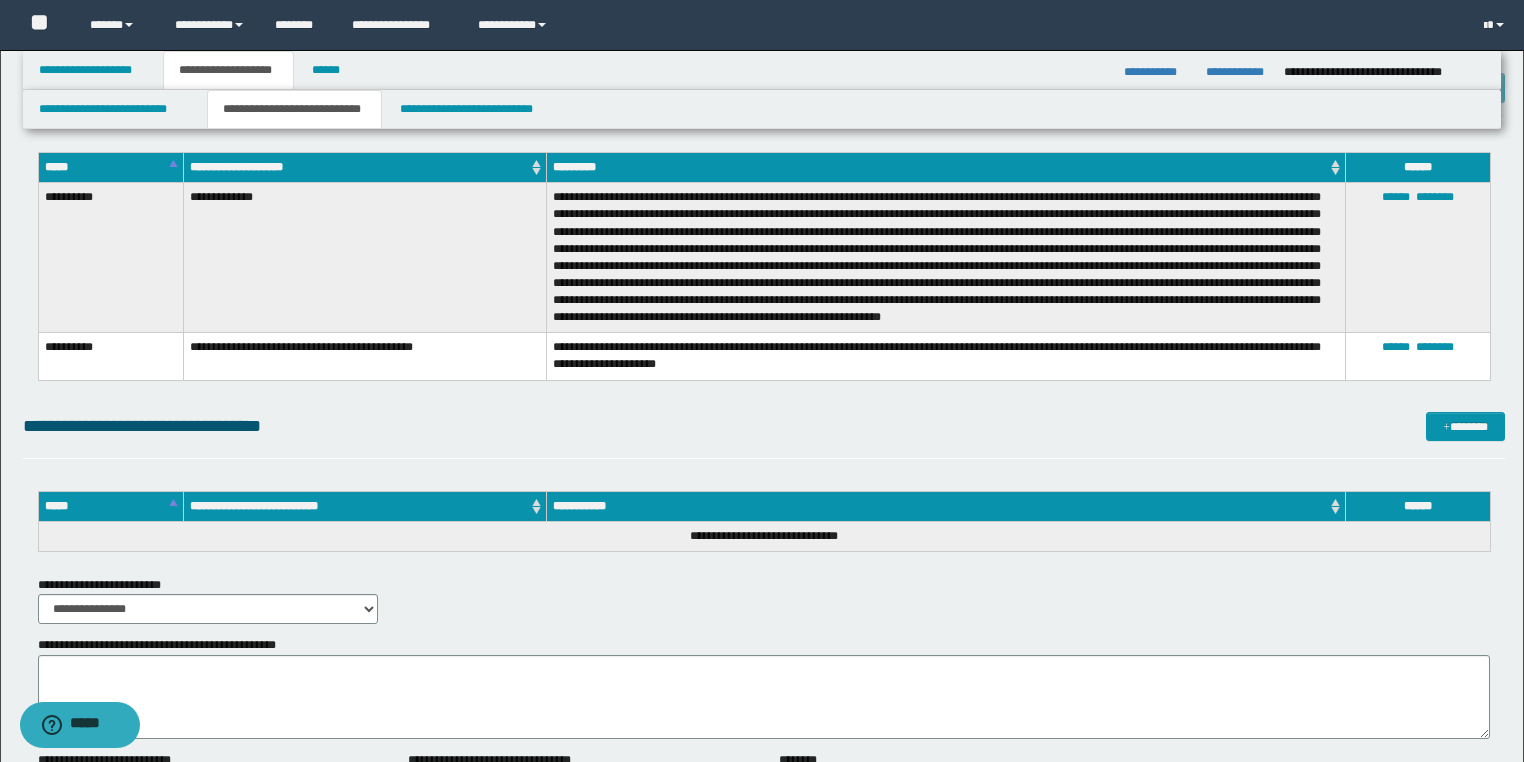 scroll, scrollTop: 1861, scrollLeft: 0, axis: vertical 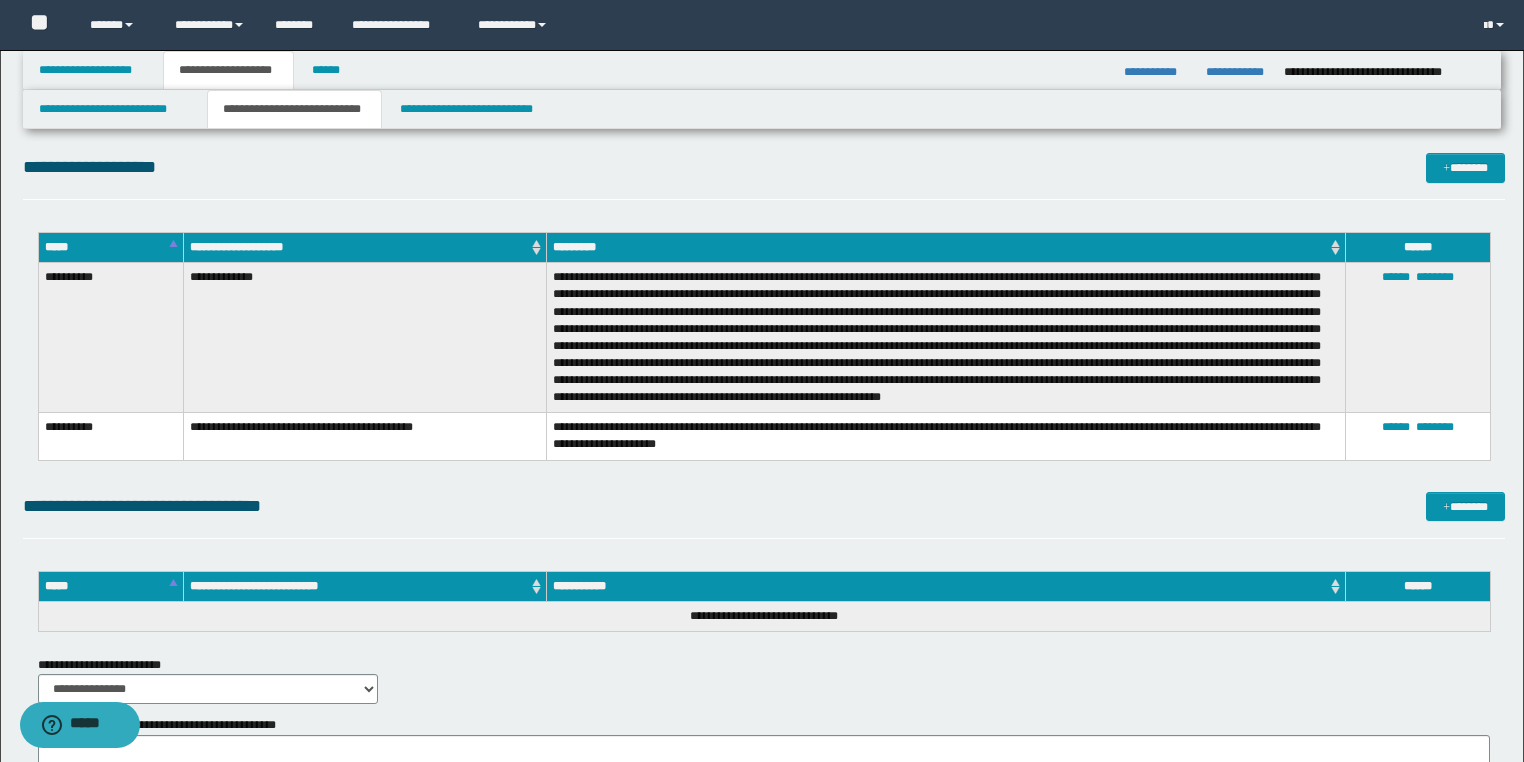 click on "**********" at bounding box center (364, 338) 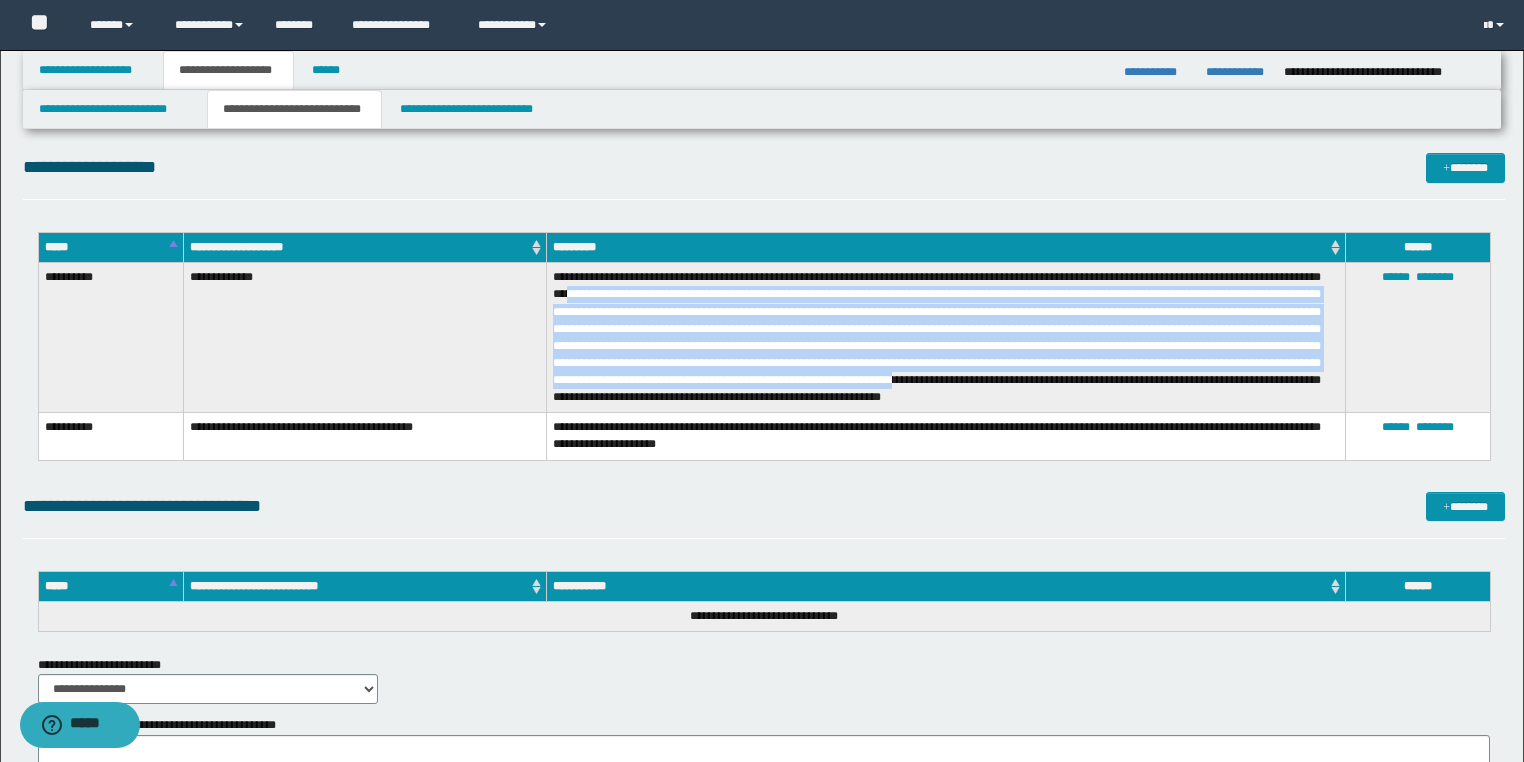 drag, startPoint x: 660, startPoint y: 293, endPoint x: 892, endPoint y: 343, distance: 237.32678 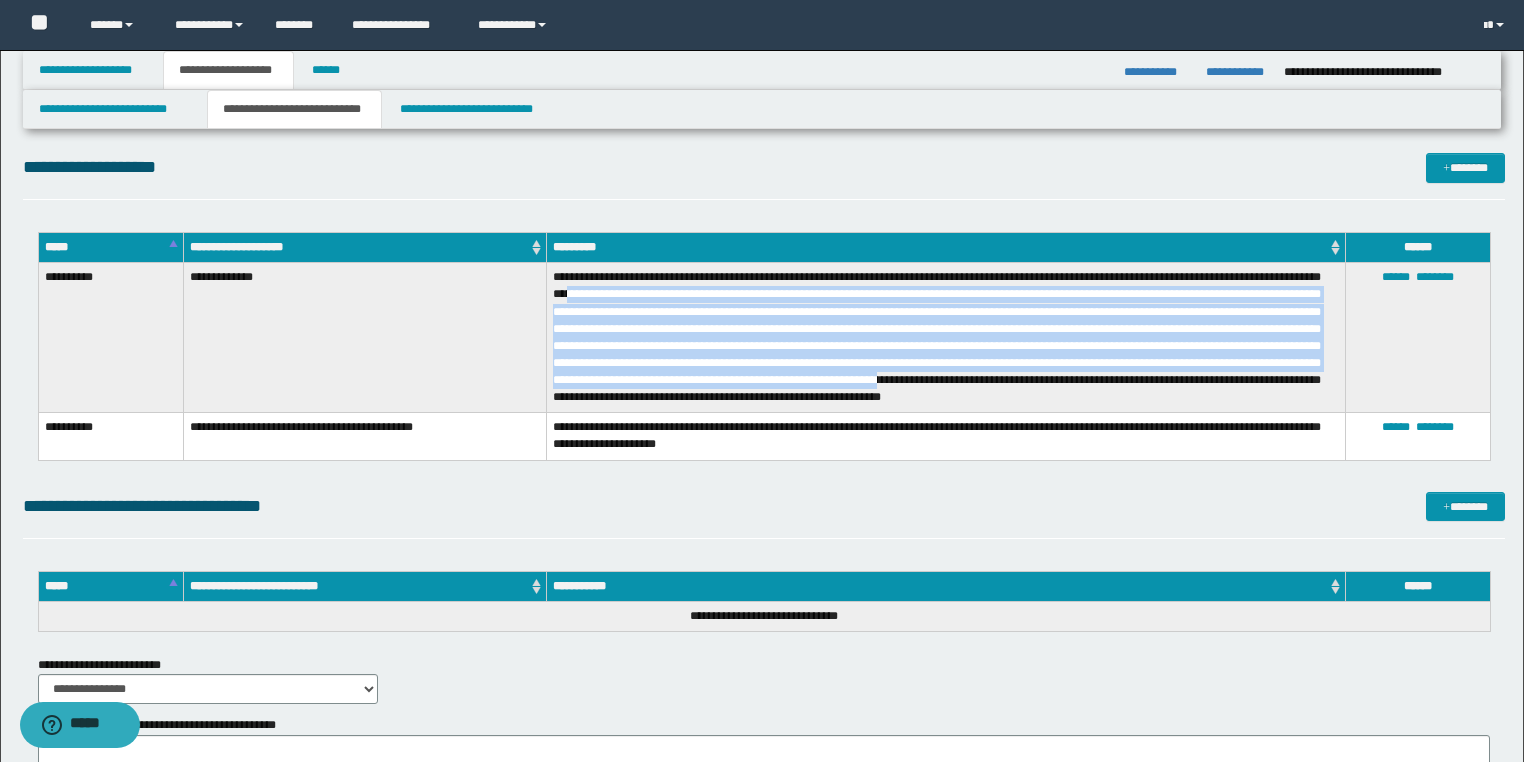 copy on "**********" 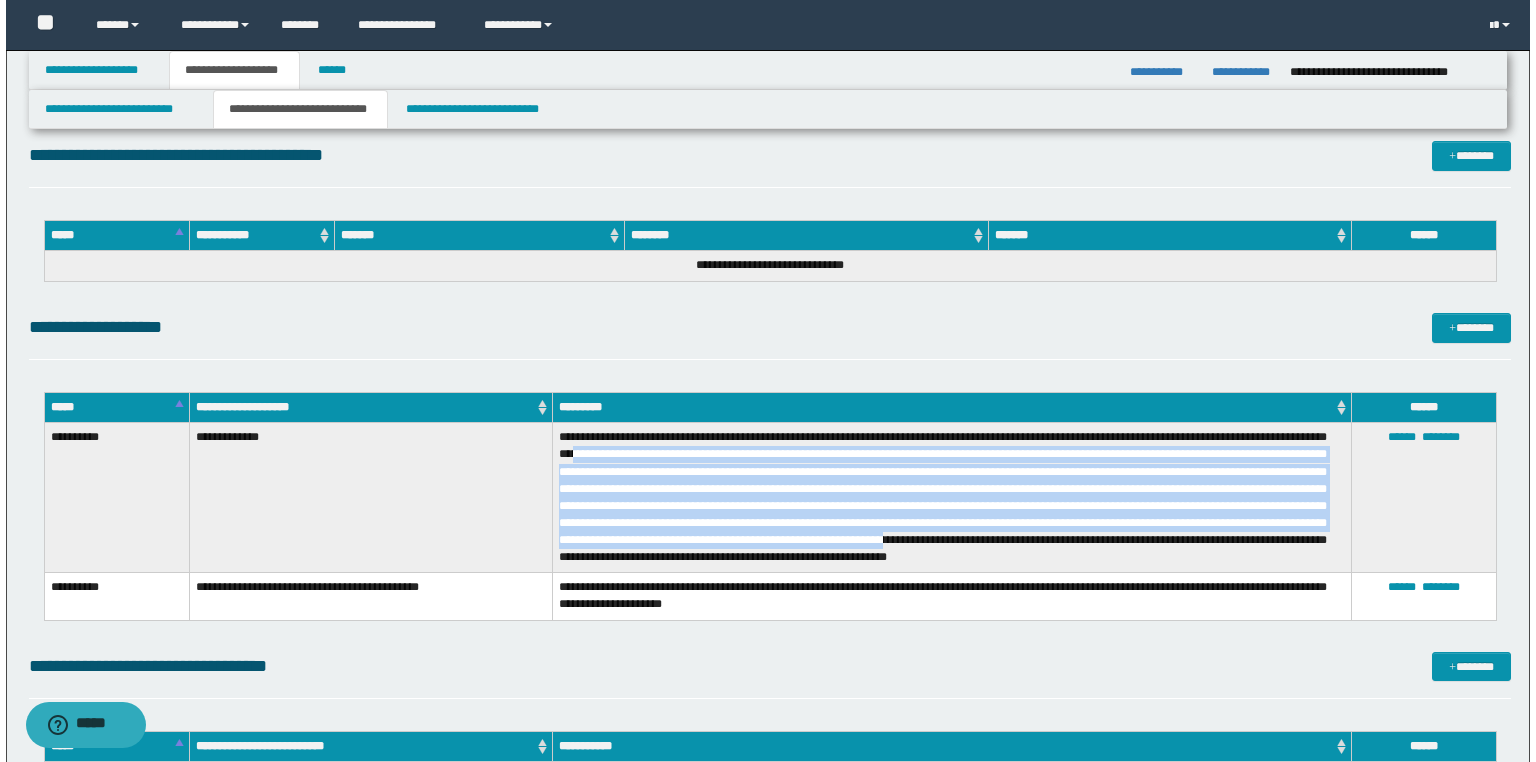 scroll, scrollTop: 1781, scrollLeft: 0, axis: vertical 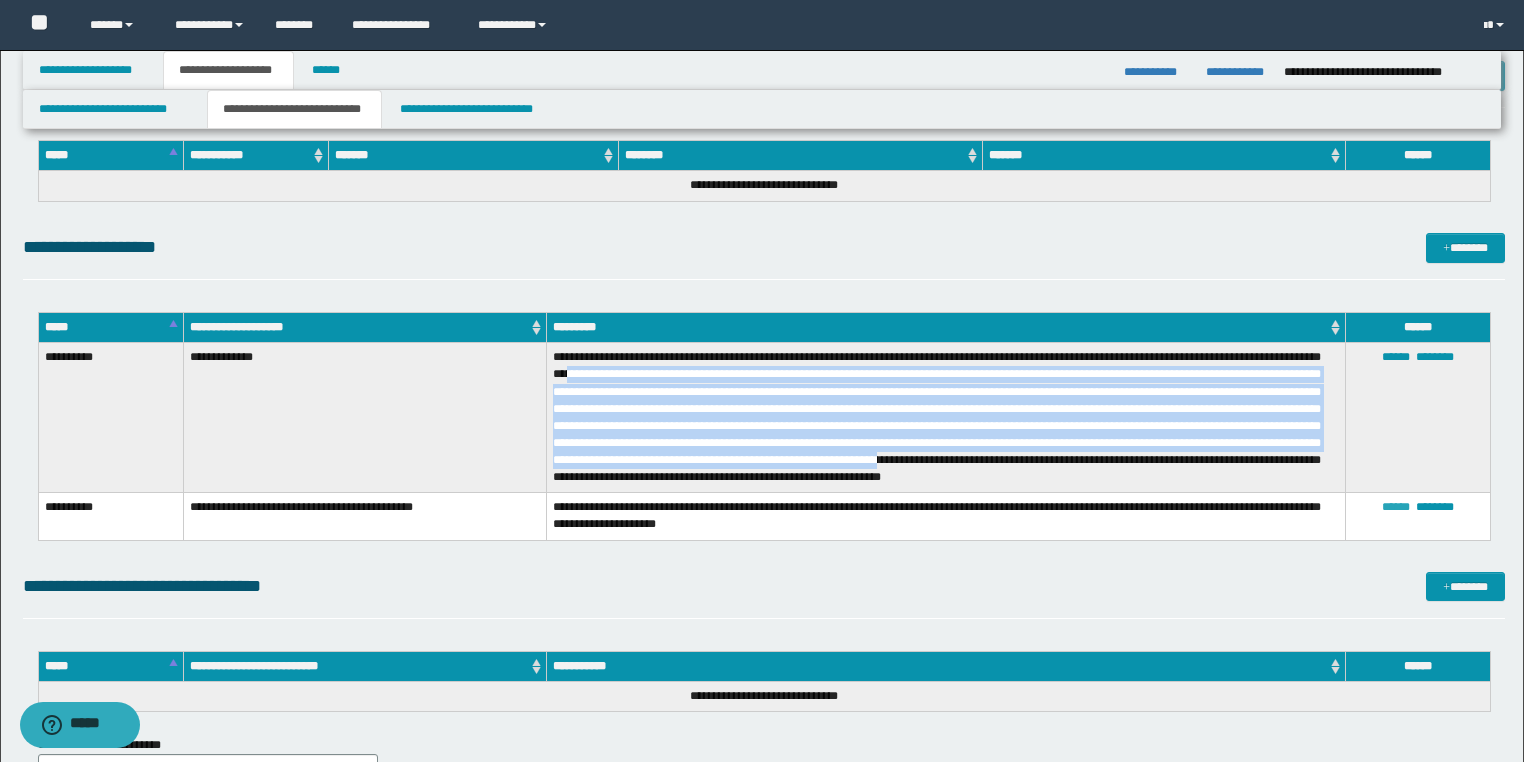 click on "******" at bounding box center [1396, 507] 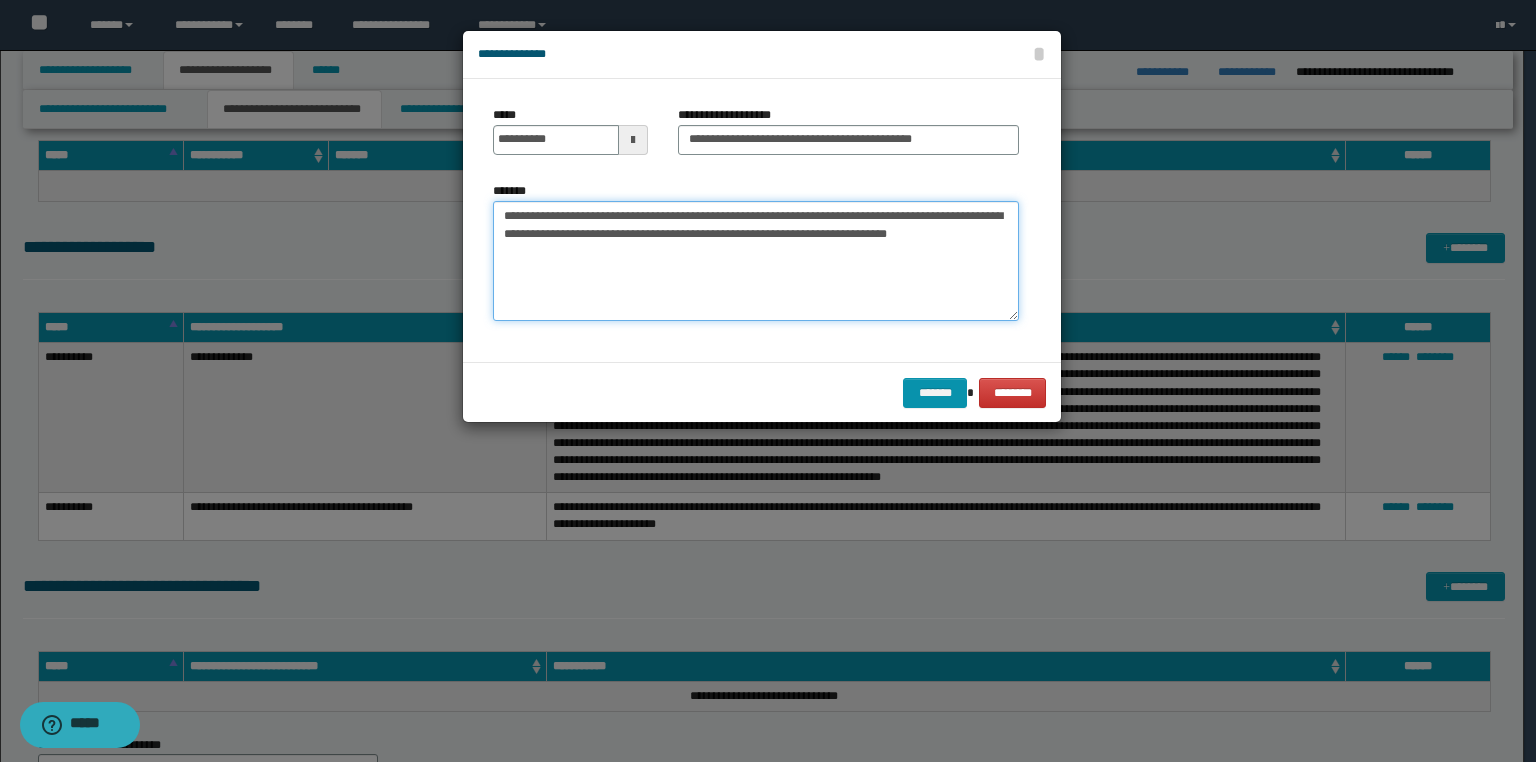 click on "**********" at bounding box center (756, 261) 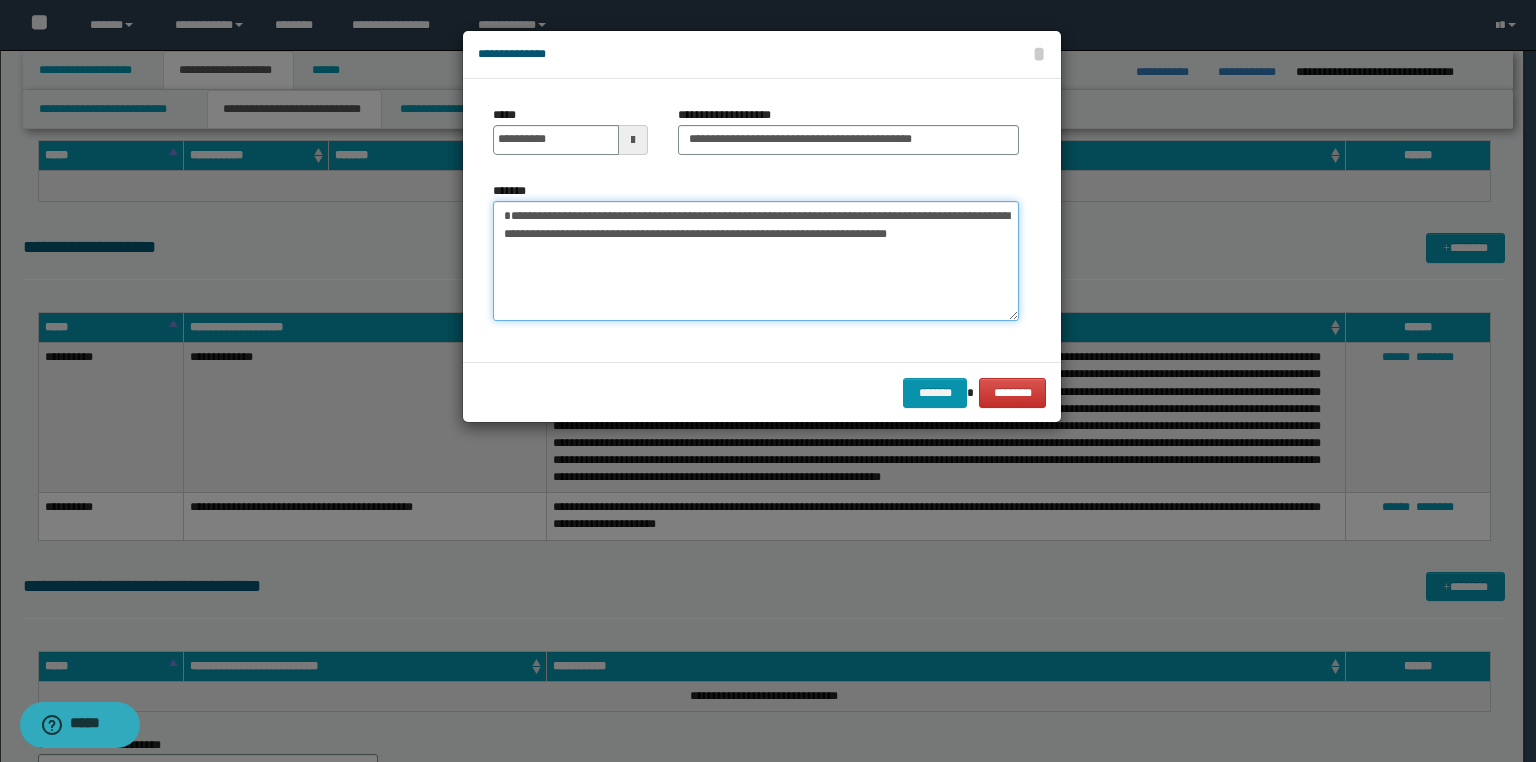 paste on "**********" 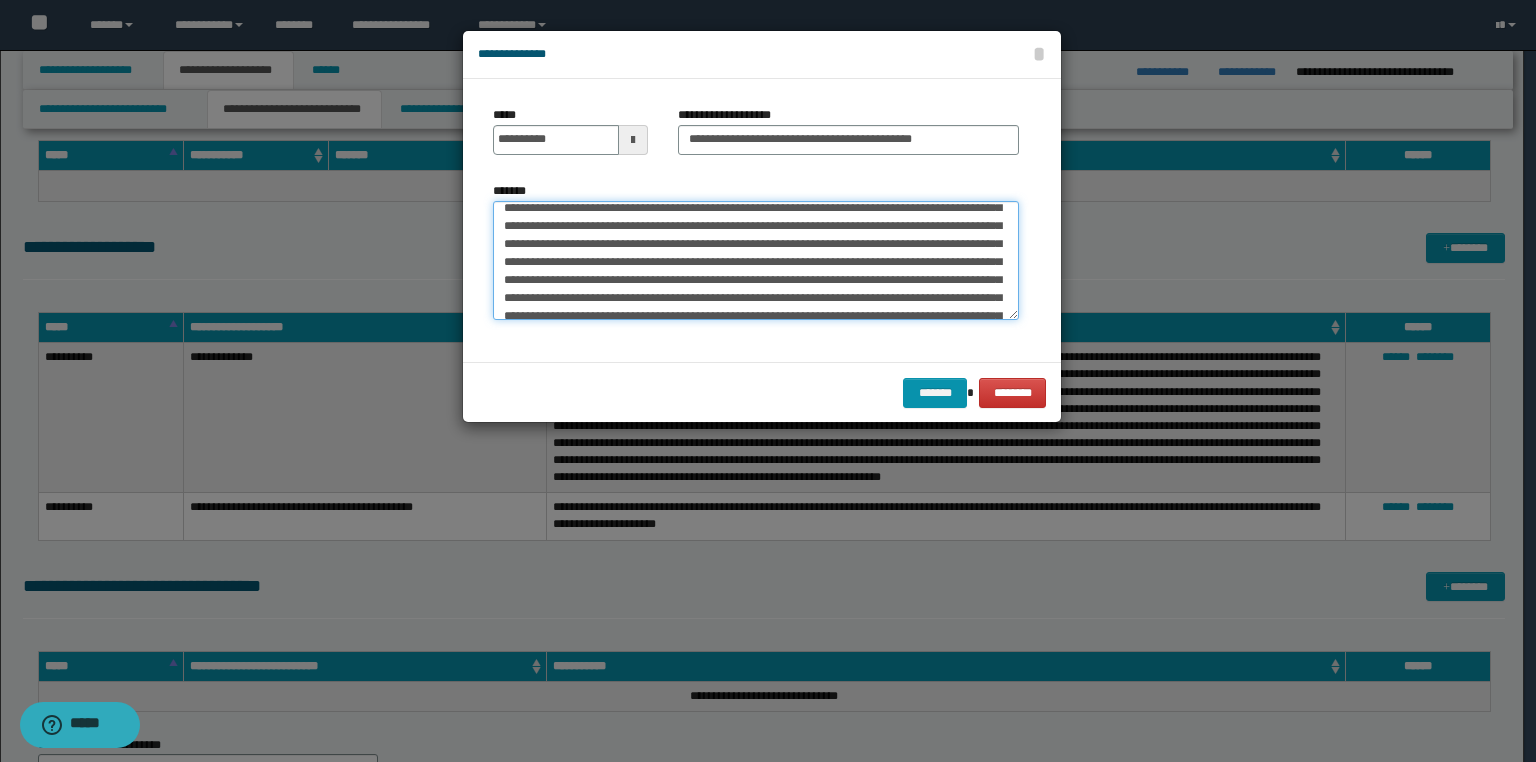 scroll, scrollTop: 180, scrollLeft: 0, axis: vertical 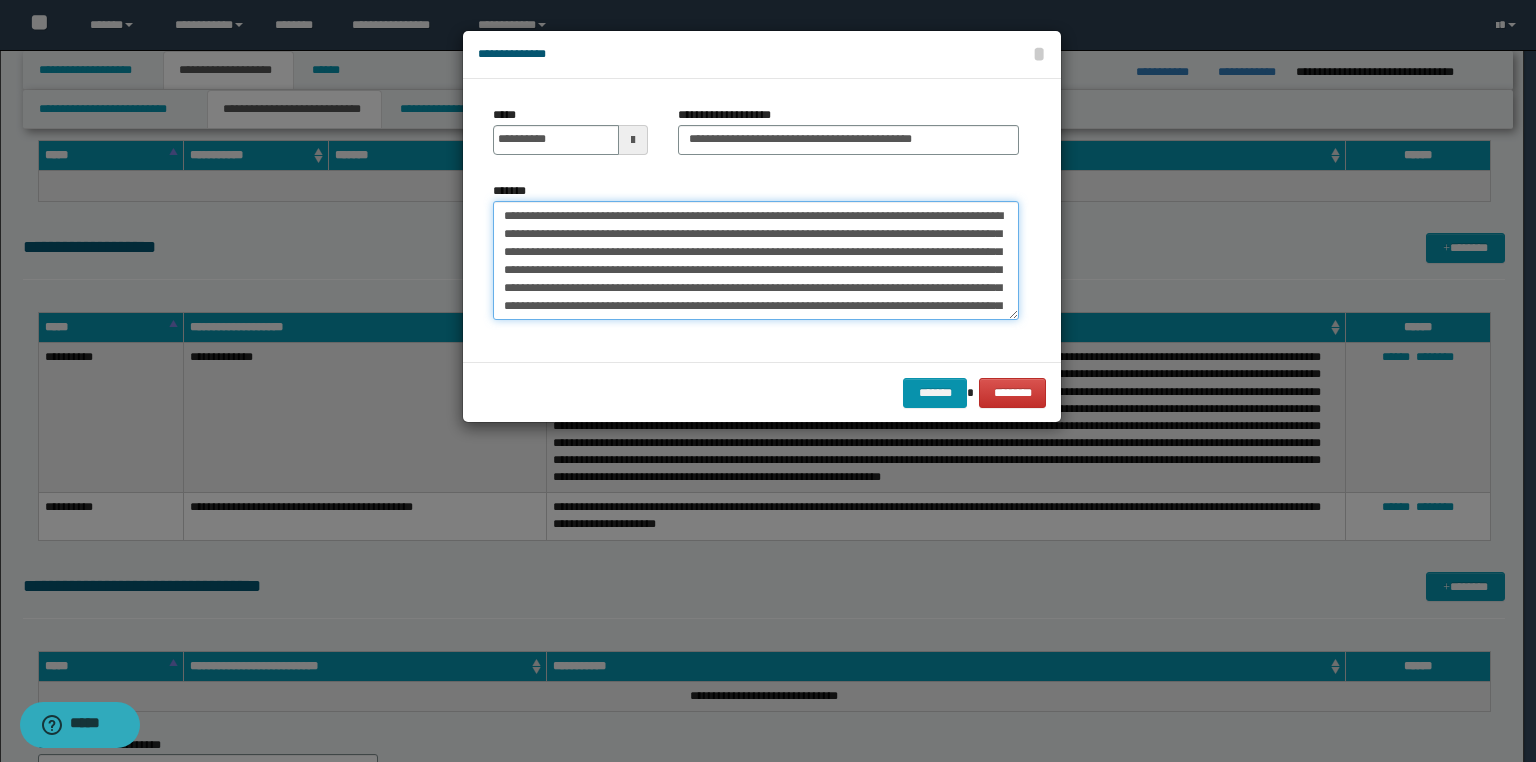 drag, startPoint x: 969, startPoint y: 305, endPoint x: 592, endPoint y: 259, distance: 379.796 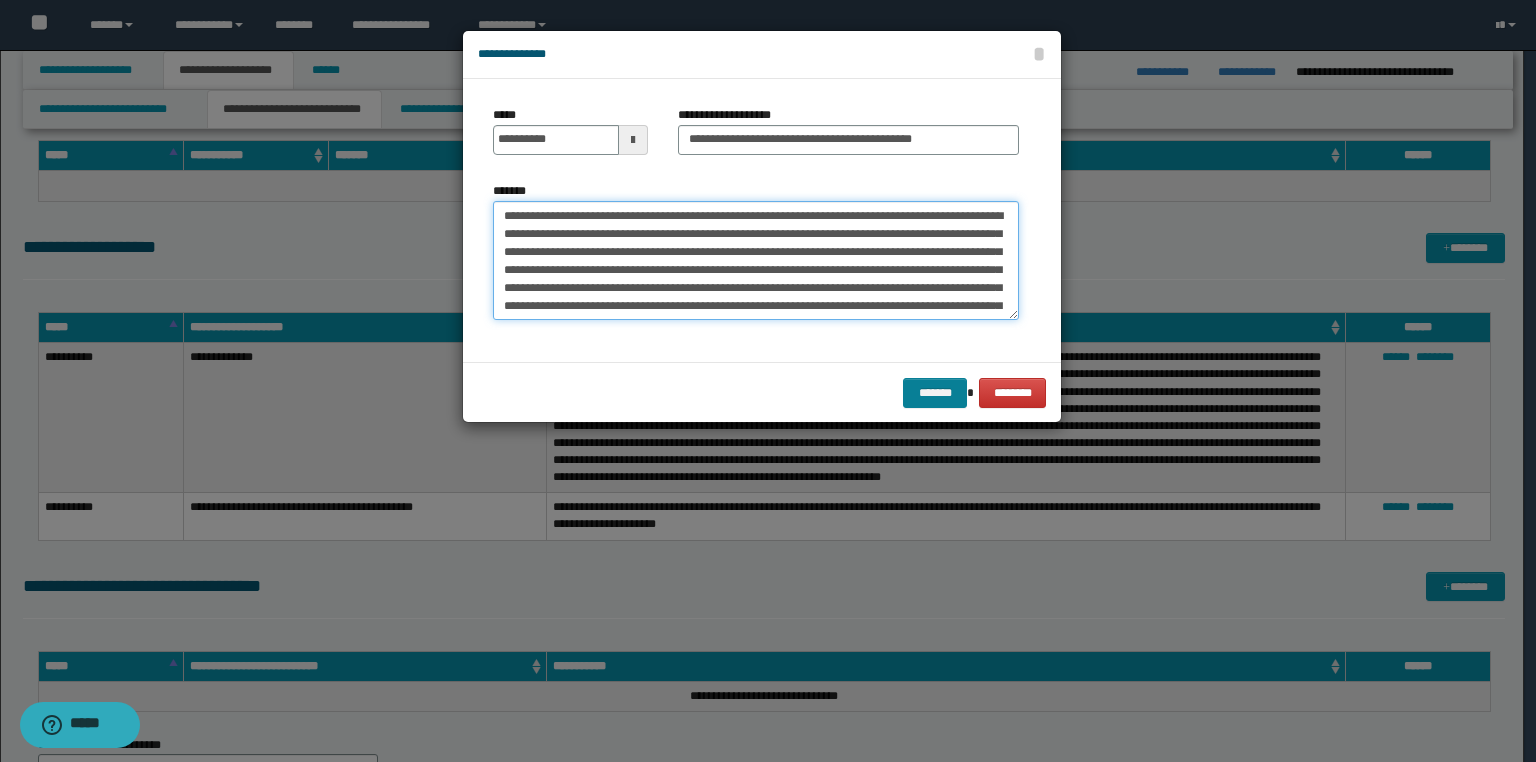 type on "**********" 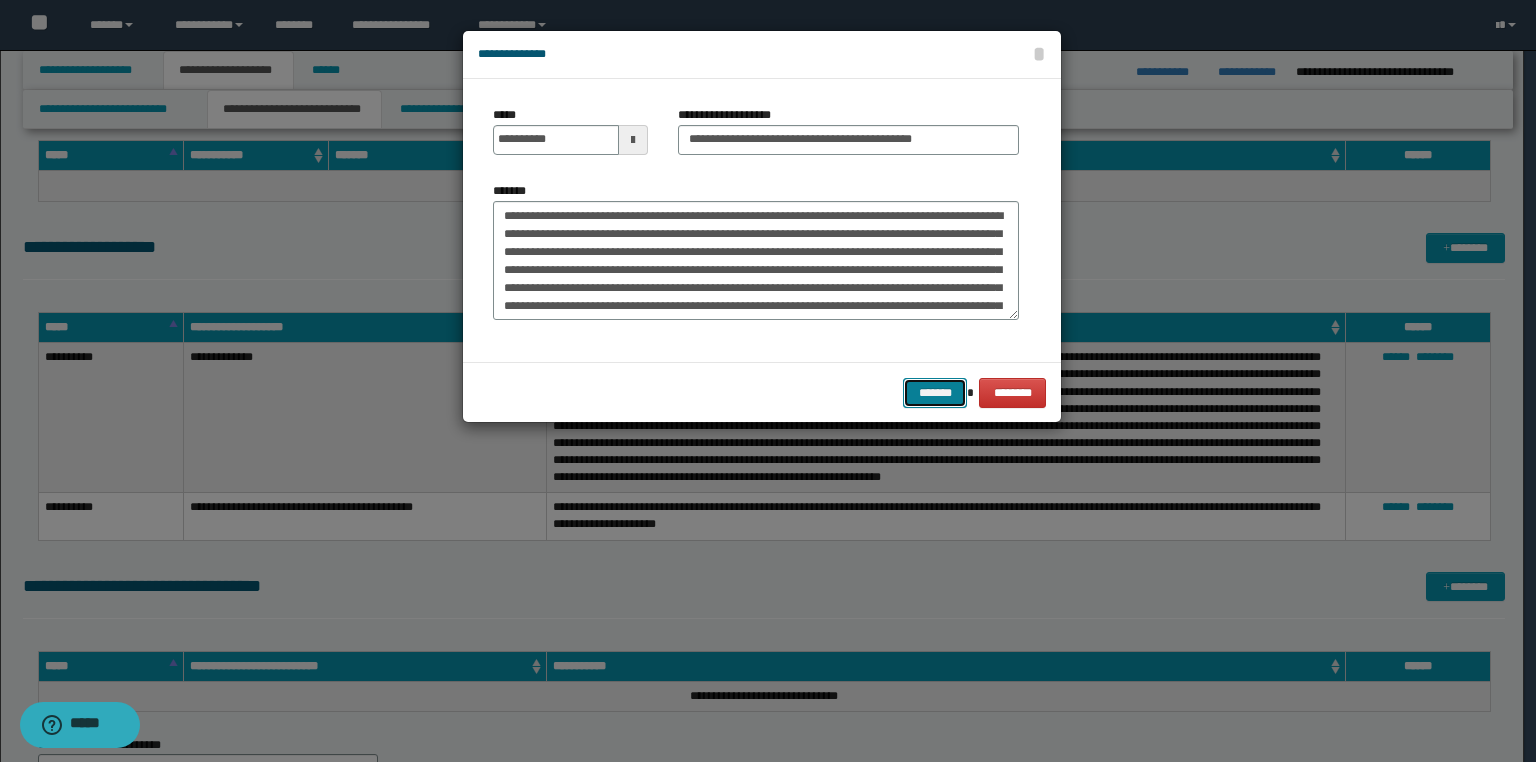 click on "*******" at bounding box center (935, 393) 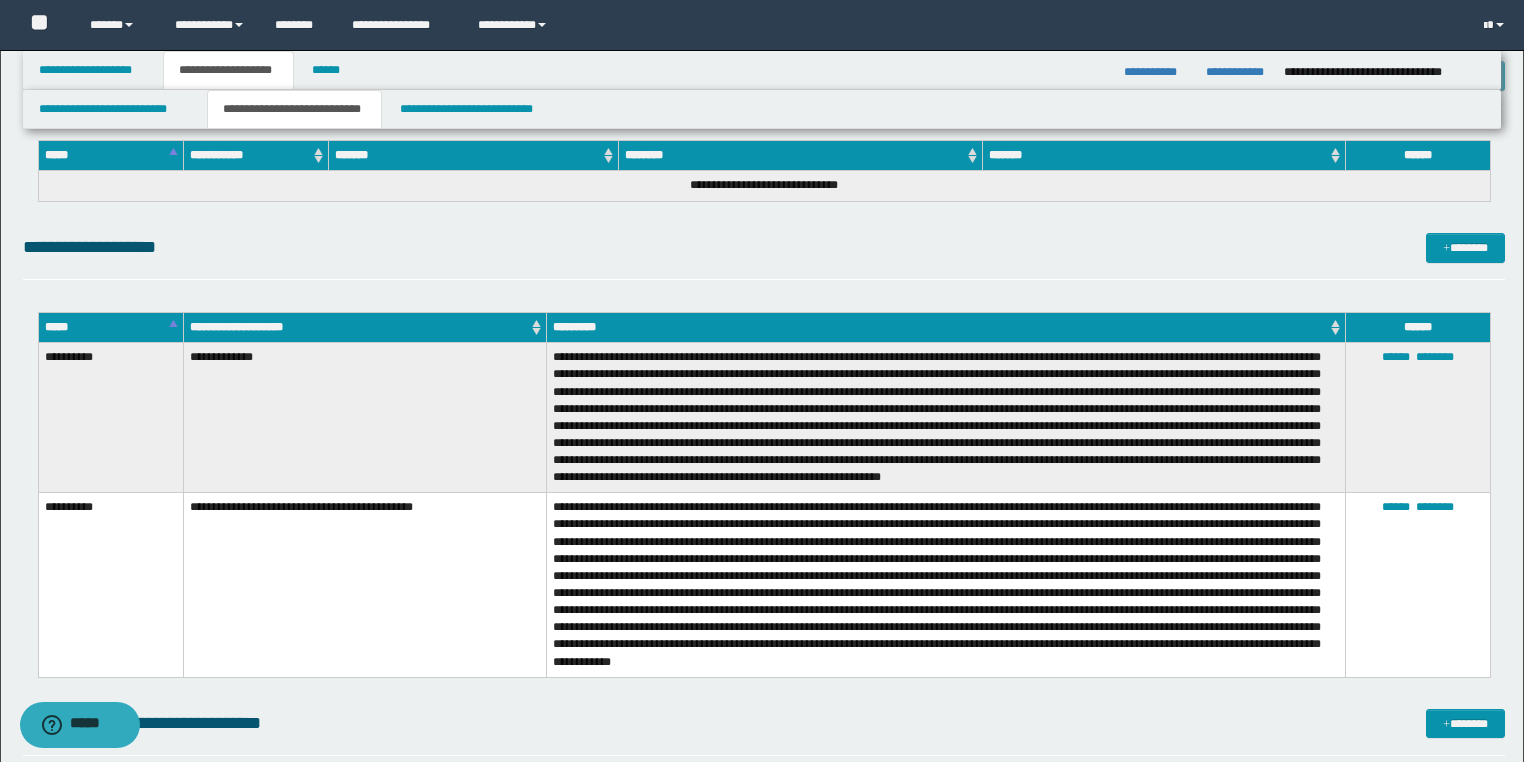 click at bounding box center (945, 418) 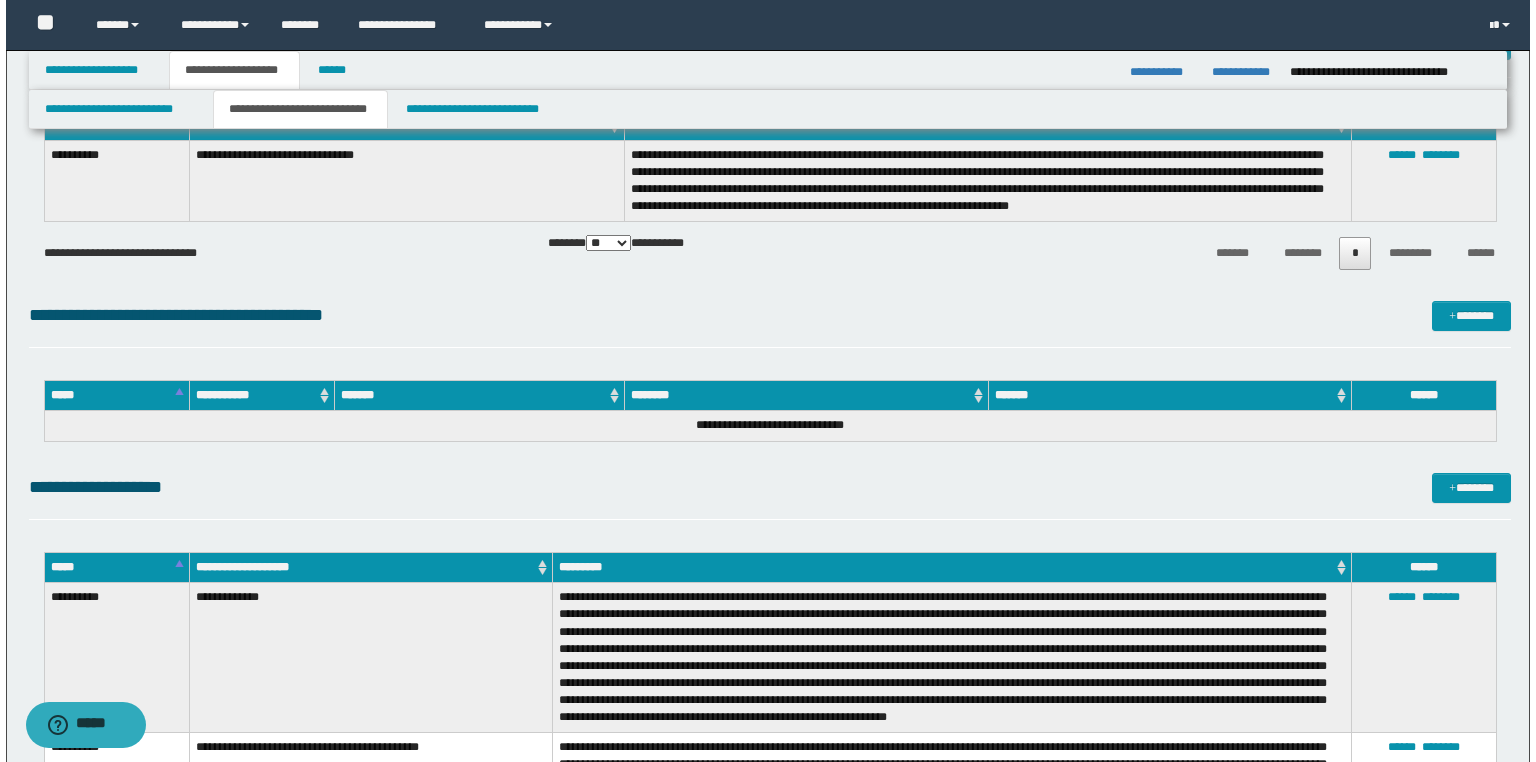 scroll, scrollTop: 1381, scrollLeft: 0, axis: vertical 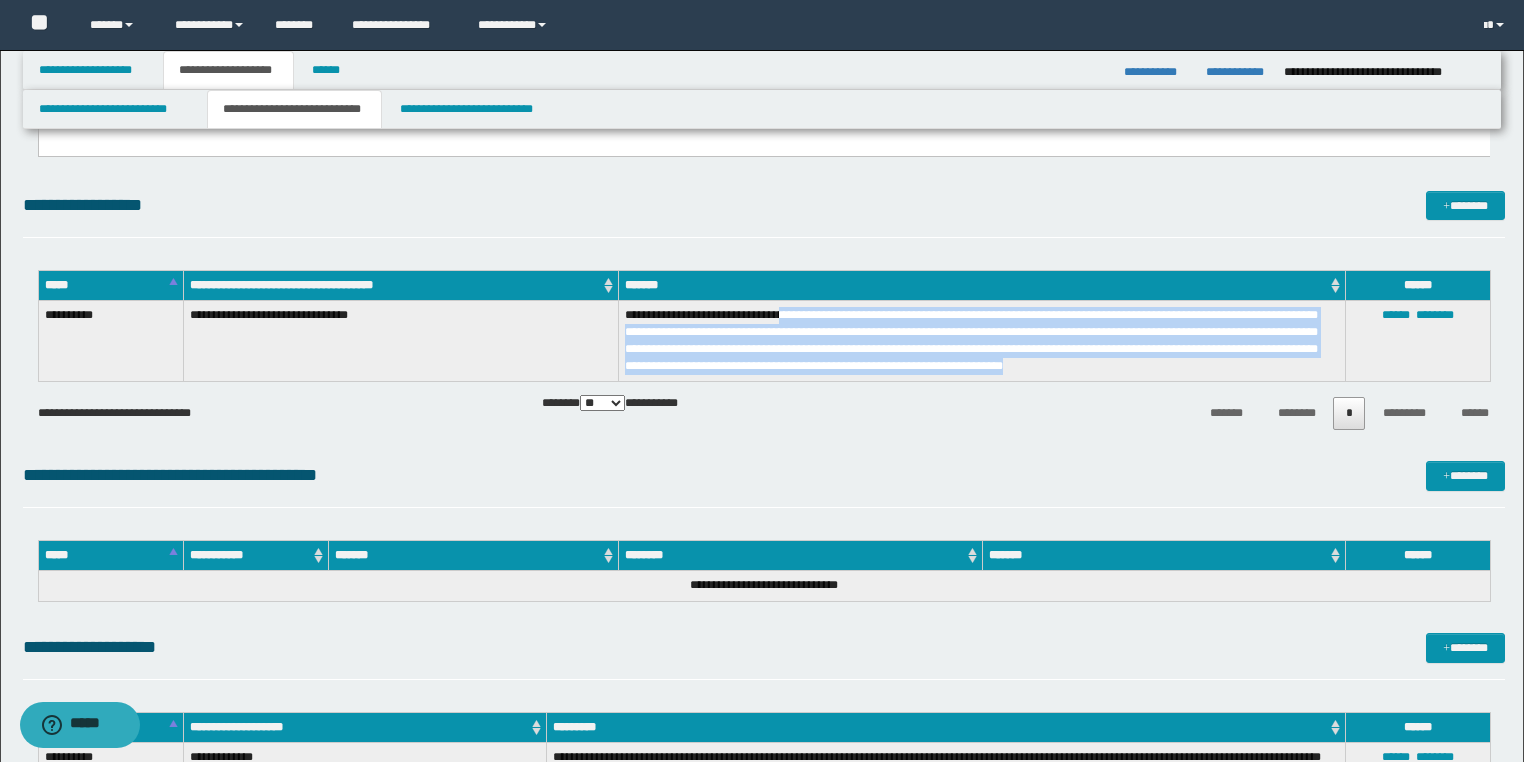 drag, startPoint x: 1202, startPoint y: 358, endPoint x: 801, endPoint y: 310, distance: 403.8626 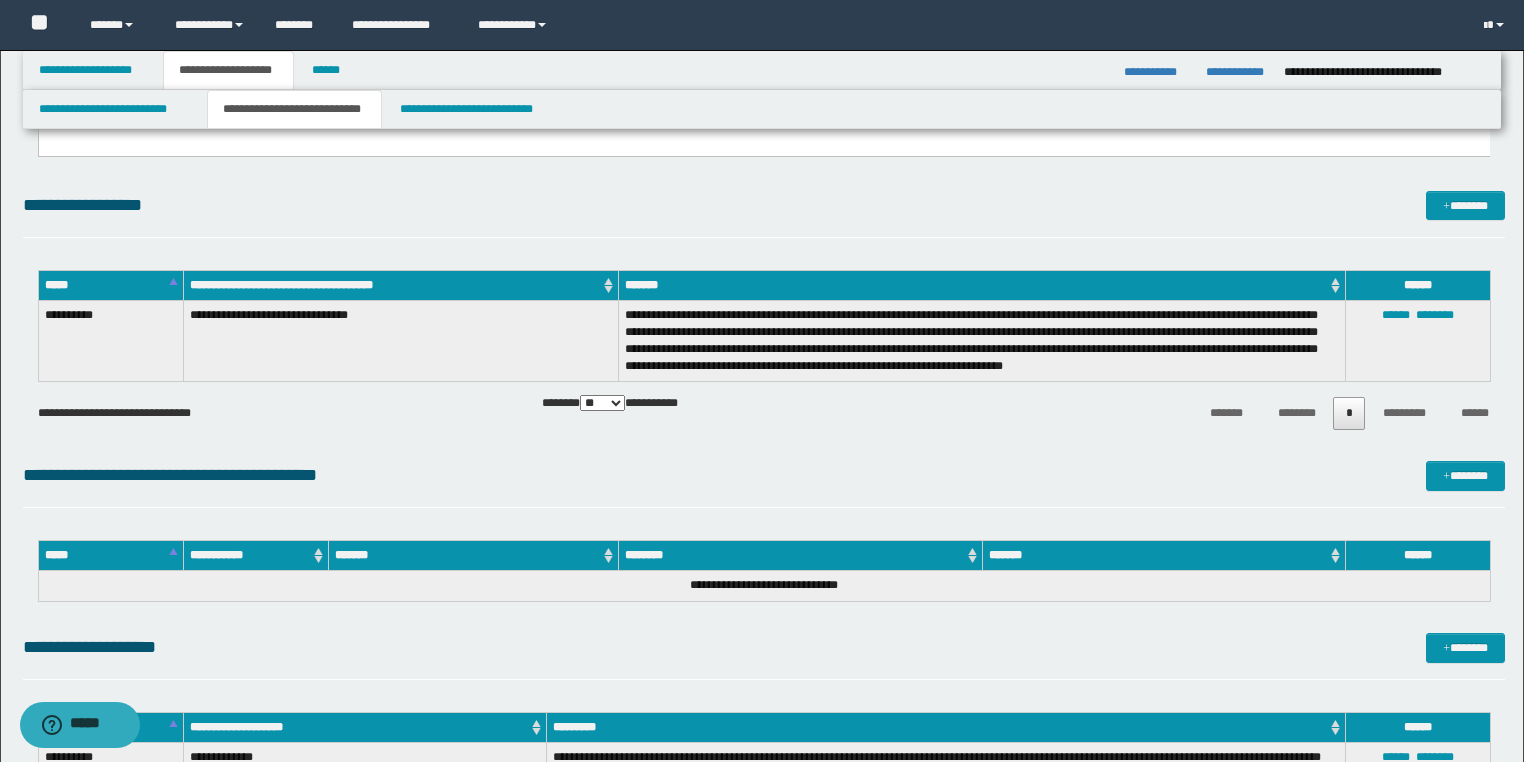 click on "**********" at bounding box center [982, 341] 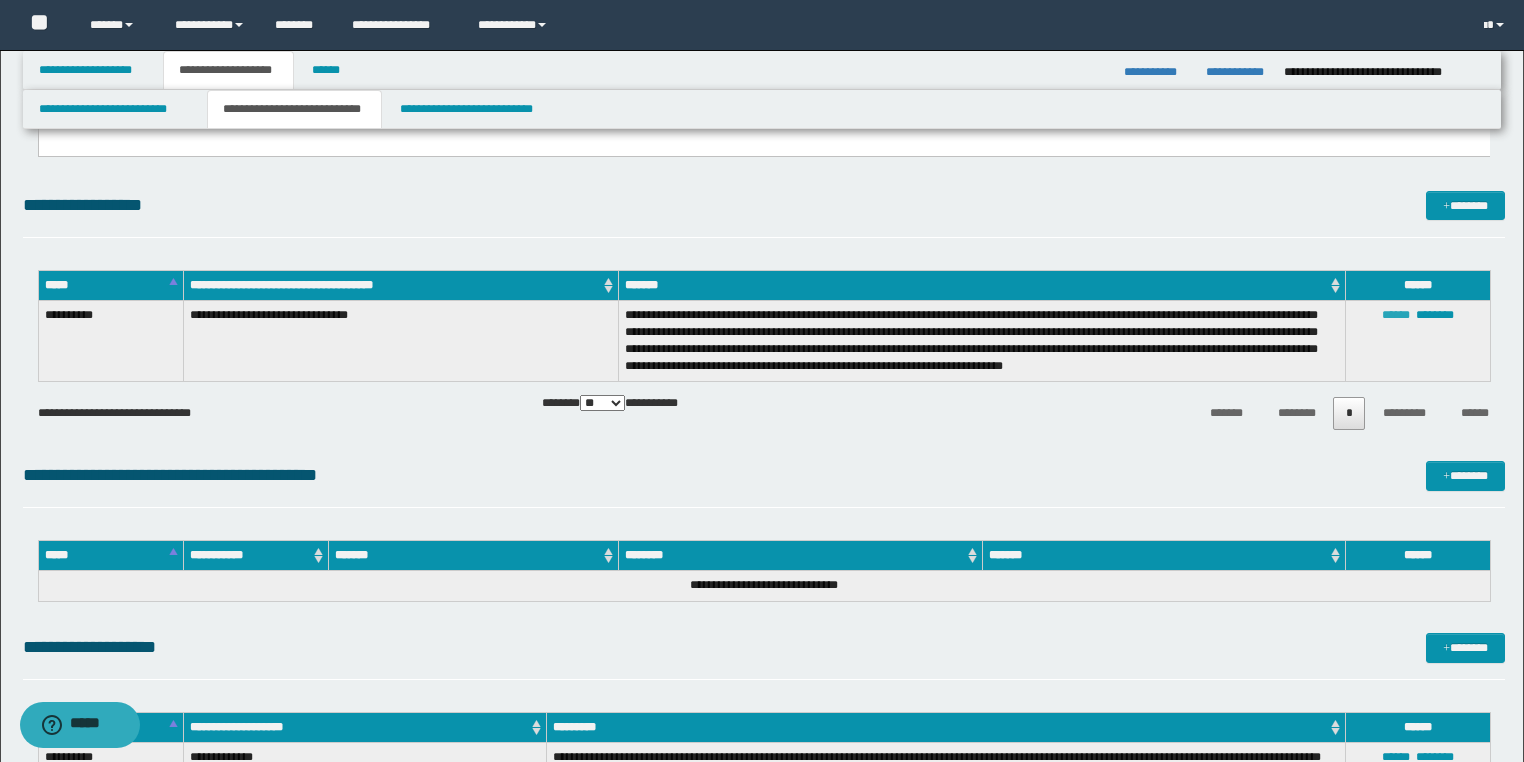 click on "******" at bounding box center [1396, 315] 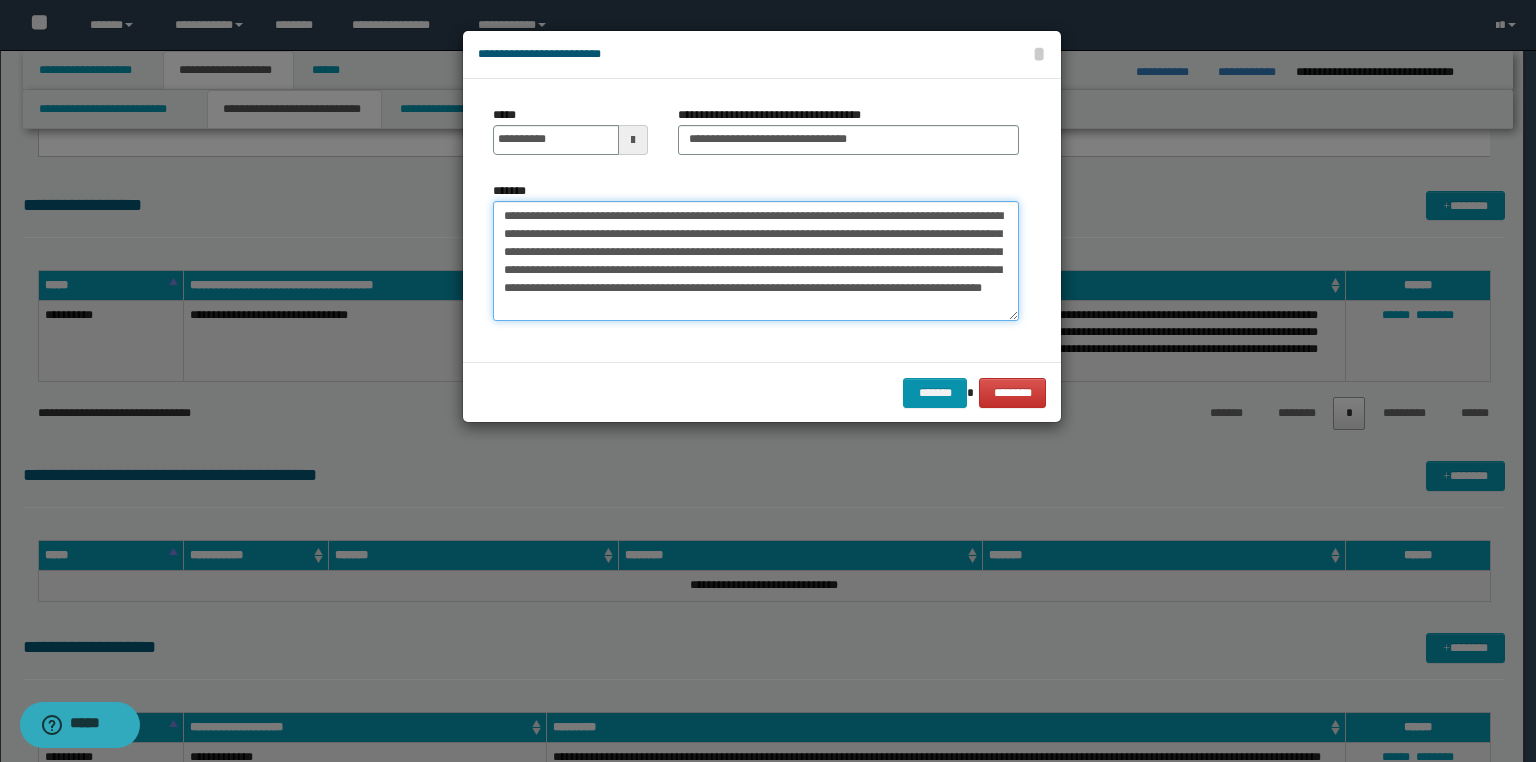 click on "**********" at bounding box center [756, 261] 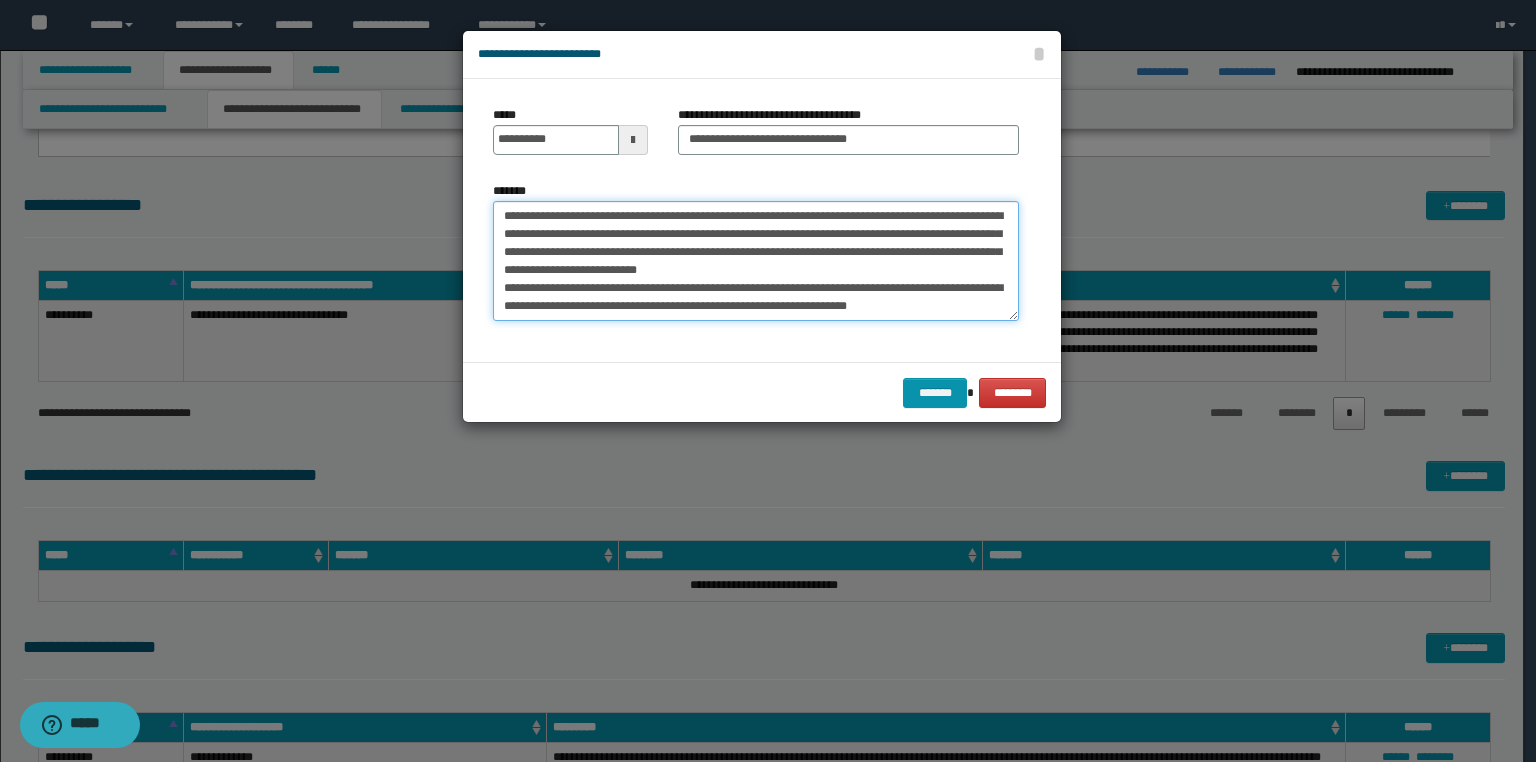click on "**********" at bounding box center (756, 261) 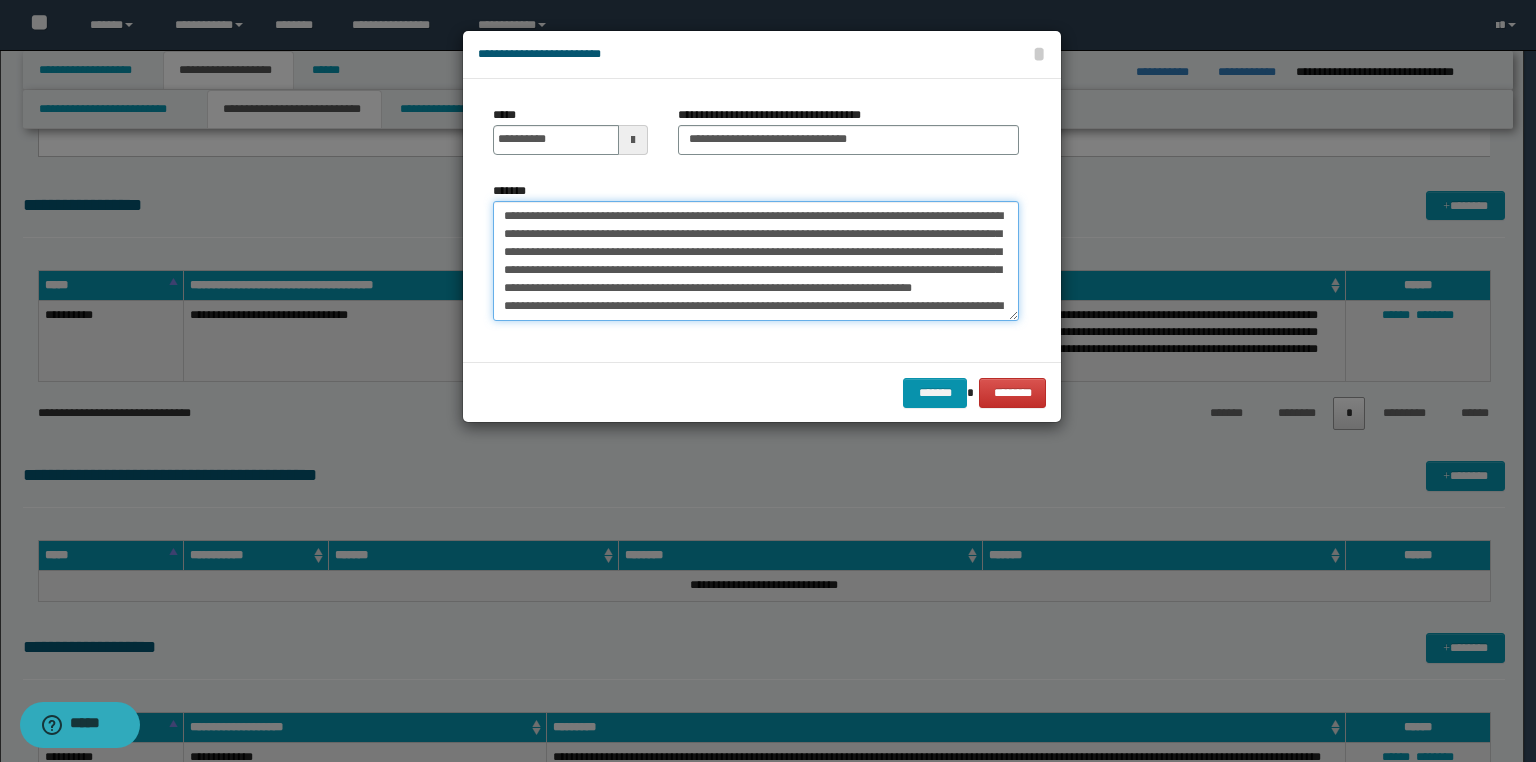scroll, scrollTop: 36, scrollLeft: 0, axis: vertical 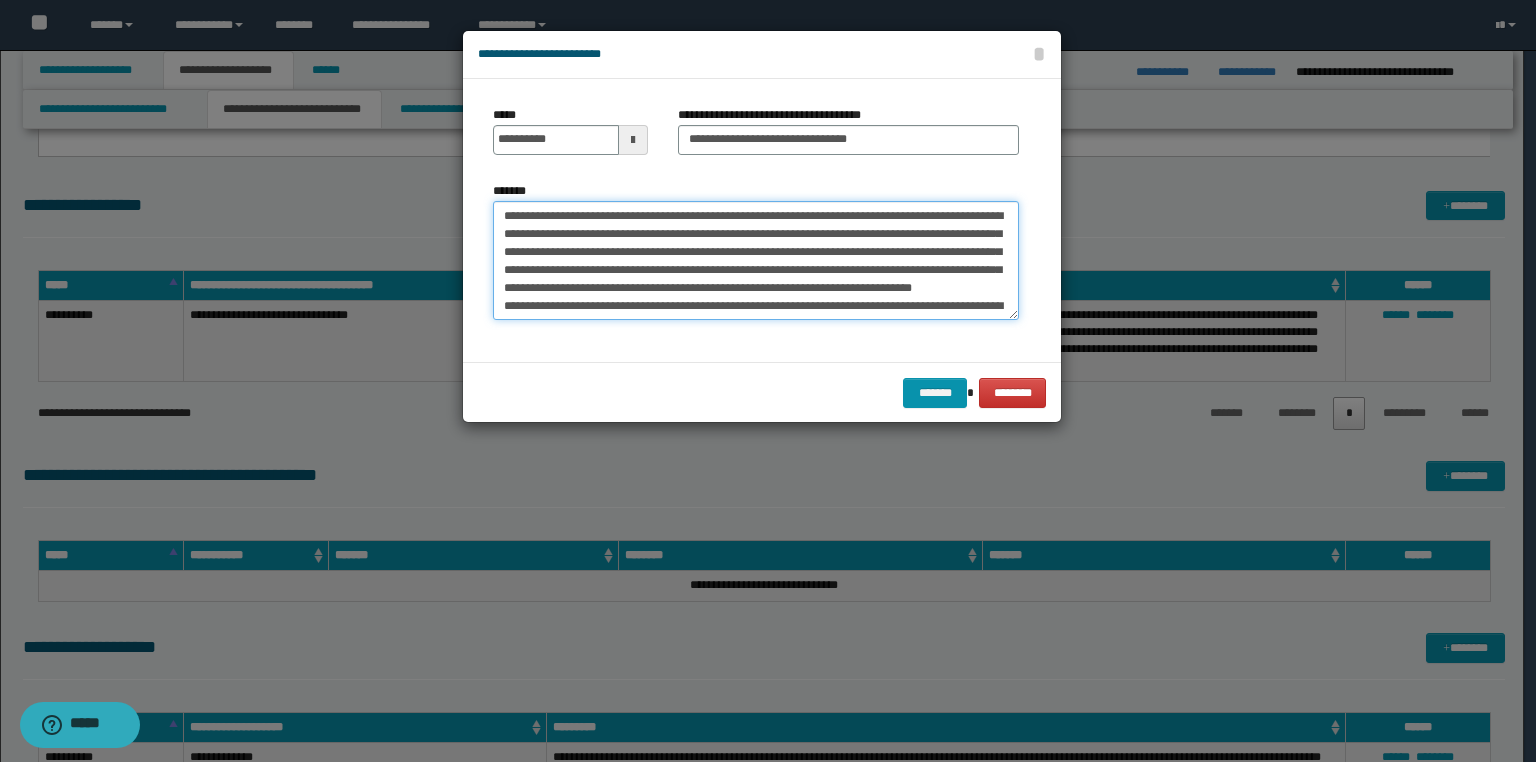 drag, startPoint x: 921, startPoint y: 311, endPoint x: 396, endPoint y: 196, distance: 537.4477 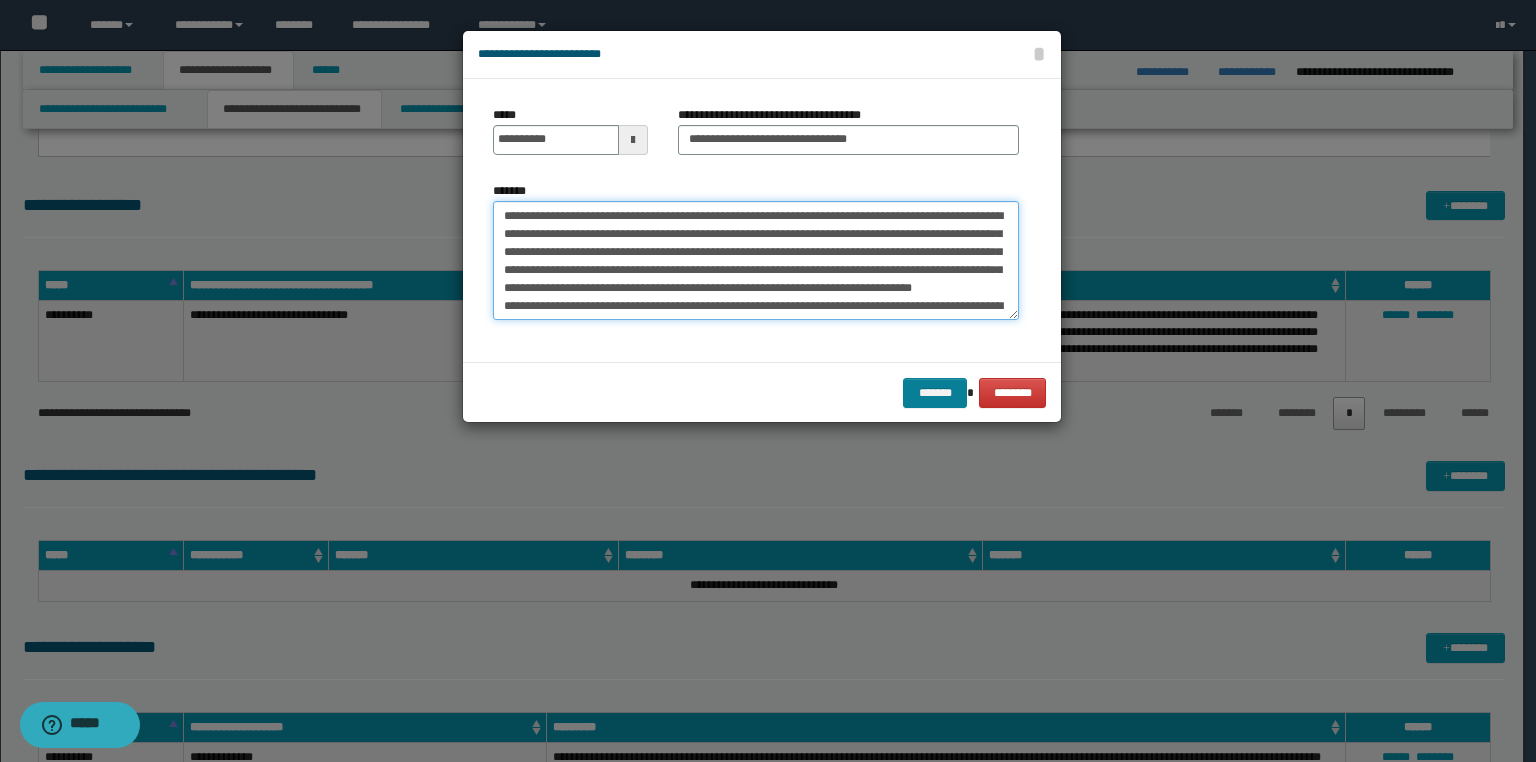 type on "**********" 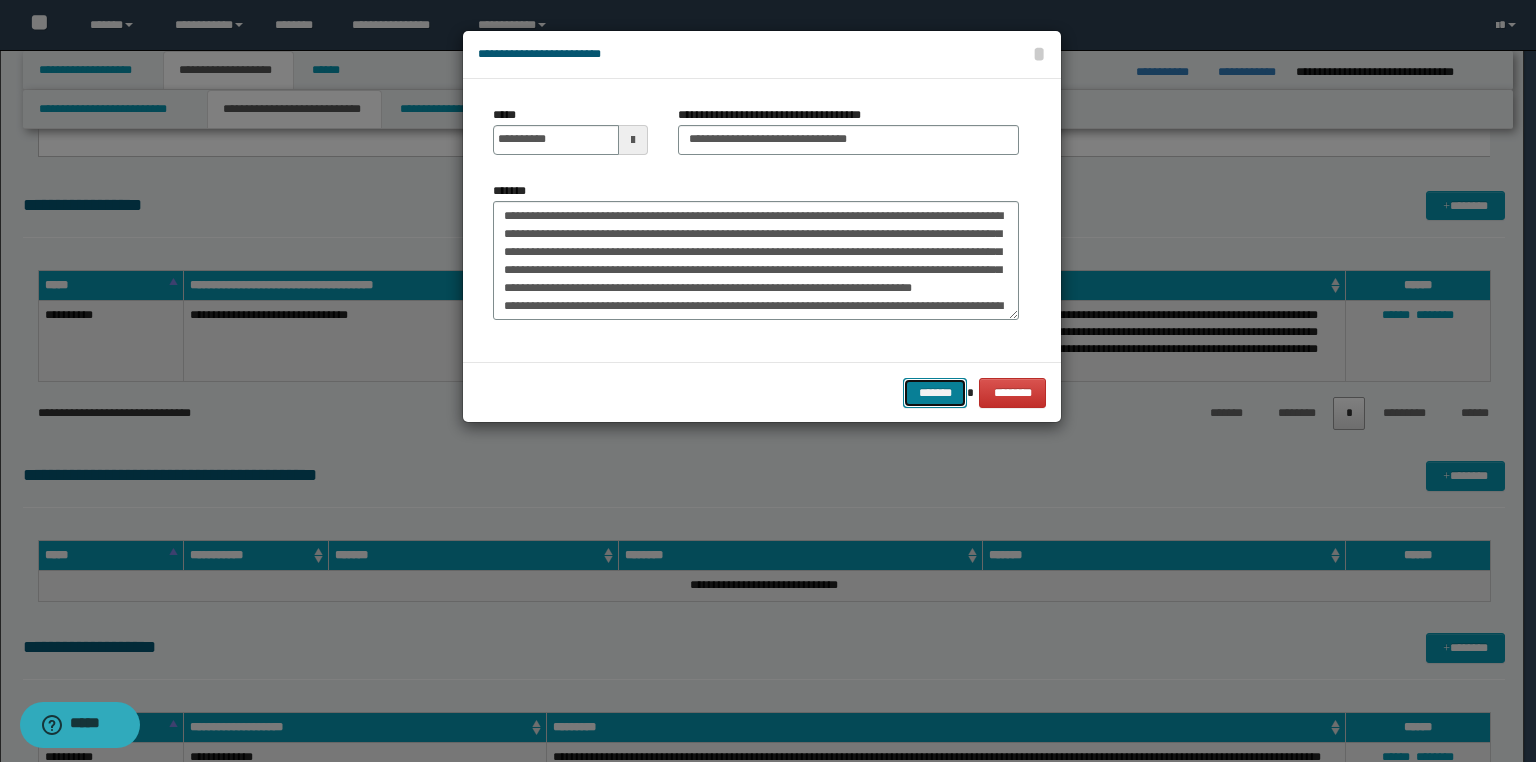 click on "*******" at bounding box center [935, 393] 